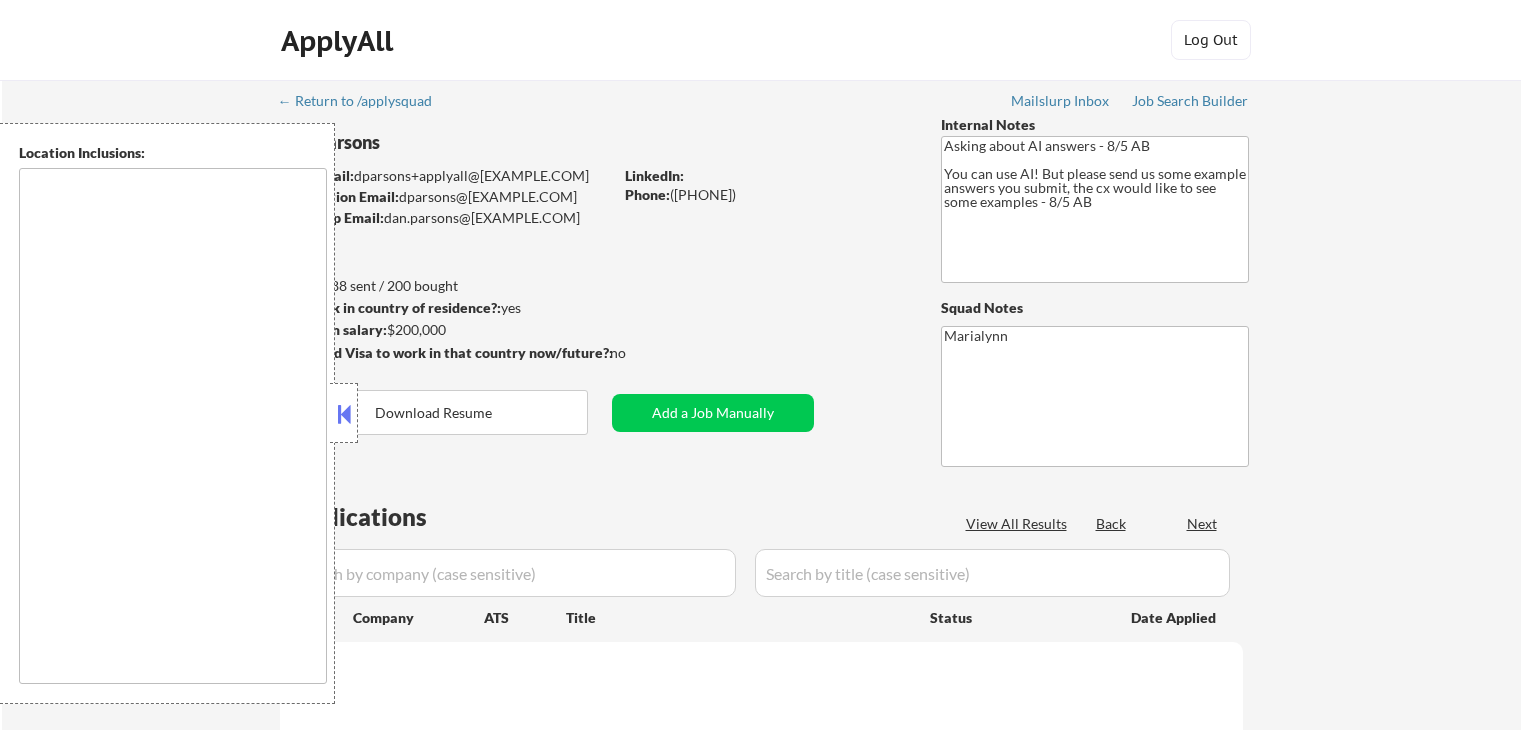 scroll, scrollTop: 0, scrollLeft: 0, axis: both 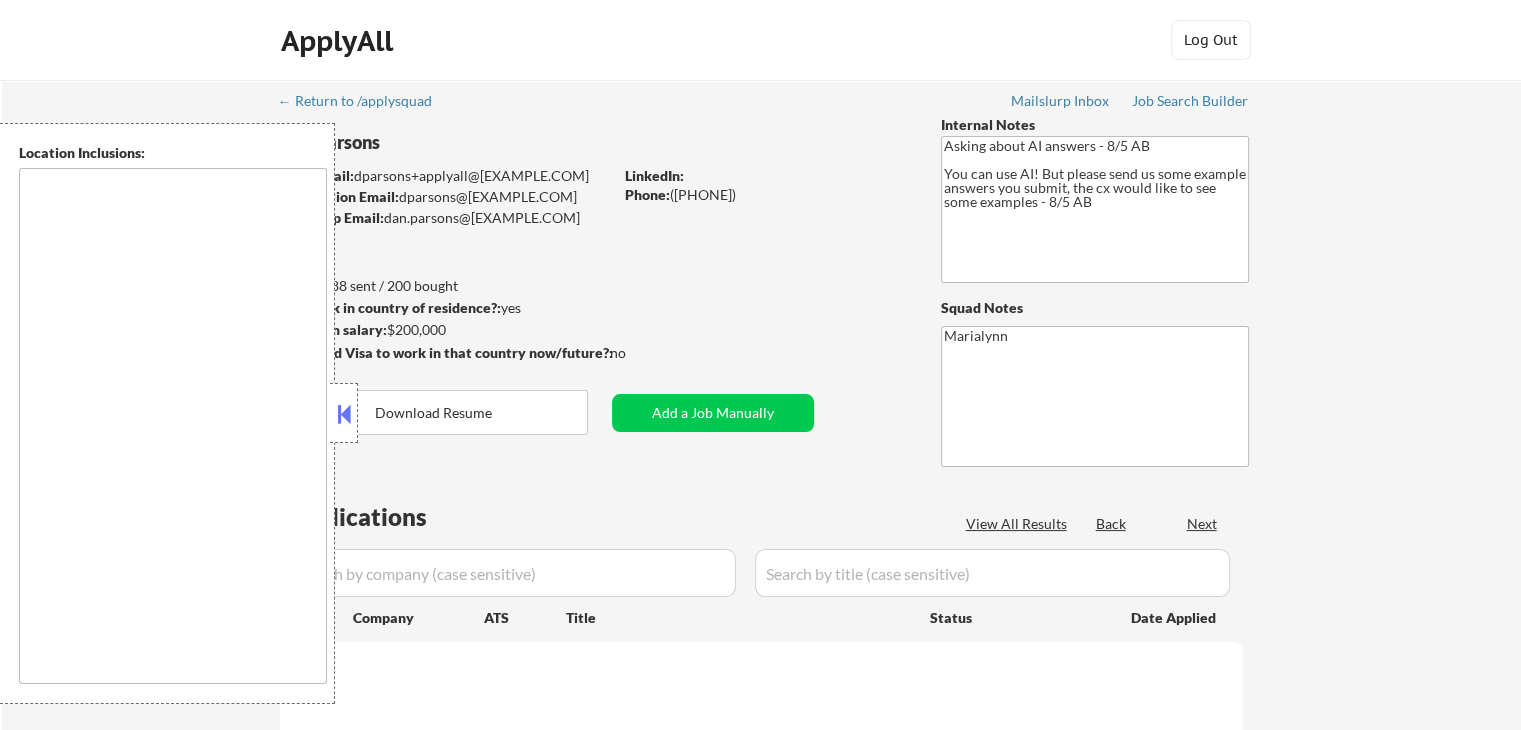 type on "[City_List]" 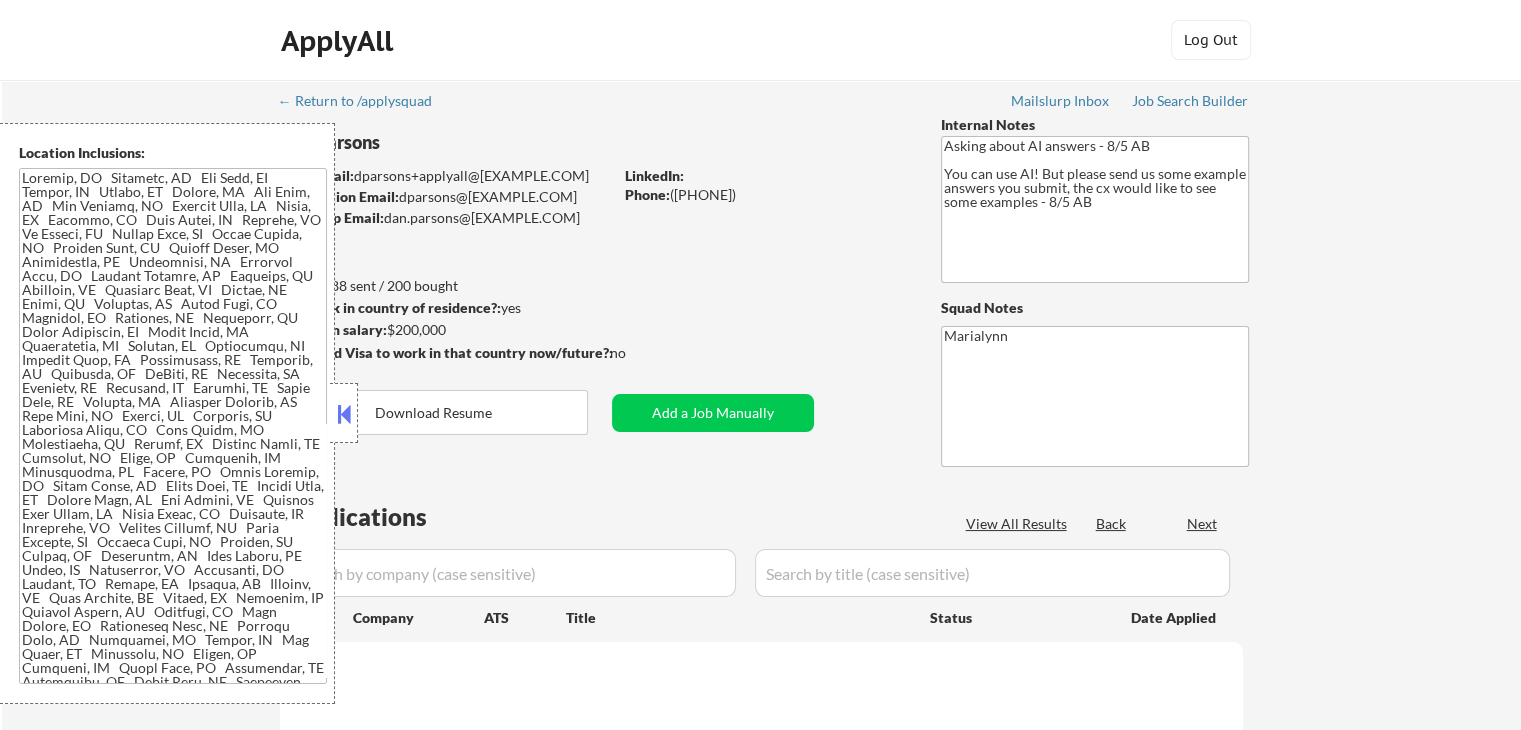 select on ""pending"" 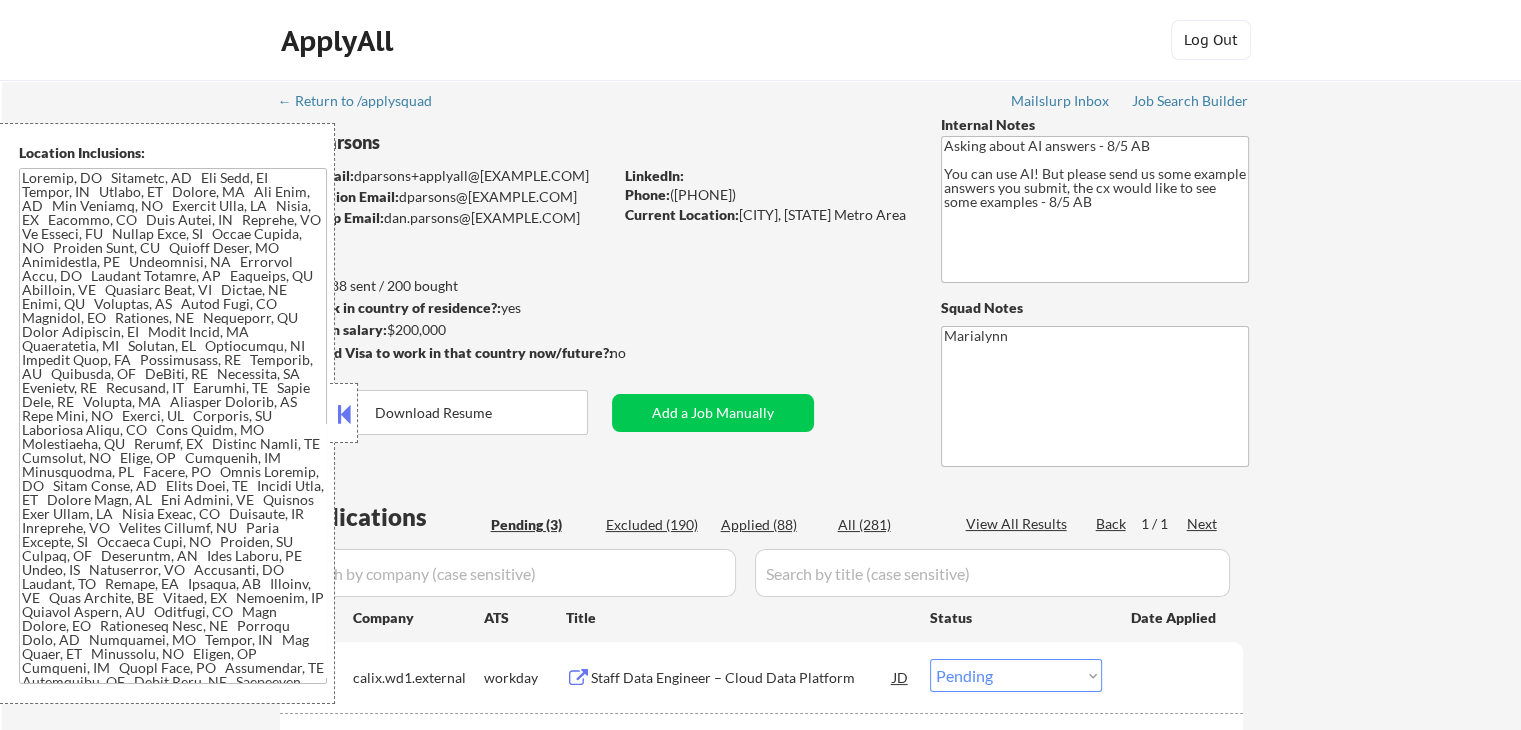 click at bounding box center (344, 414) 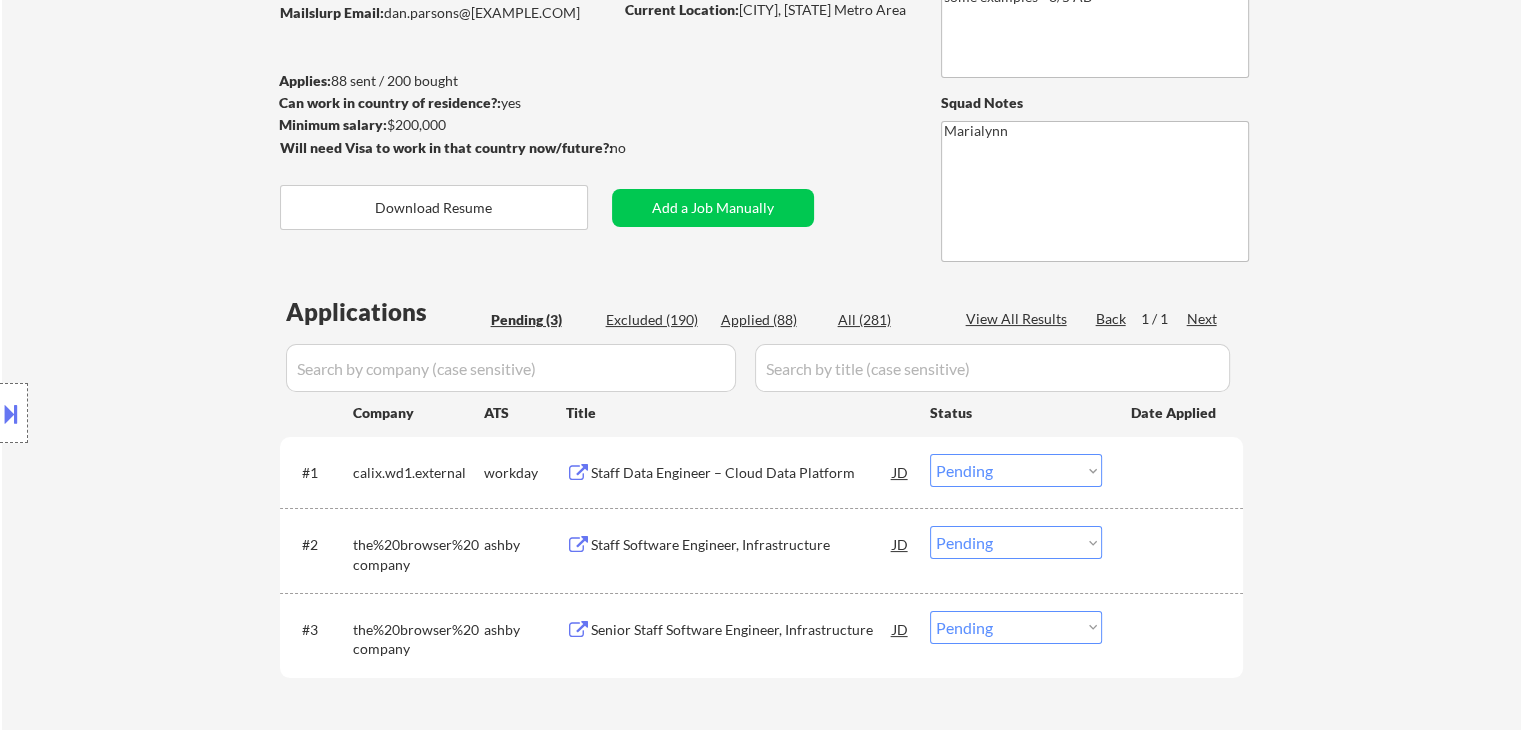 scroll, scrollTop: 100, scrollLeft: 0, axis: vertical 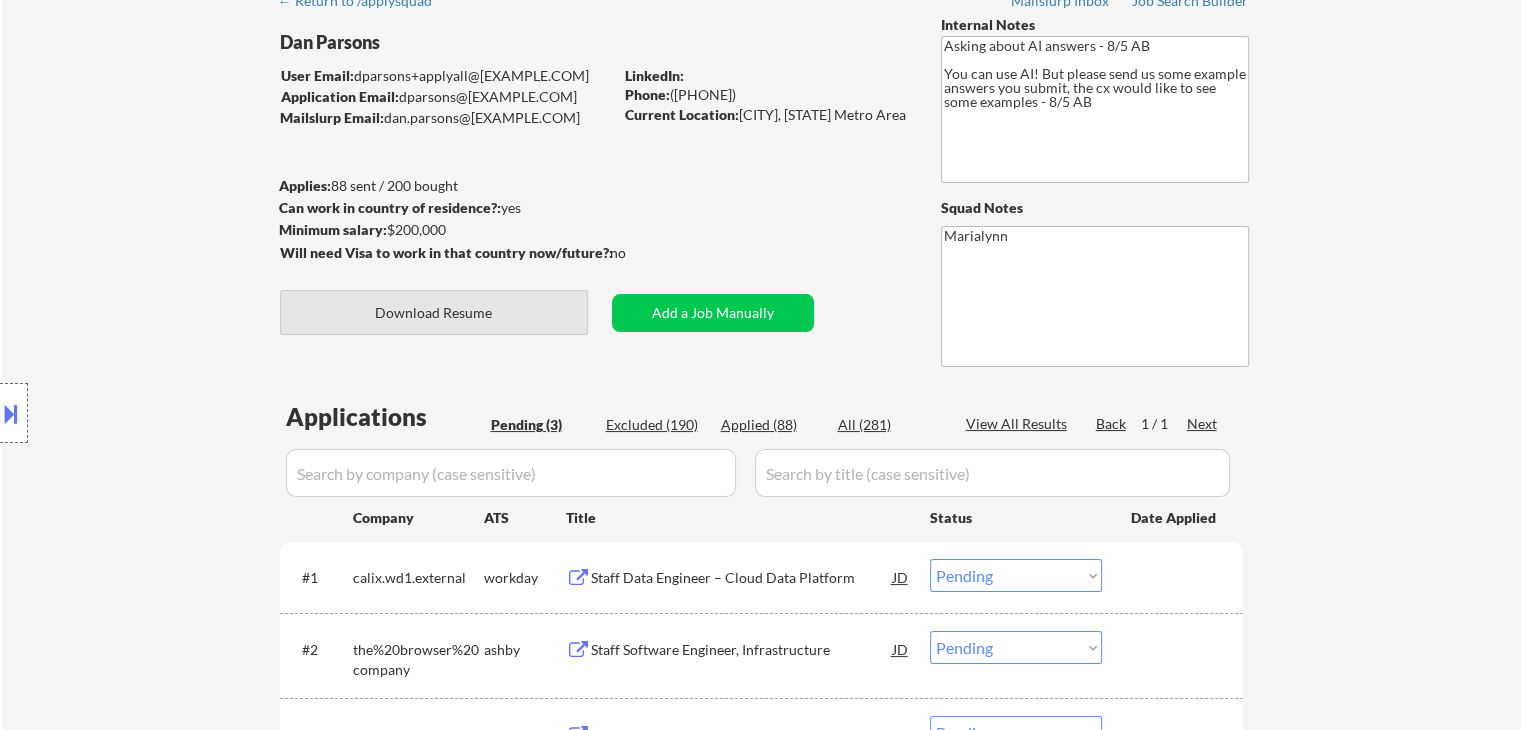 click on "Download Resume" at bounding box center [434, 312] 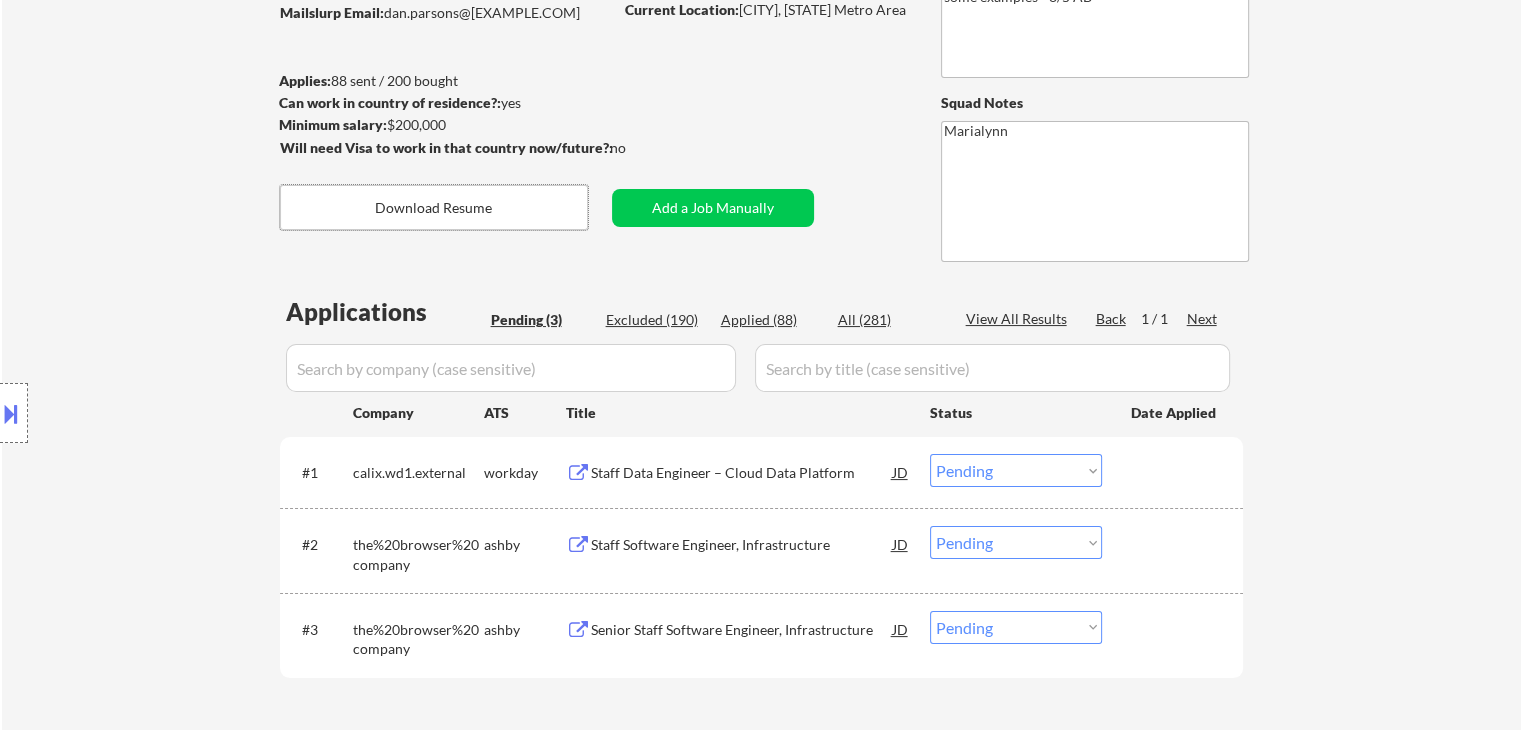 scroll, scrollTop: 200, scrollLeft: 0, axis: vertical 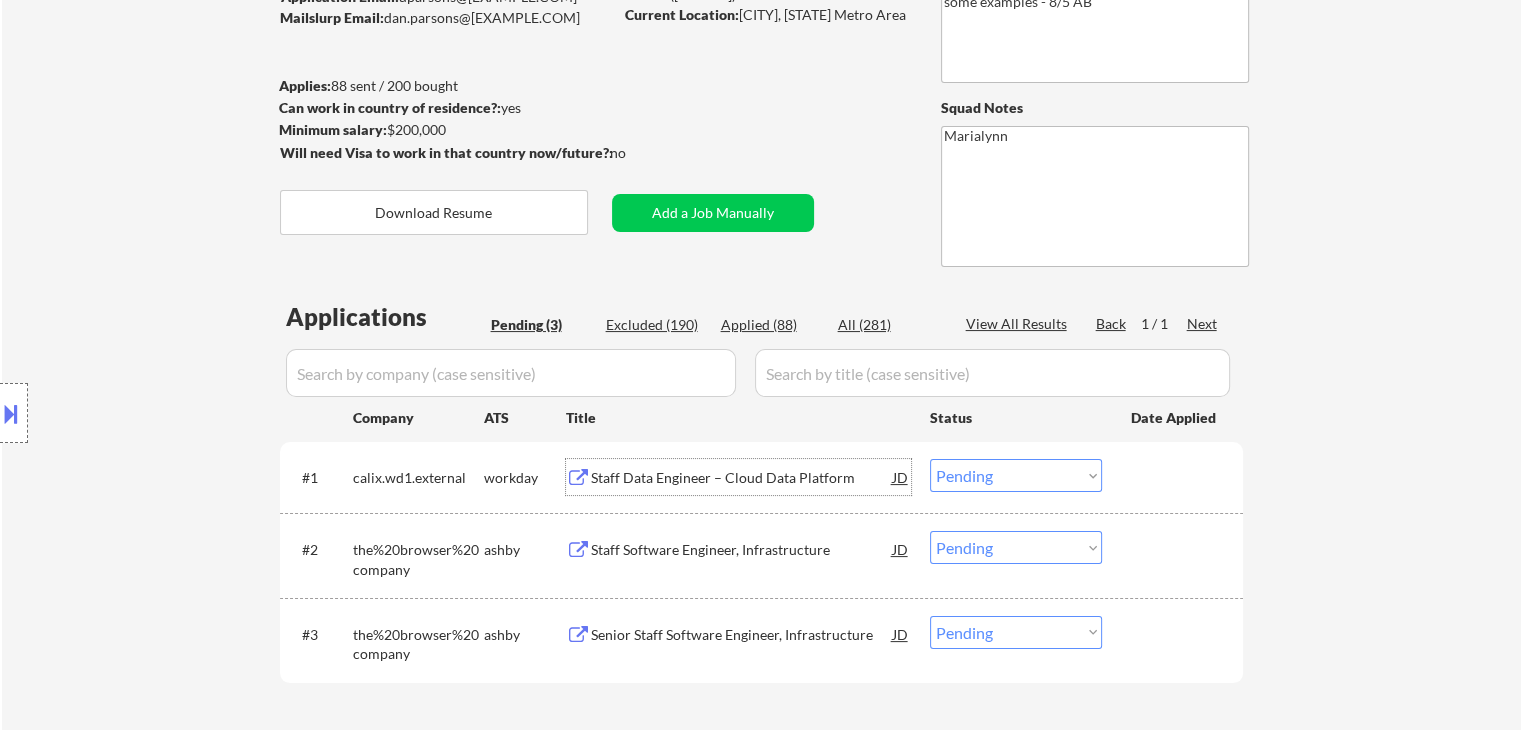 click on "Staff Data Engineer – Cloud Data Platform" at bounding box center [742, 478] 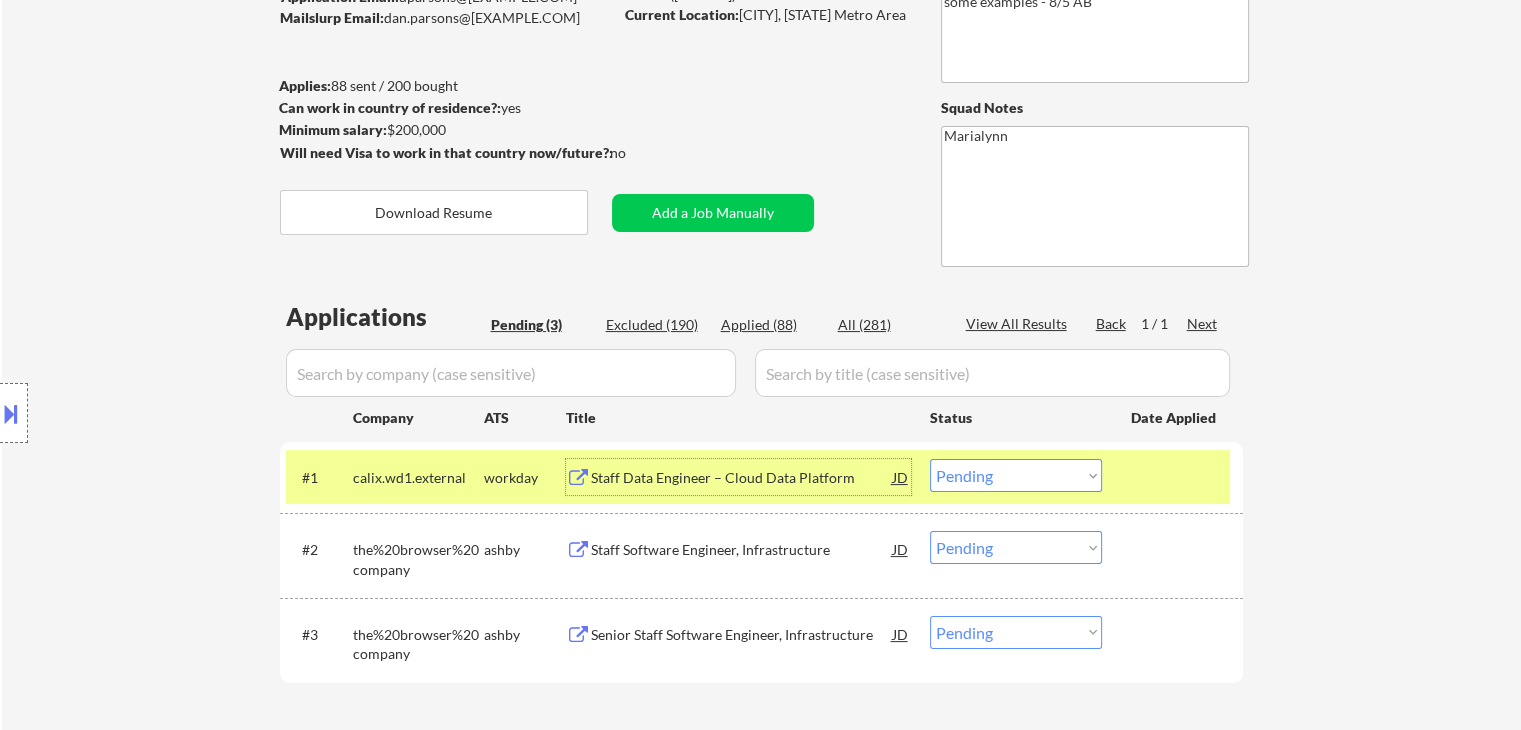 click on "Excluded (190)" at bounding box center (656, 325) 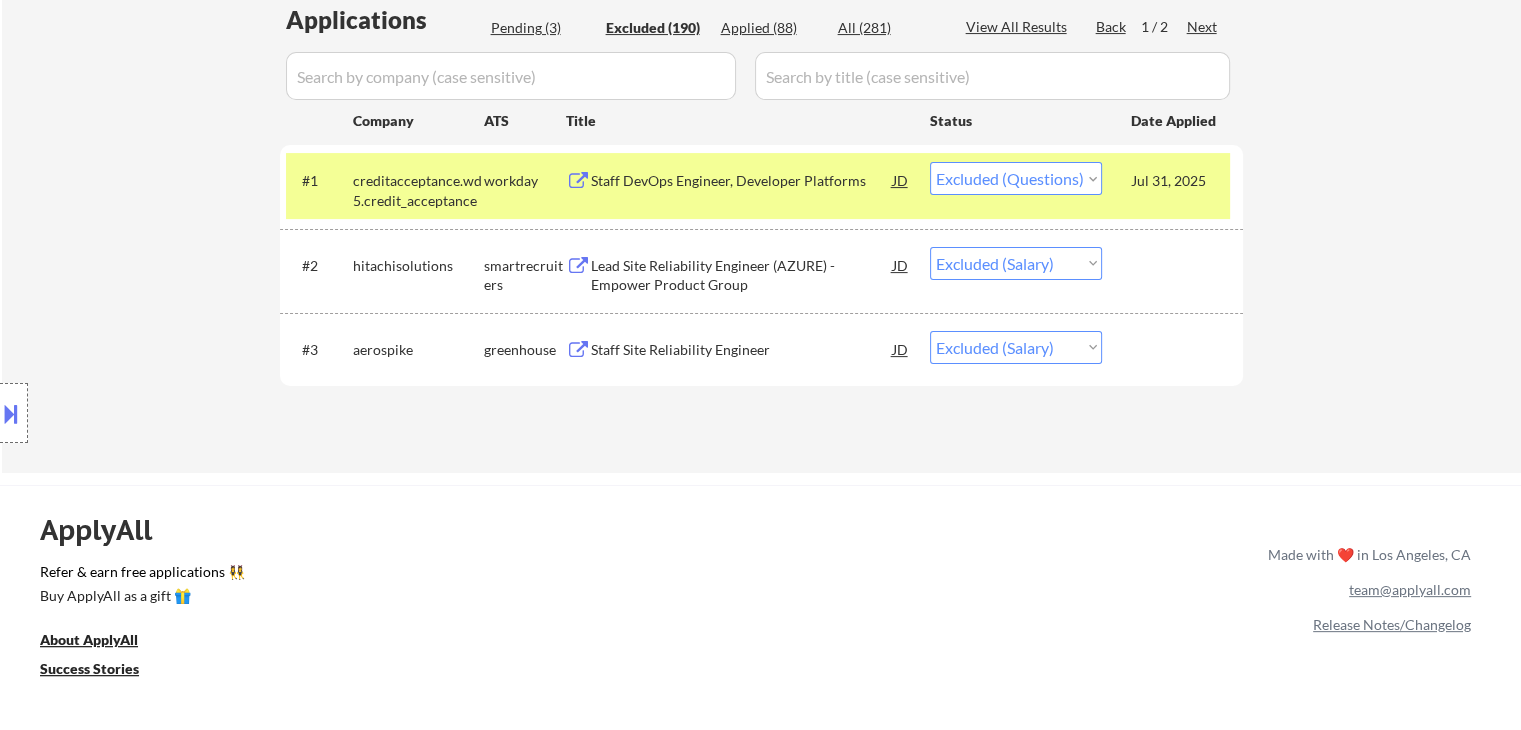 scroll, scrollTop: 500, scrollLeft: 0, axis: vertical 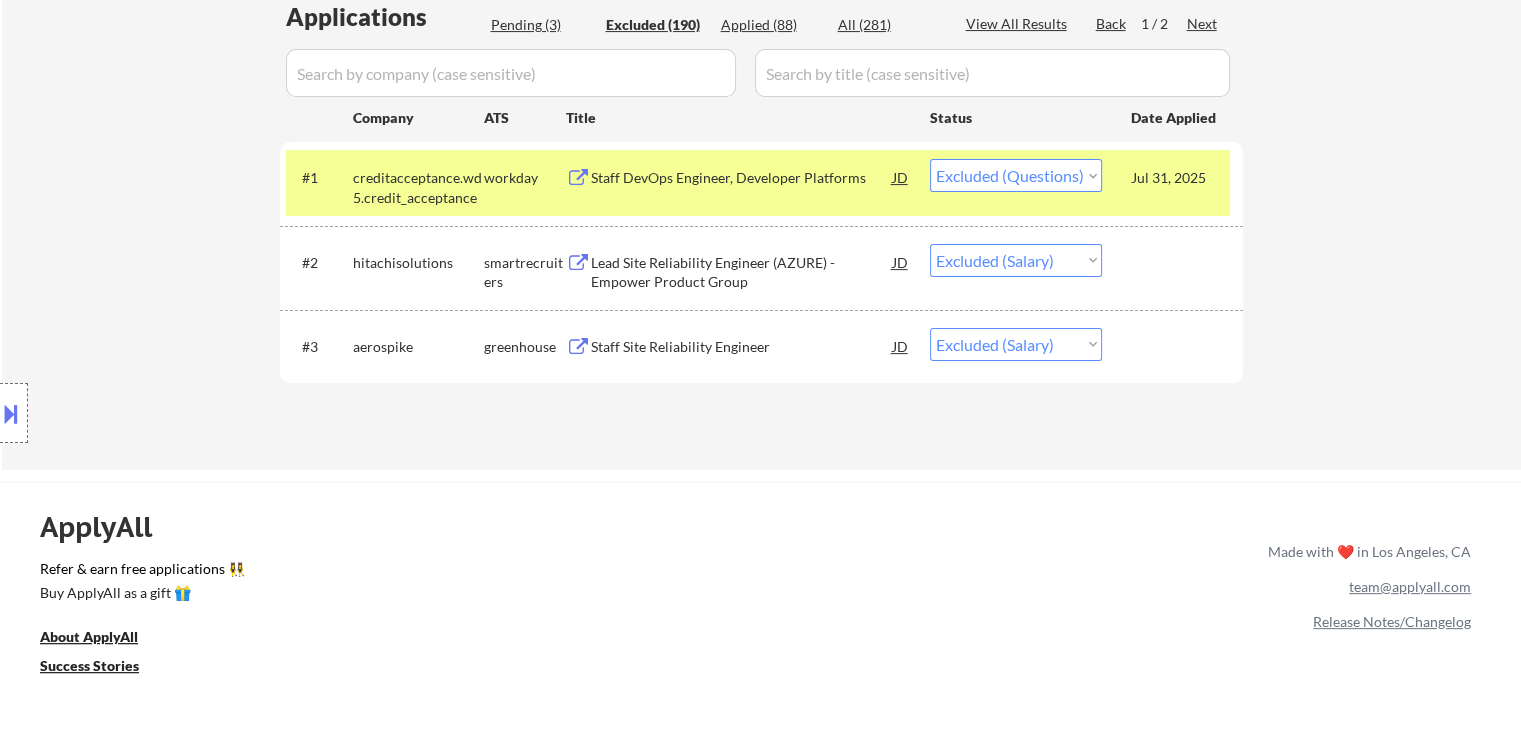 select on ""excluded__salary_"" 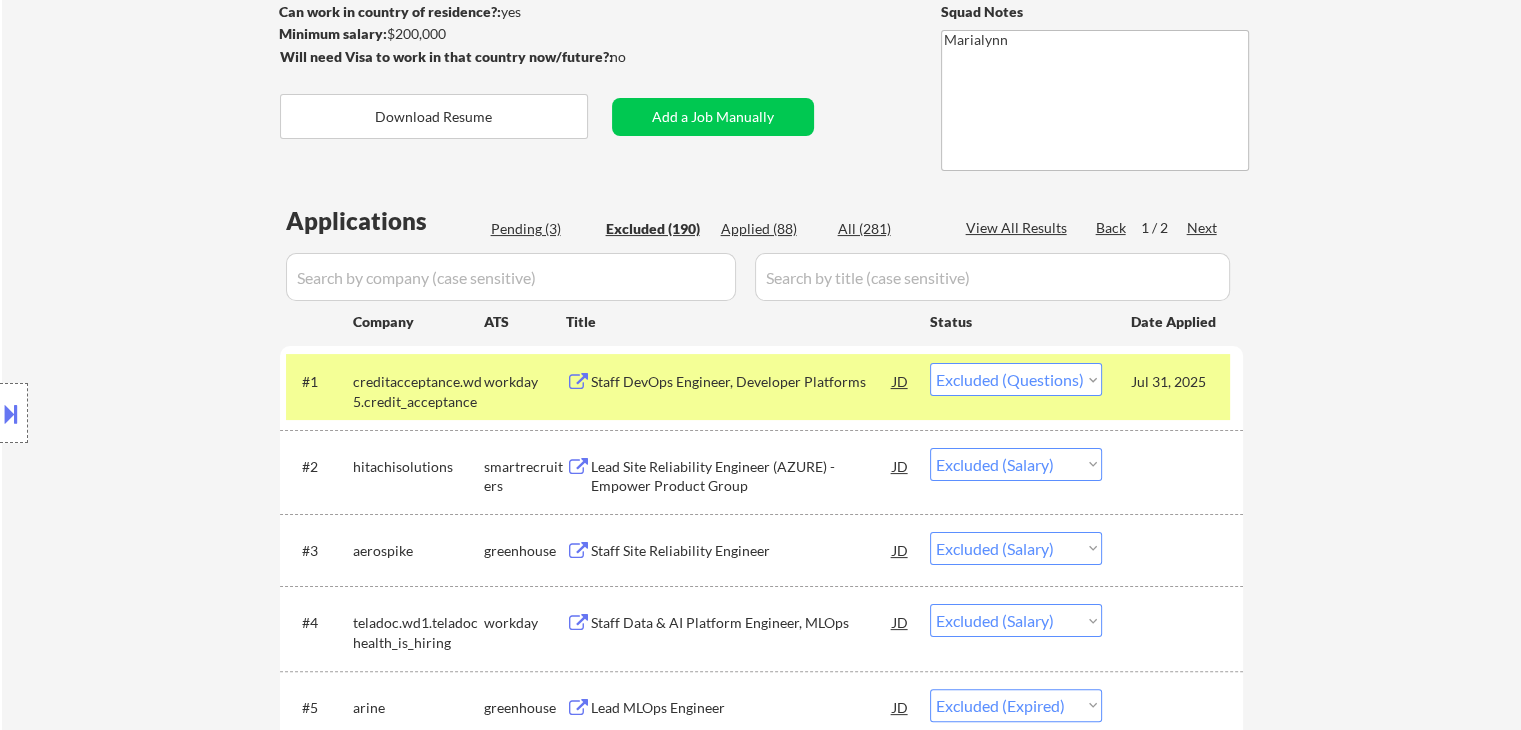 scroll, scrollTop: 200, scrollLeft: 0, axis: vertical 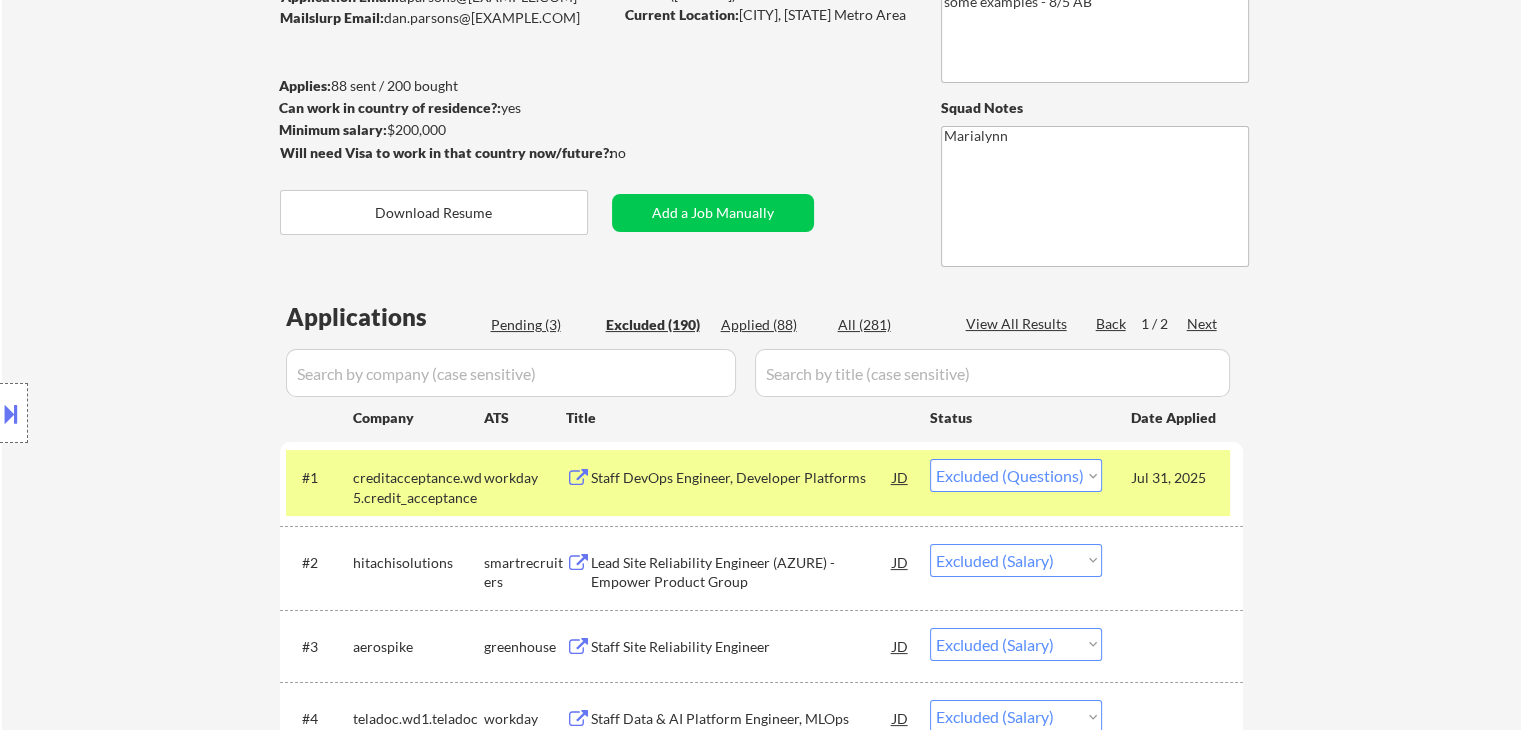 click on "Staff DevOps Engineer, Developer Platforms" at bounding box center (742, 478) 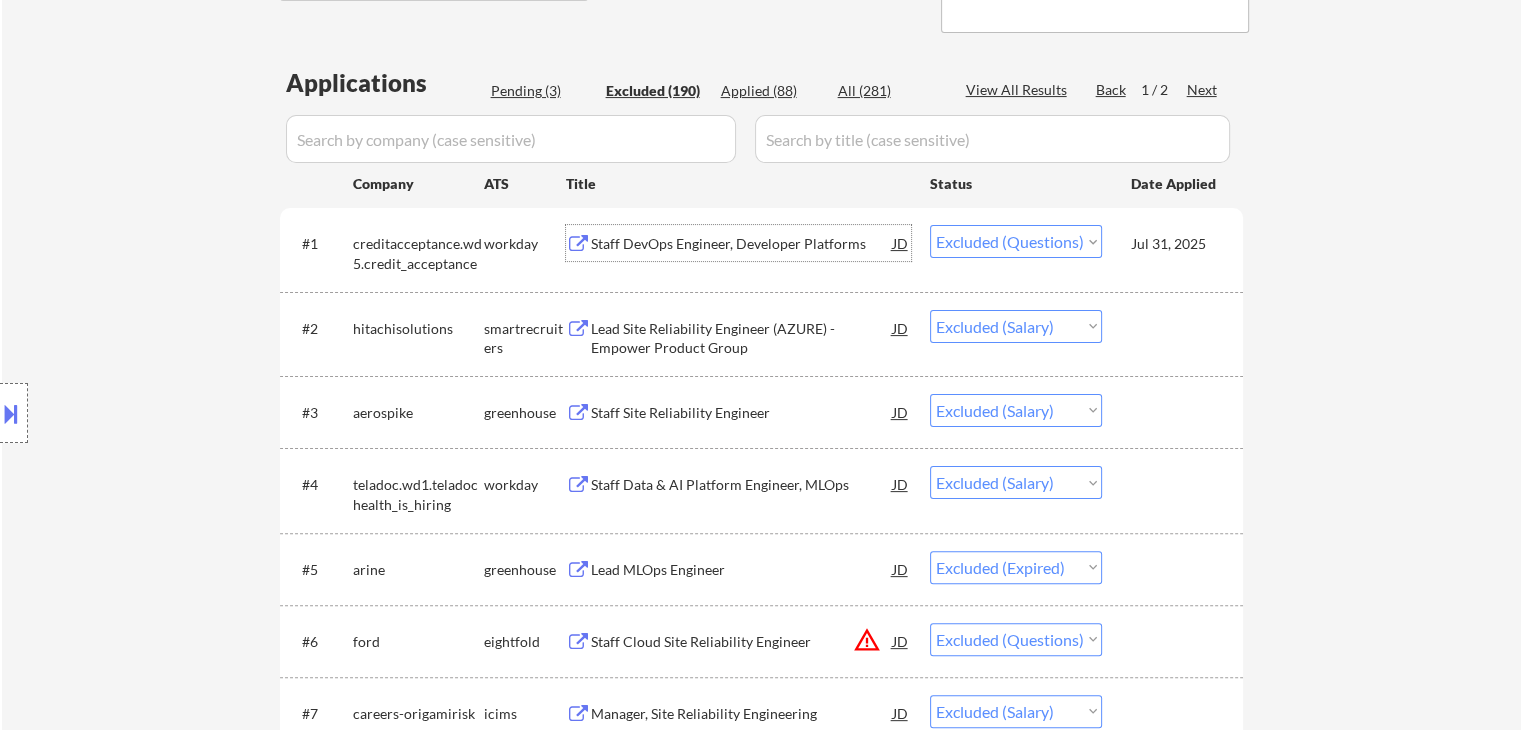 scroll, scrollTop: 400, scrollLeft: 0, axis: vertical 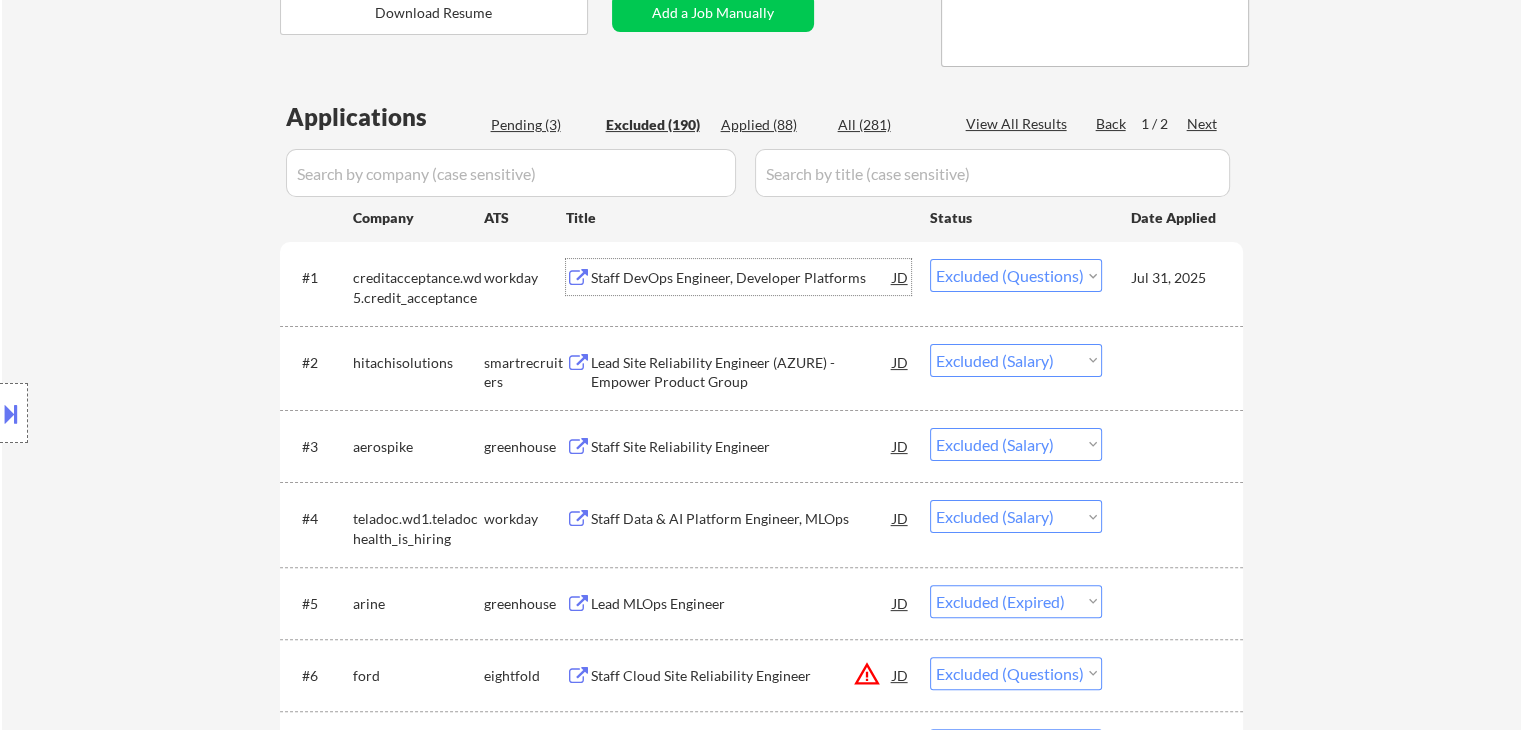 click on "Staff DevOps Engineer, Developer Platforms" at bounding box center [742, 278] 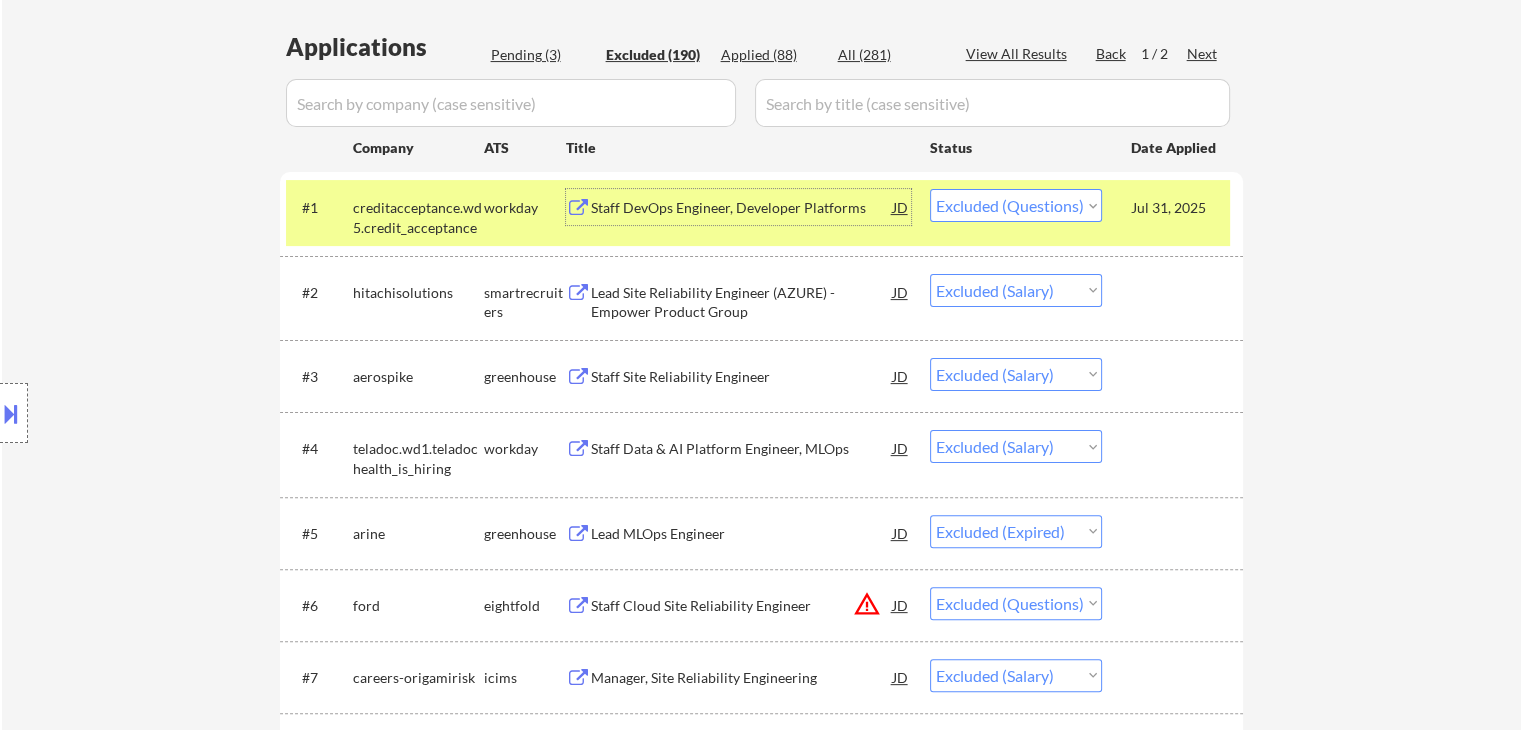 scroll, scrollTop: 300, scrollLeft: 0, axis: vertical 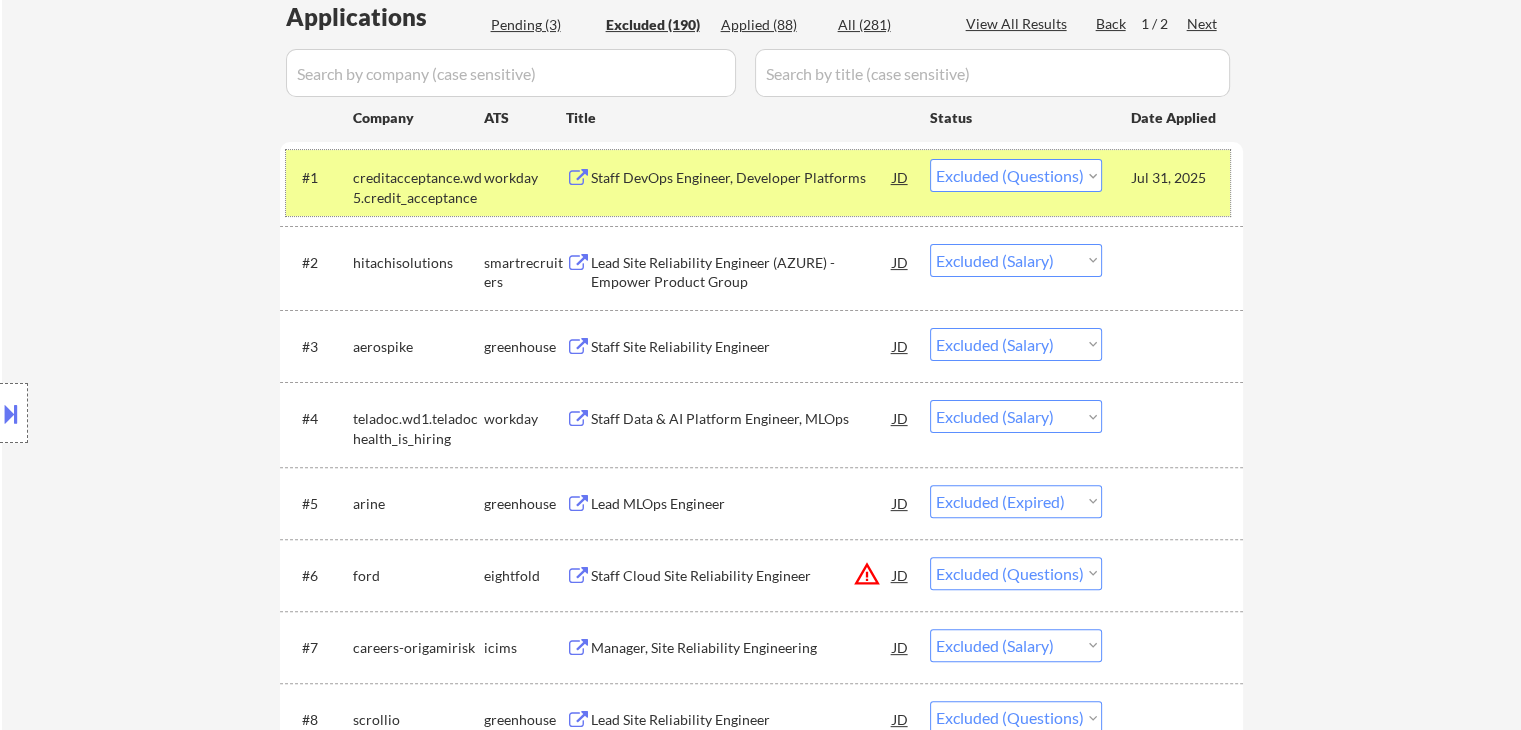 click on "#1 creditacceptance.wd5.credit_acceptance workday Staff DevOps Engineer, Developer Platforms JD Choose an option... Pending Applied Excluded (Questions) Excluded (Expired) Excluded (Location) Excluded (Bad Match) Excluded (Blocklist) Excluded (Salary) Excluded (Other) Jul 31, 2025" at bounding box center (758, 183) 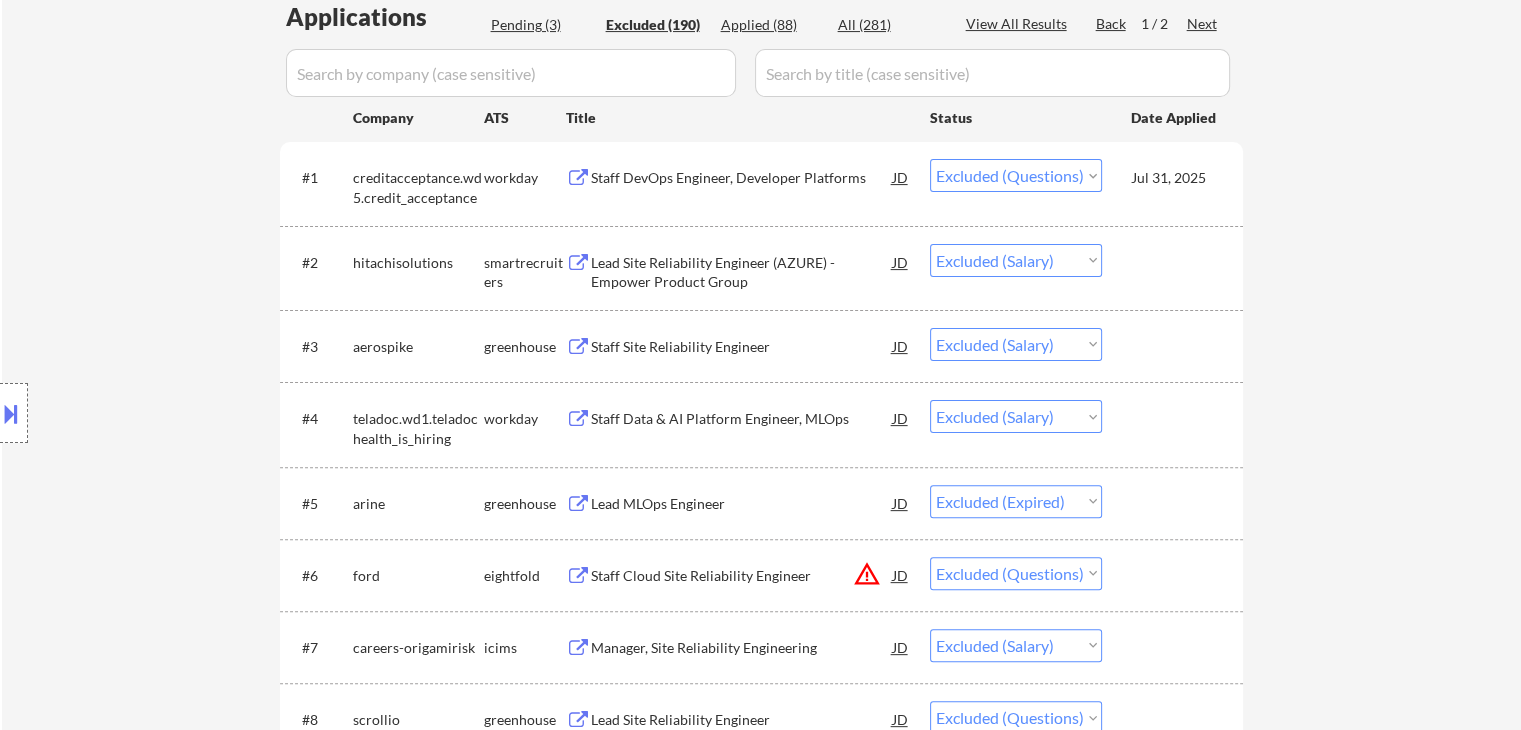 scroll, scrollTop: 700, scrollLeft: 0, axis: vertical 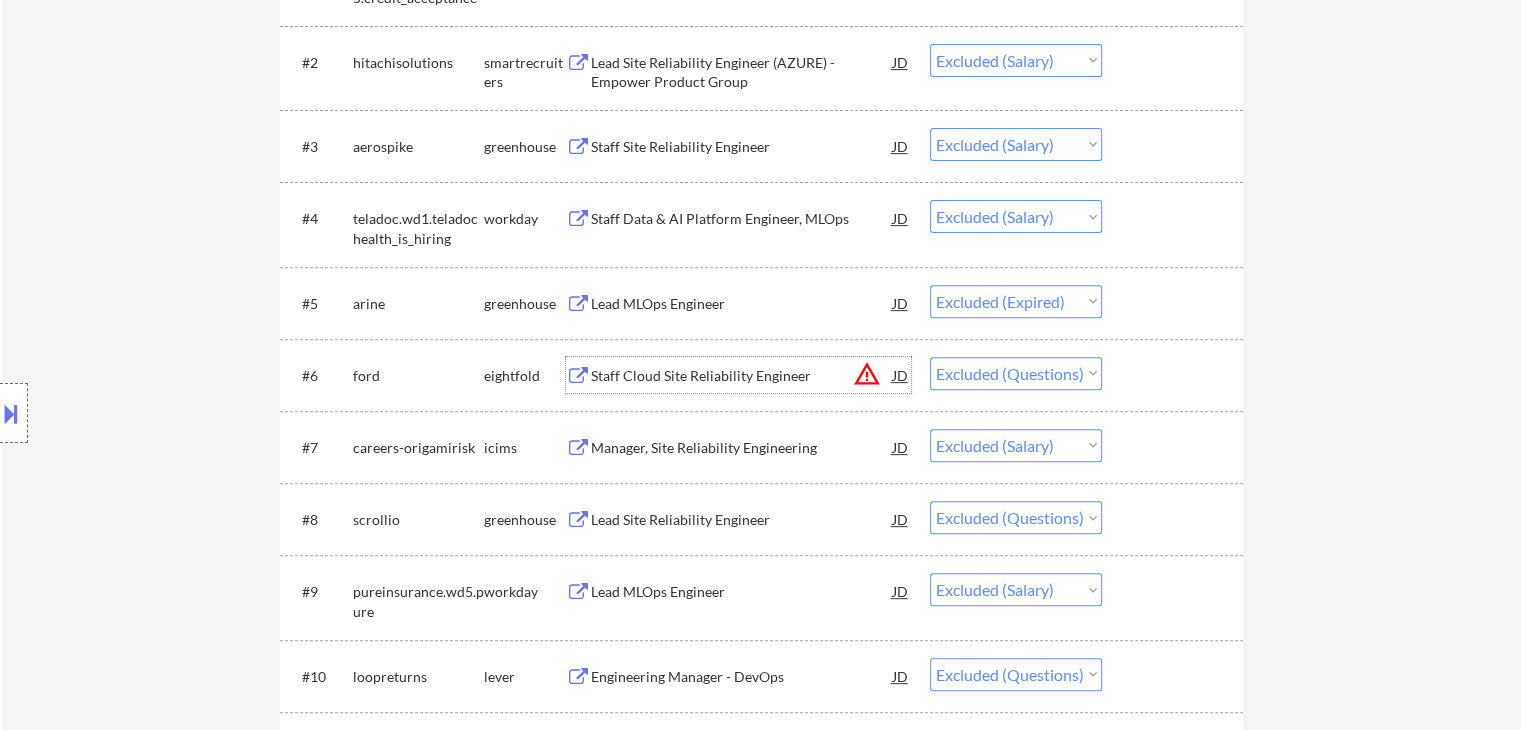 click on "Staff Cloud Site Reliability Engineer" at bounding box center [742, 376] 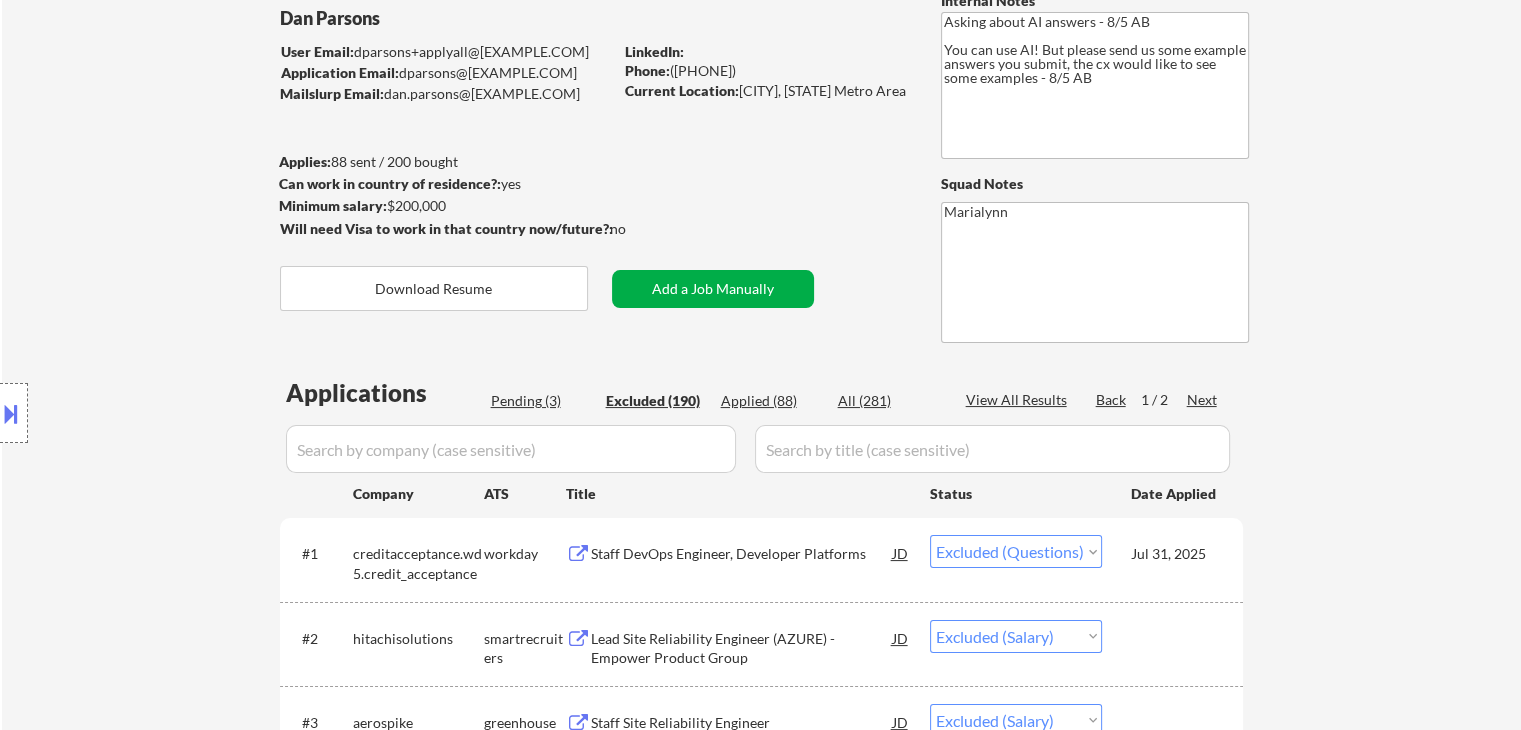 scroll, scrollTop: 0, scrollLeft: 0, axis: both 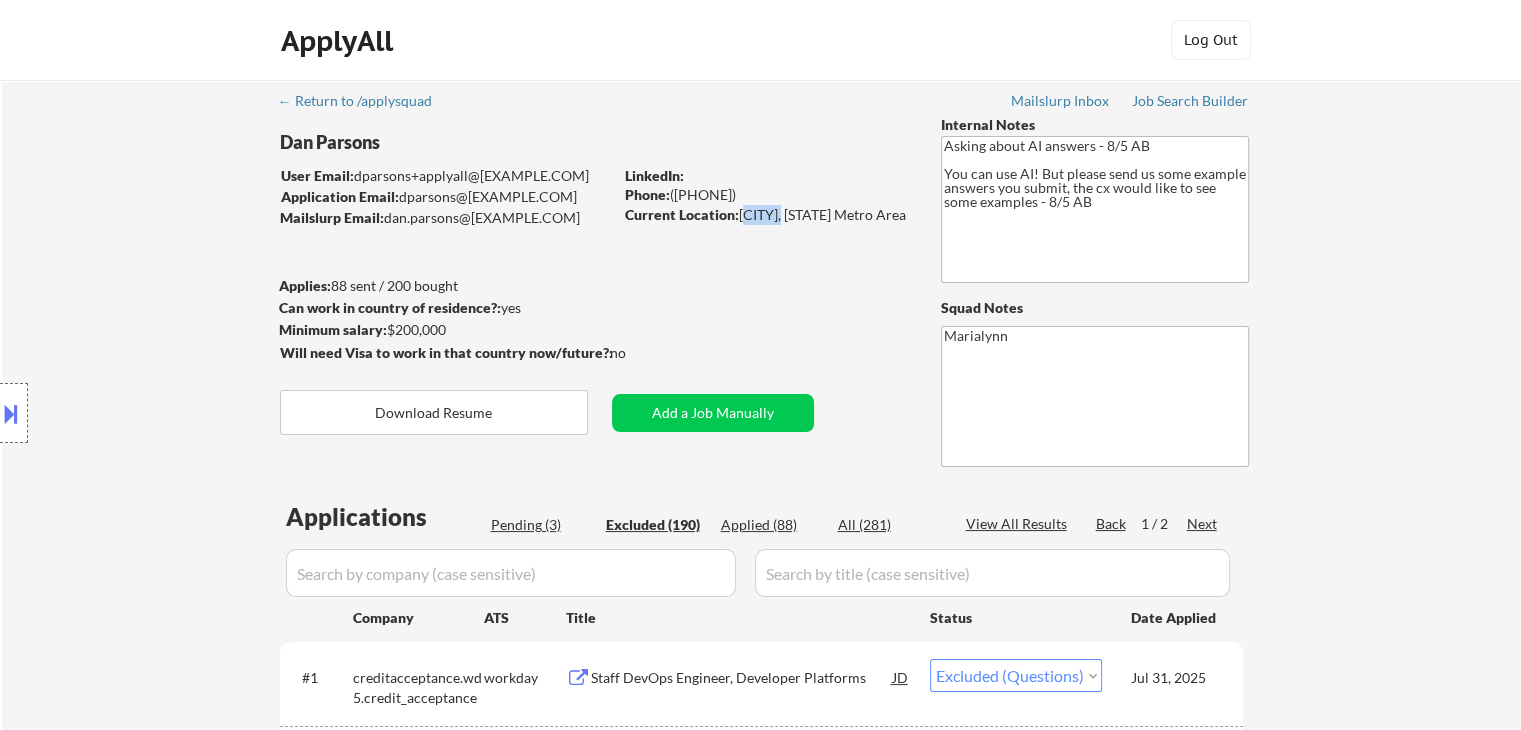 drag, startPoint x: 738, startPoint y: 213, endPoint x: 800, endPoint y: 213, distance: 62 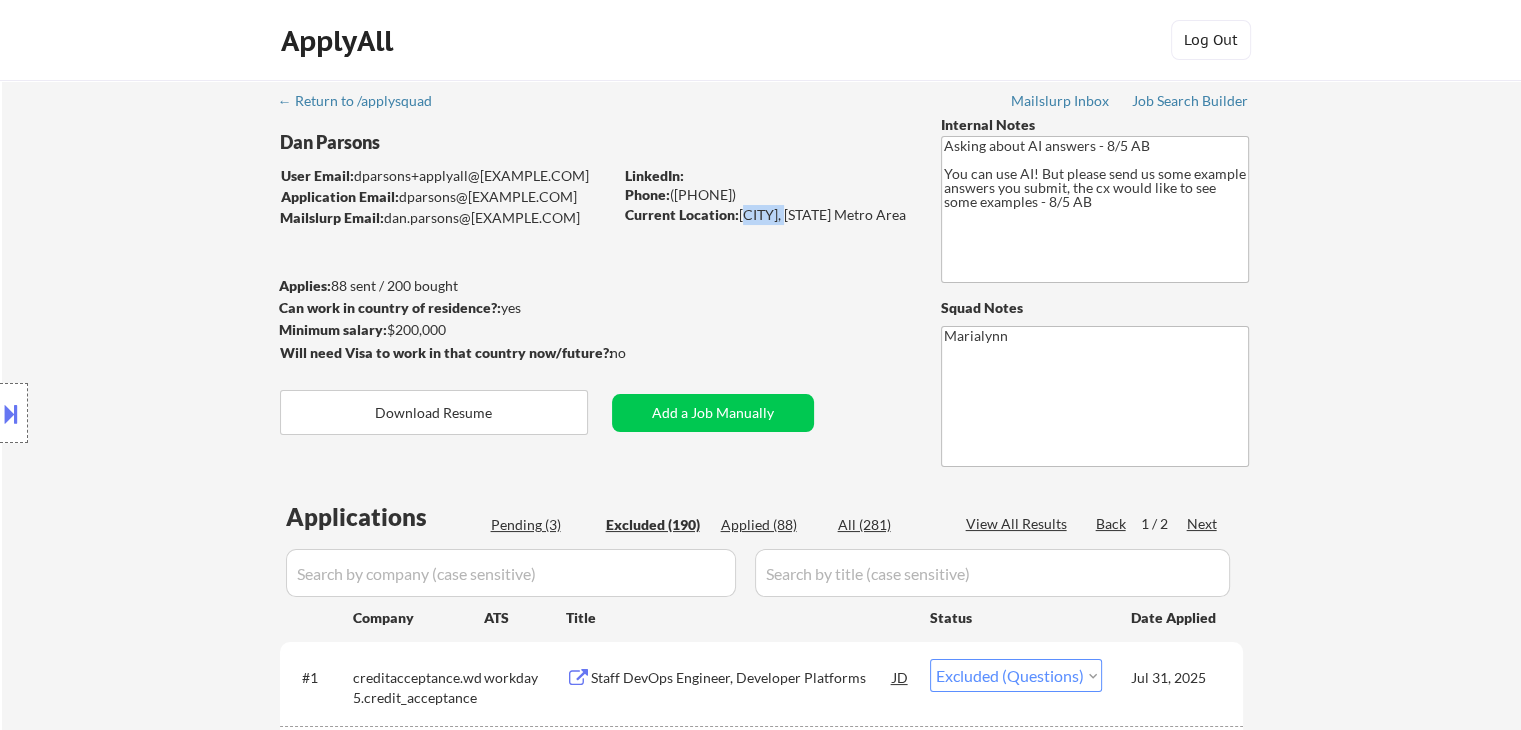 copy on "[CITY]," 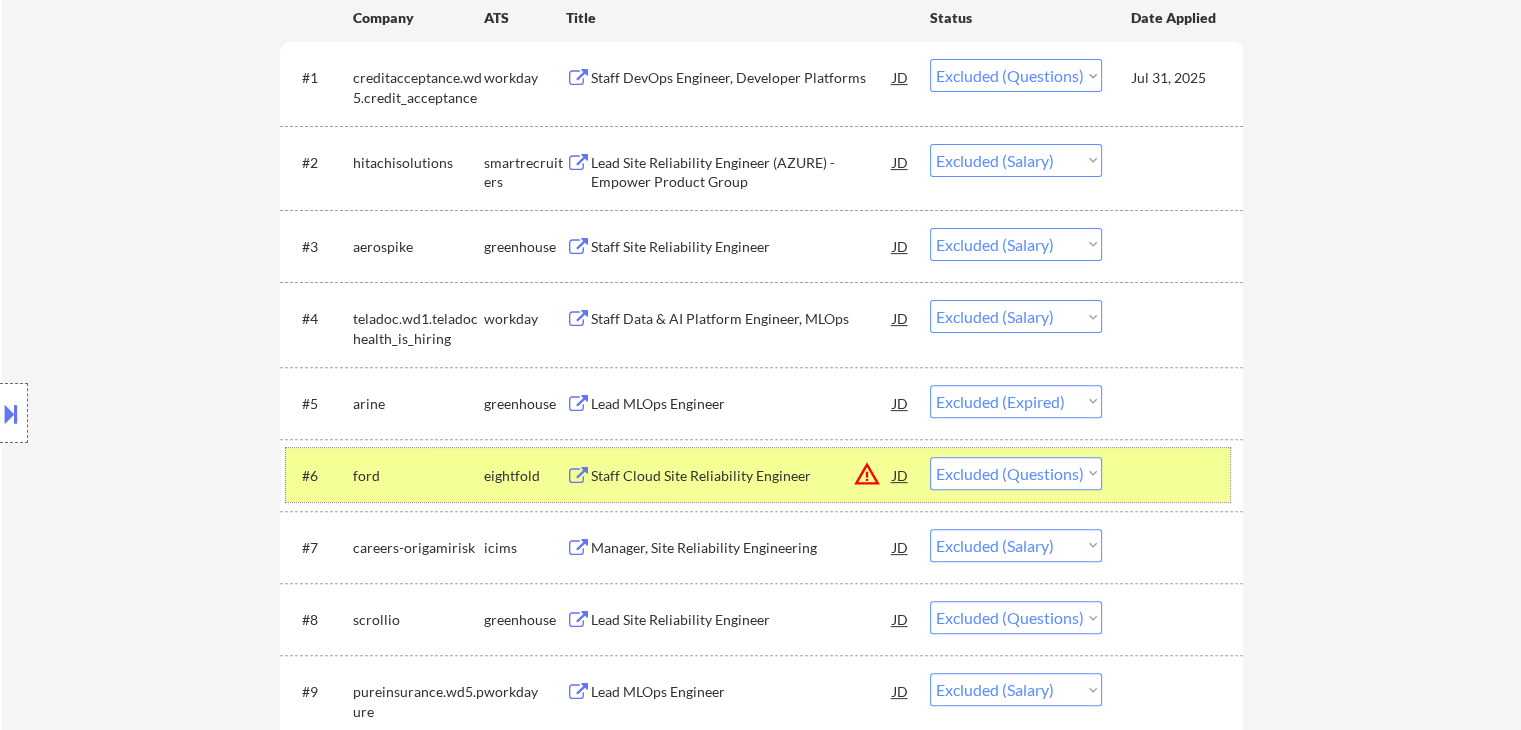 click on "ford" at bounding box center [418, 476] 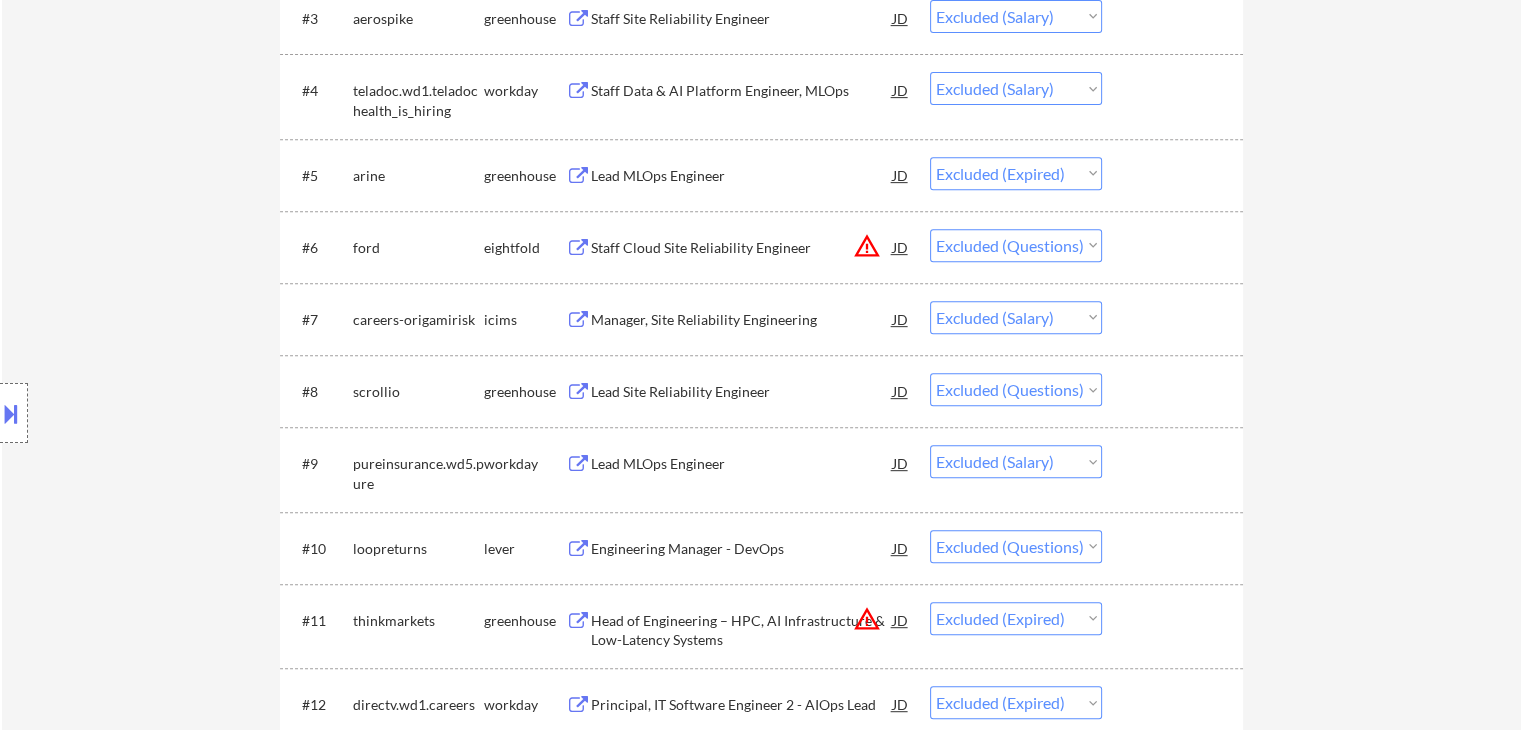 scroll, scrollTop: 900, scrollLeft: 0, axis: vertical 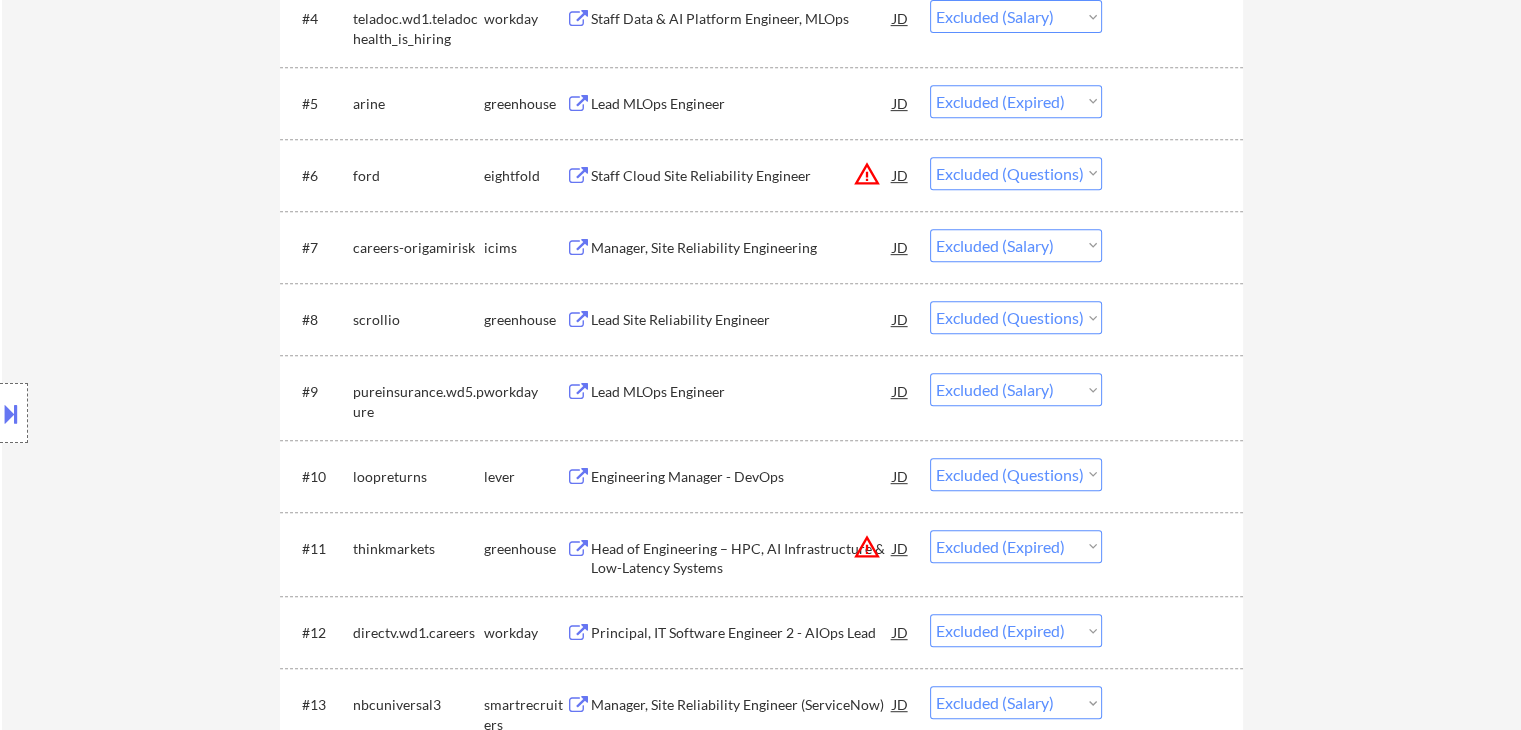 click on "Lead Site Reliability Engineer" at bounding box center (742, 320) 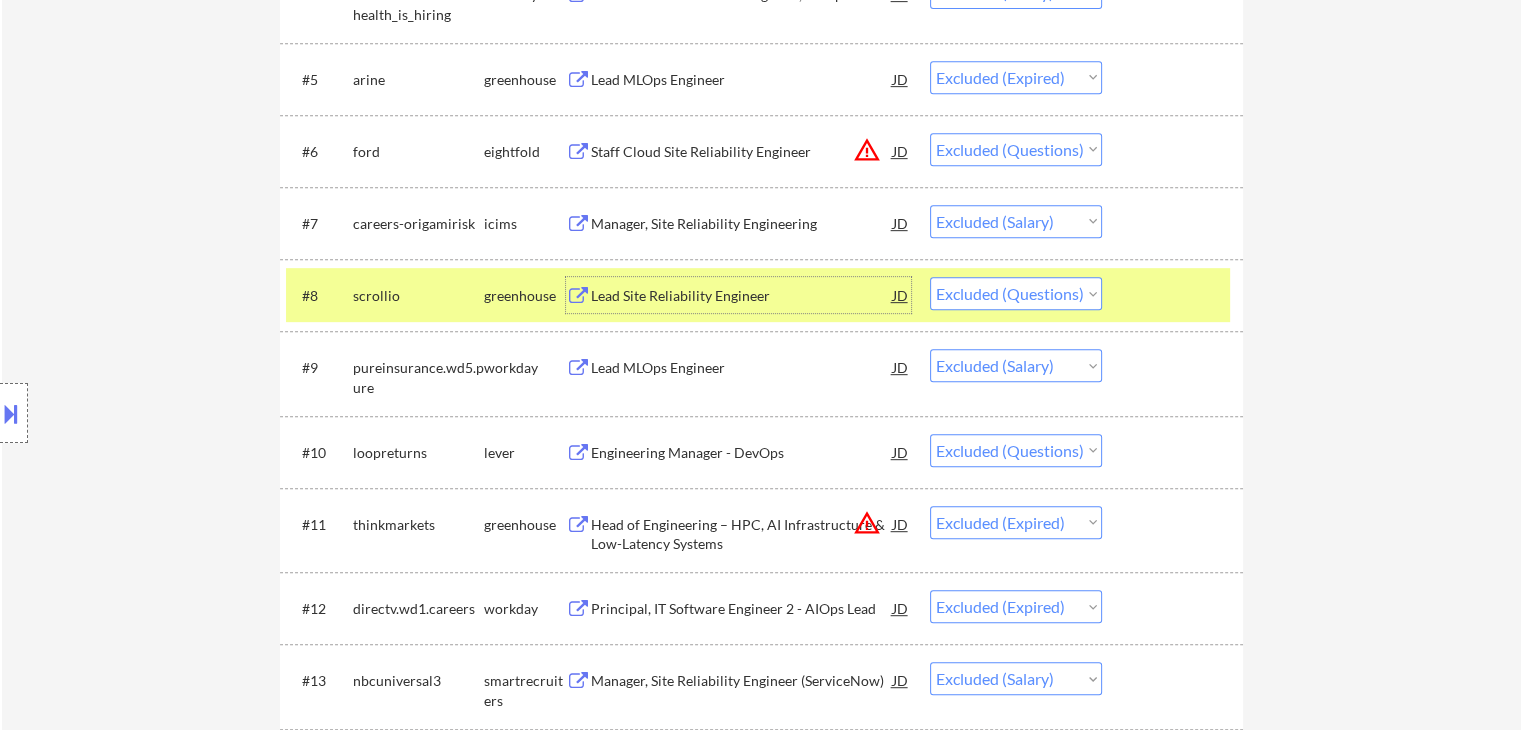 scroll, scrollTop: 1000, scrollLeft: 0, axis: vertical 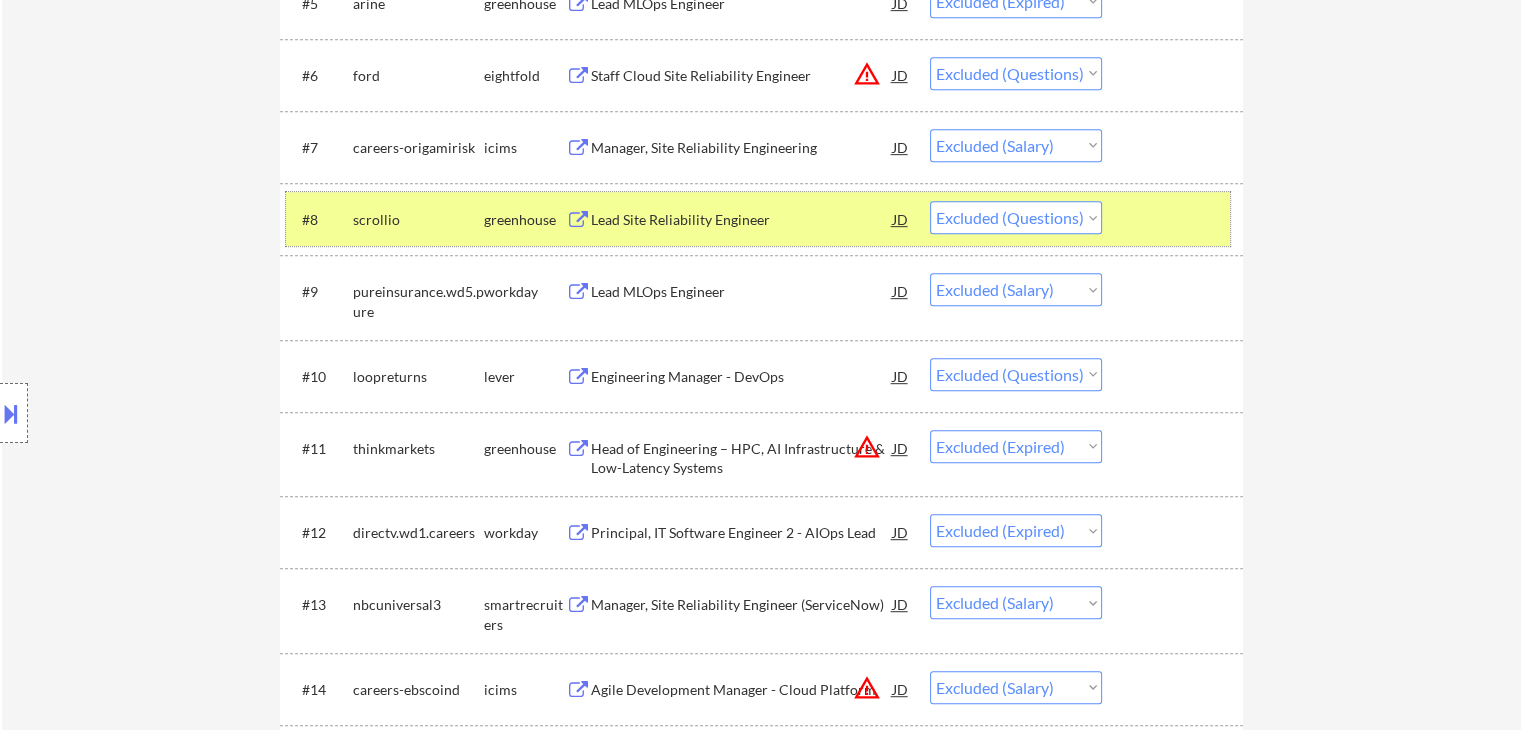 click on "#8 scrollio greenhouse Lead Site Reliability Engineer JD Choose an option... Pending Applied Excluded (Questions) Excluded (Expired) Excluded (Location) Excluded (Bad Match) Excluded (Blocklist) Excluded (Salary) Excluded (Other)" at bounding box center [758, 219] 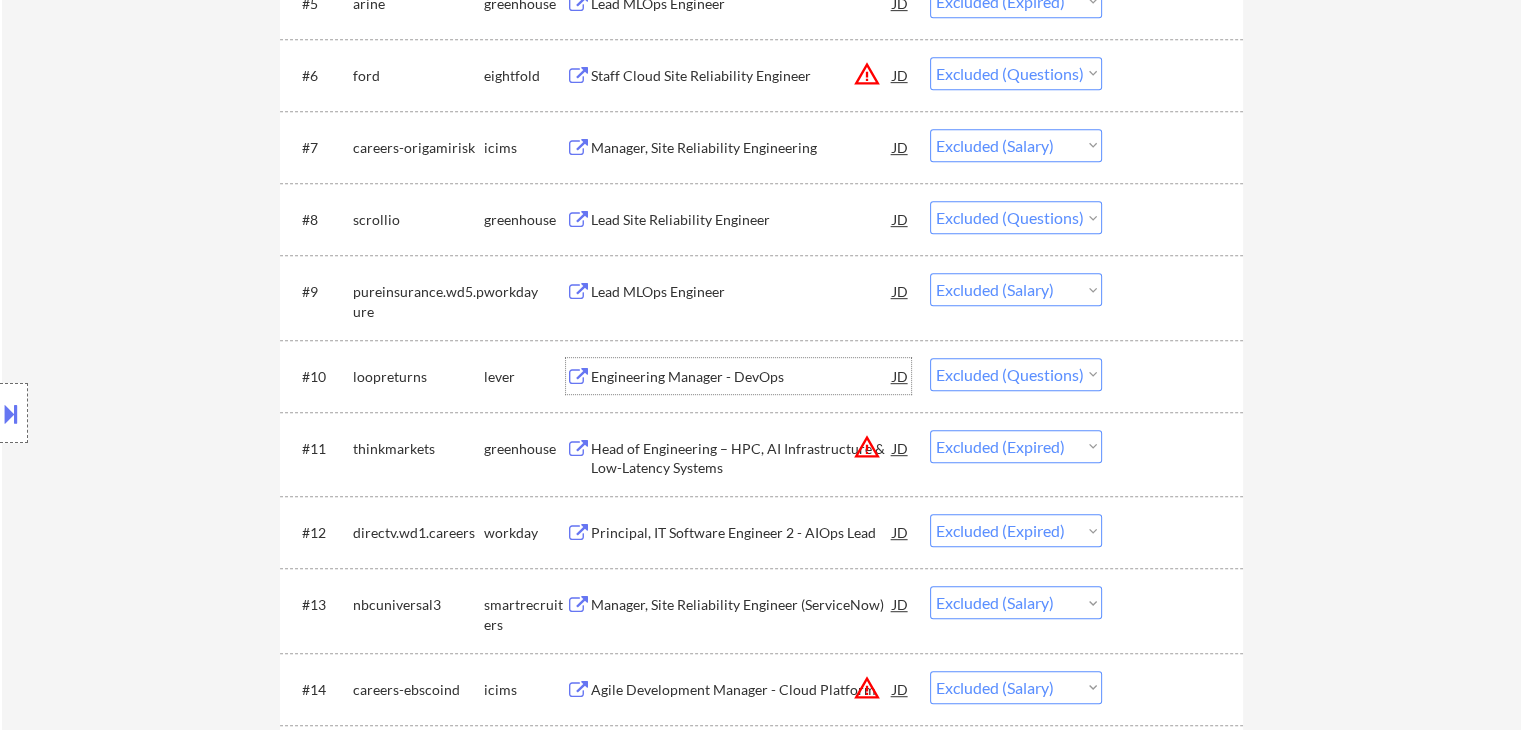 click on "Engineering Manager - DevOps" at bounding box center (742, 377) 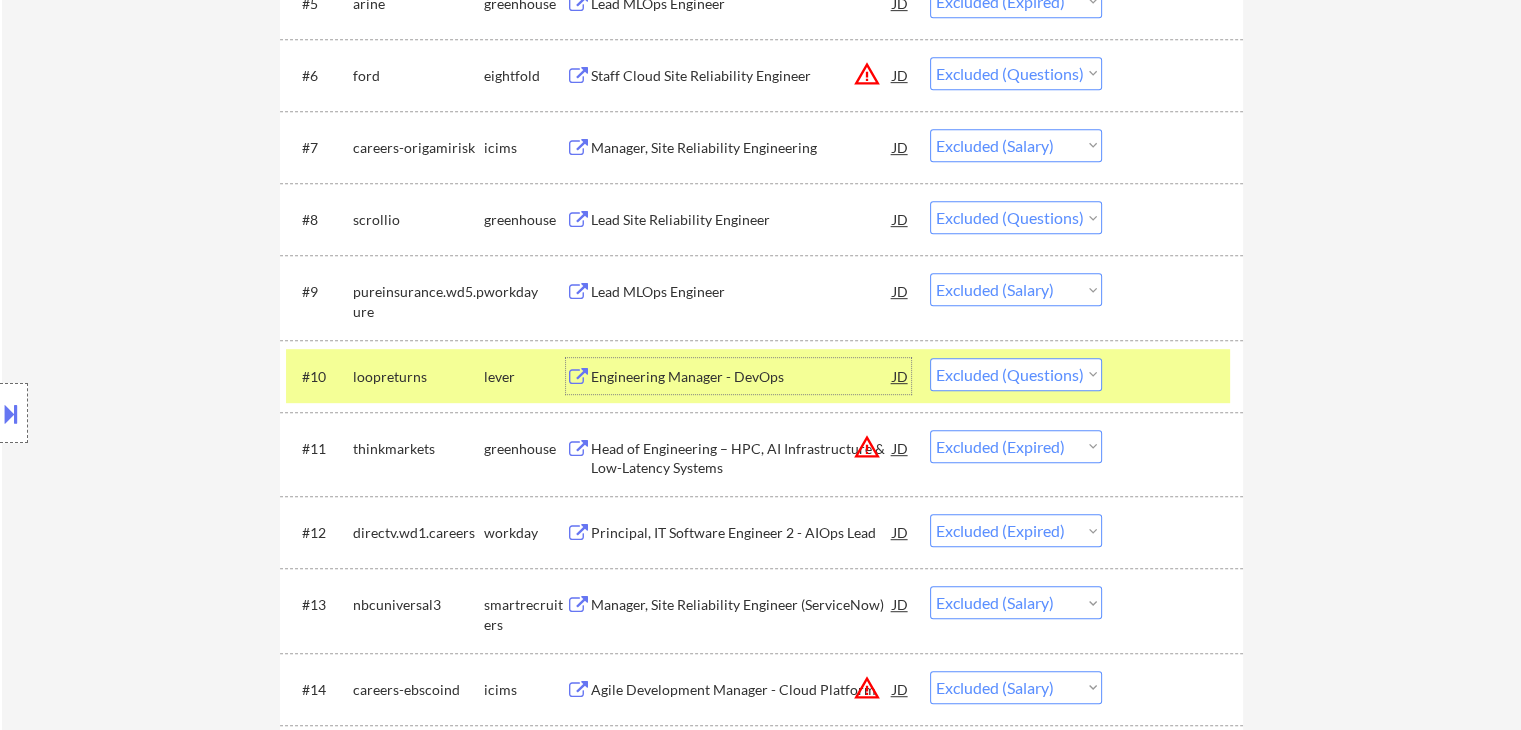 click on "Engineering Manager - DevOps" at bounding box center [742, 377] 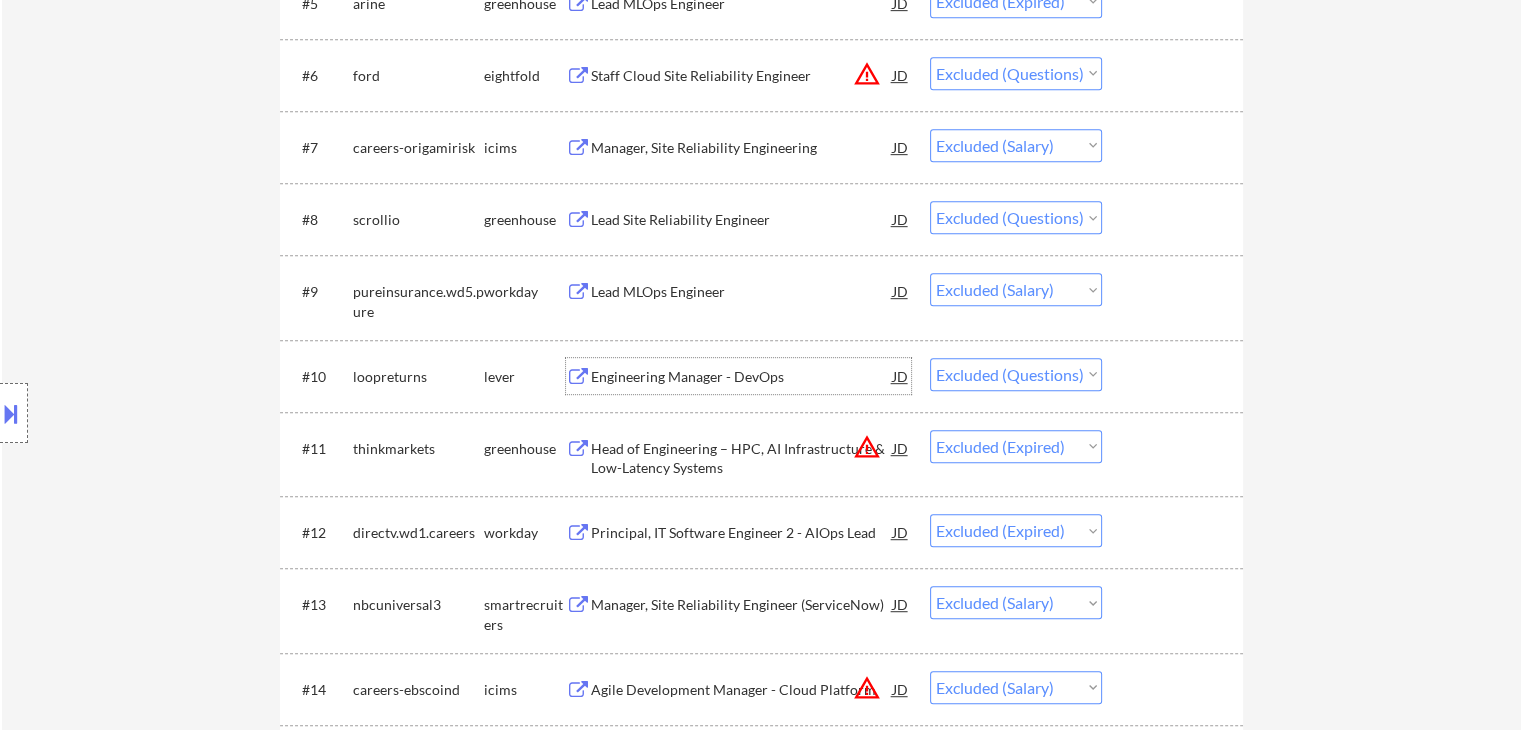 click on "Choose an option... Pending Applied Excluded (Questions) Excluded (Expired) Excluded (Location) Excluded (Bad Match) Excluded (Blocklist) Excluded (Salary) Excluded (Other)" at bounding box center (1016, 374) 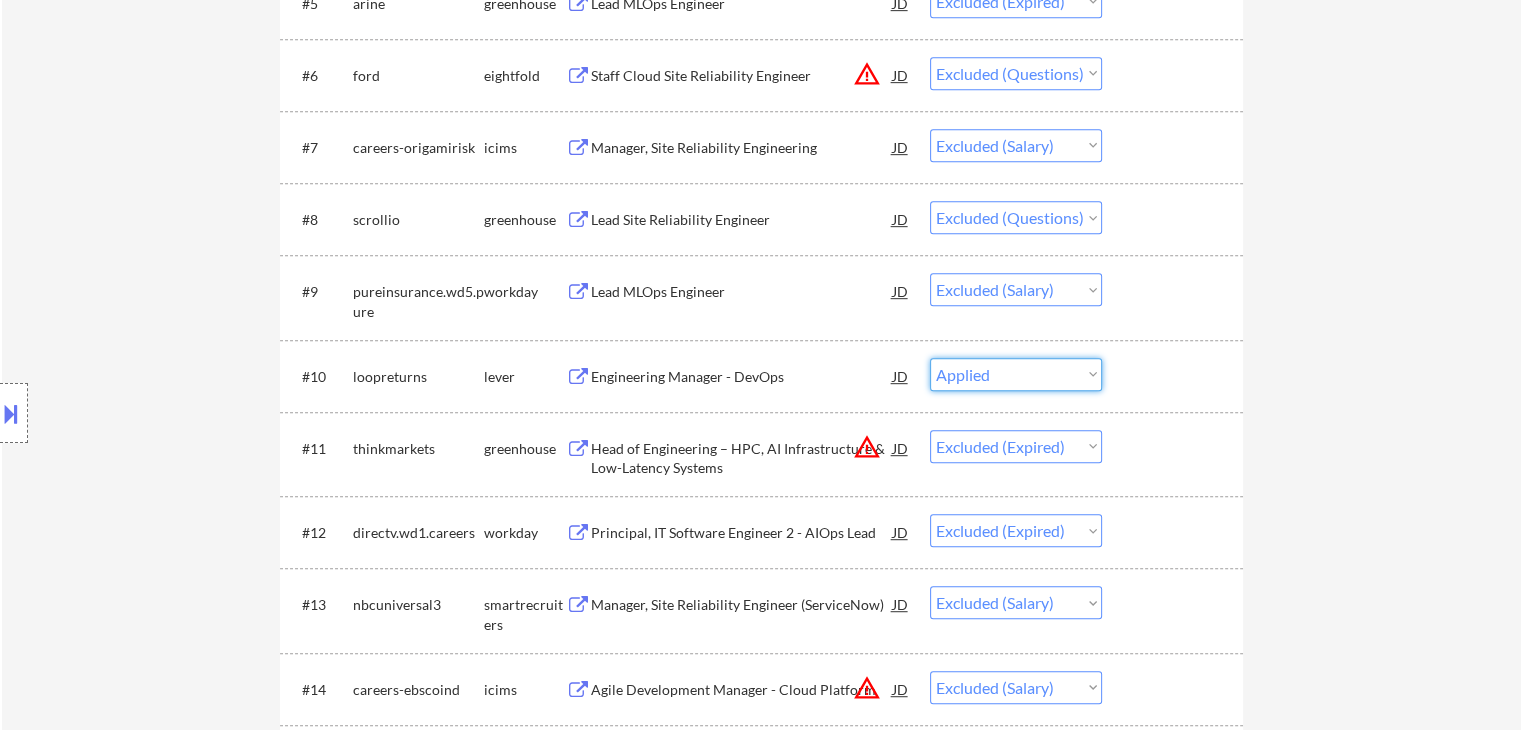 click on "Choose an option... Pending Applied Excluded (Questions) Excluded (Expired) Excluded (Location) Excluded (Bad Match) Excluded (Blocklist) Excluded (Salary) Excluded (Other)" at bounding box center [1016, 374] 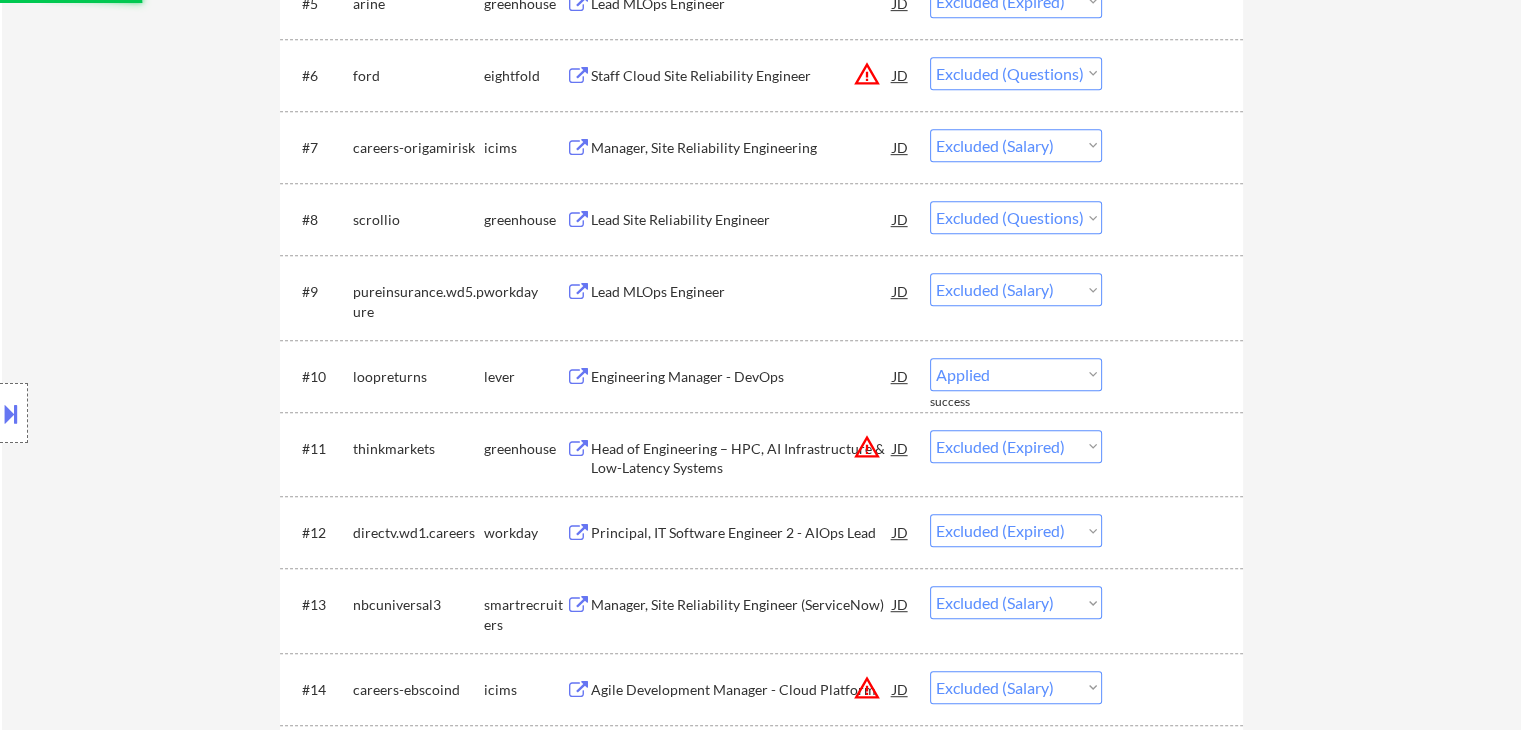select on ""excluded__expired_"" 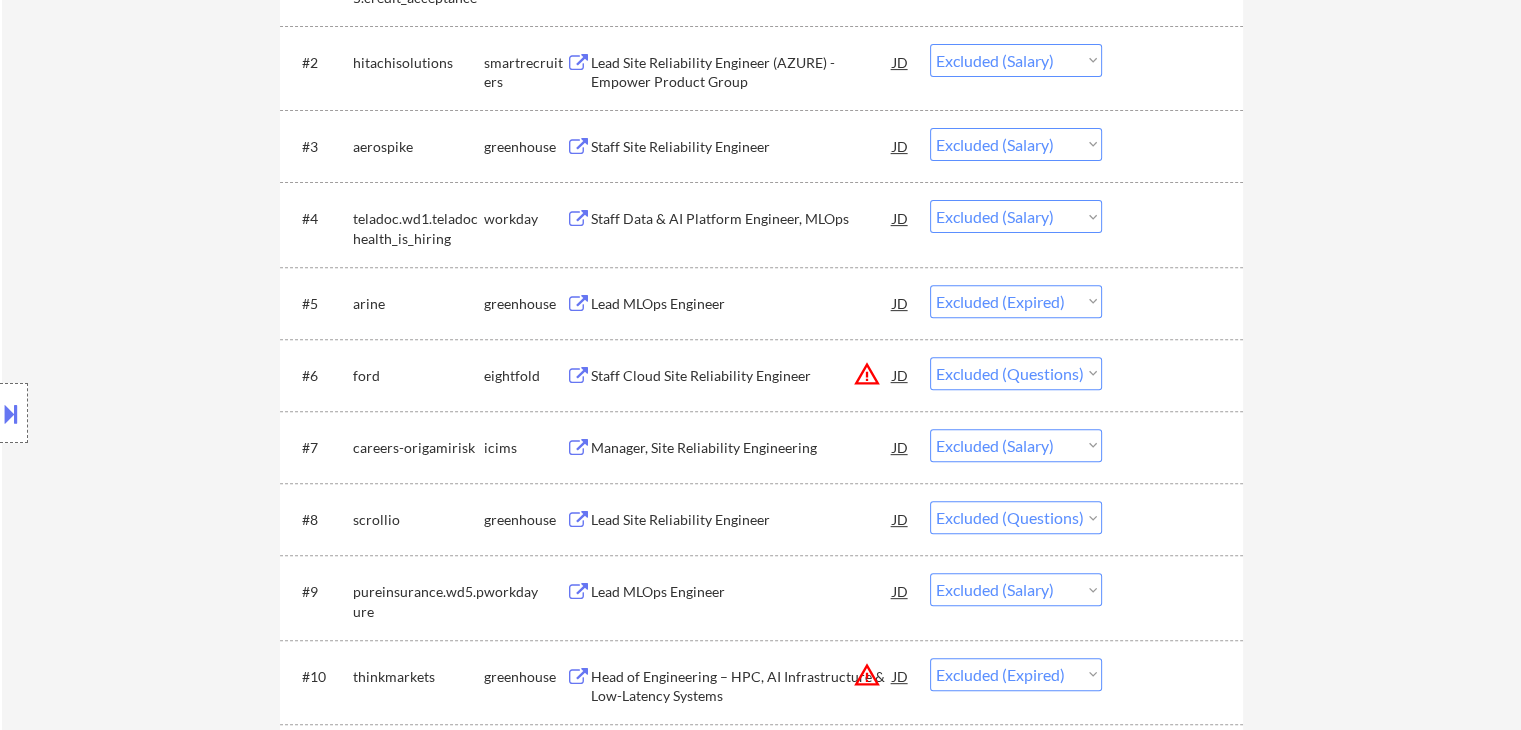 scroll, scrollTop: 854, scrollLeft: 0, axis: vertical 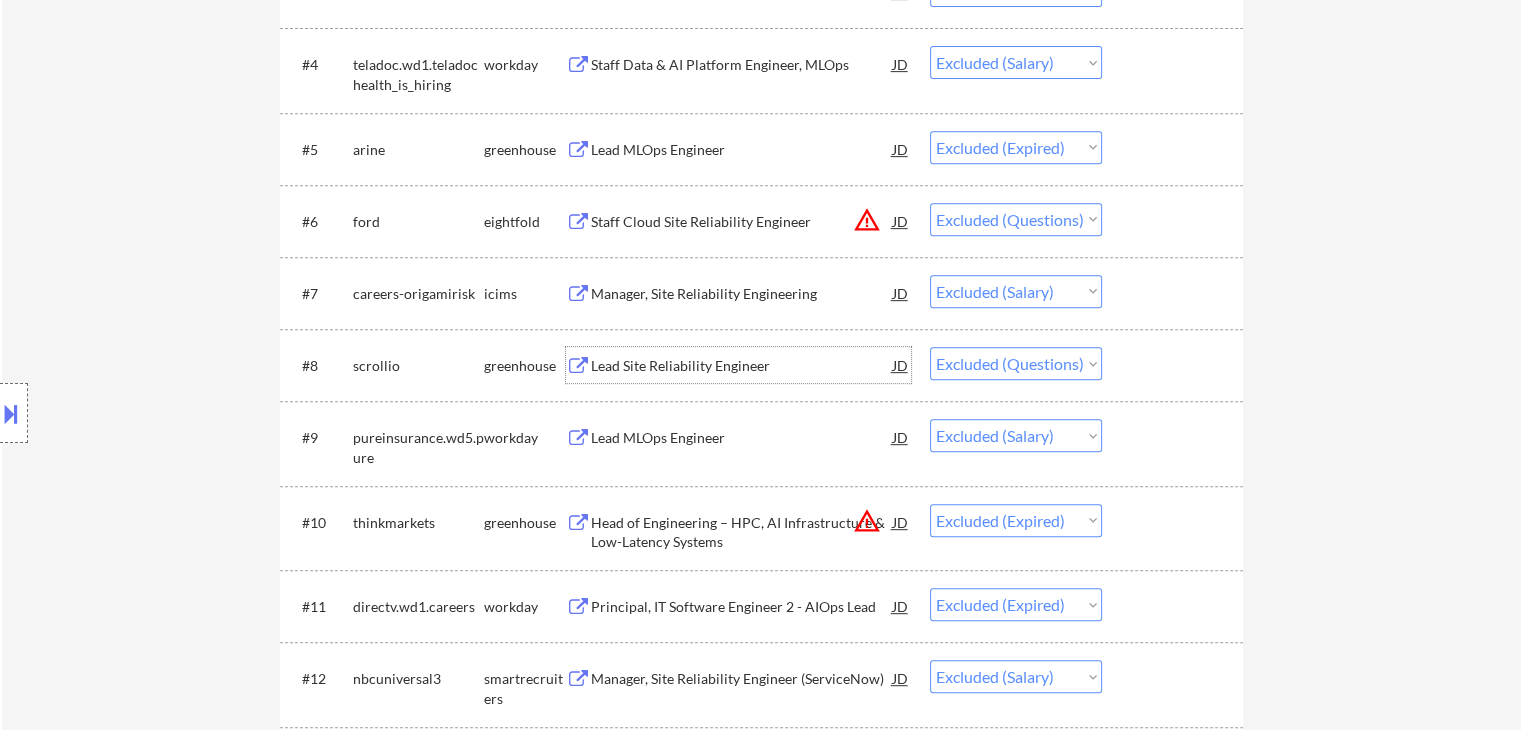 click on "Lead Site Reliability Engineer" at bounding box center [742, 366] 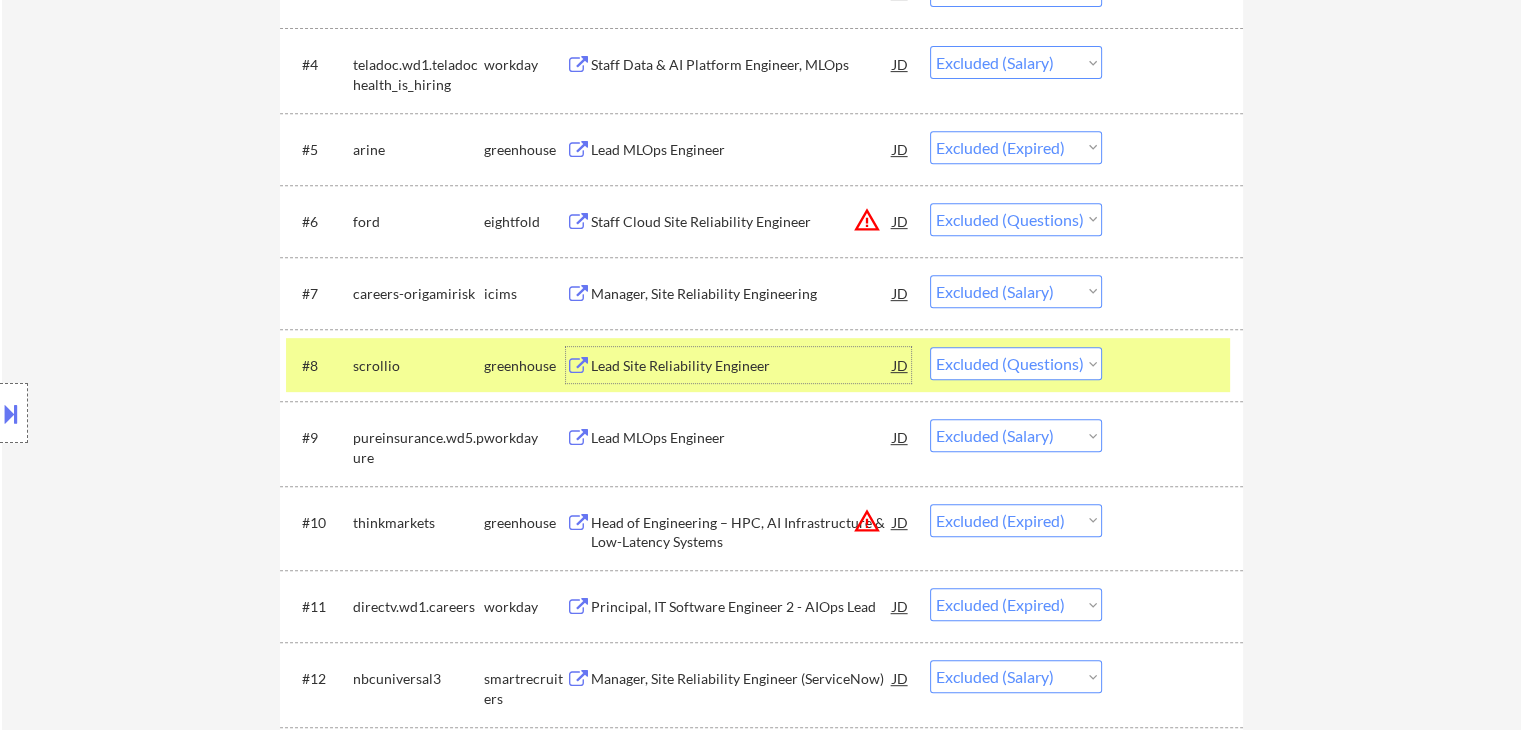 drag, startPoint x: 411, startPoint y: 369, endPoint x: 496, endPoint y: 373, distance: 85.09406 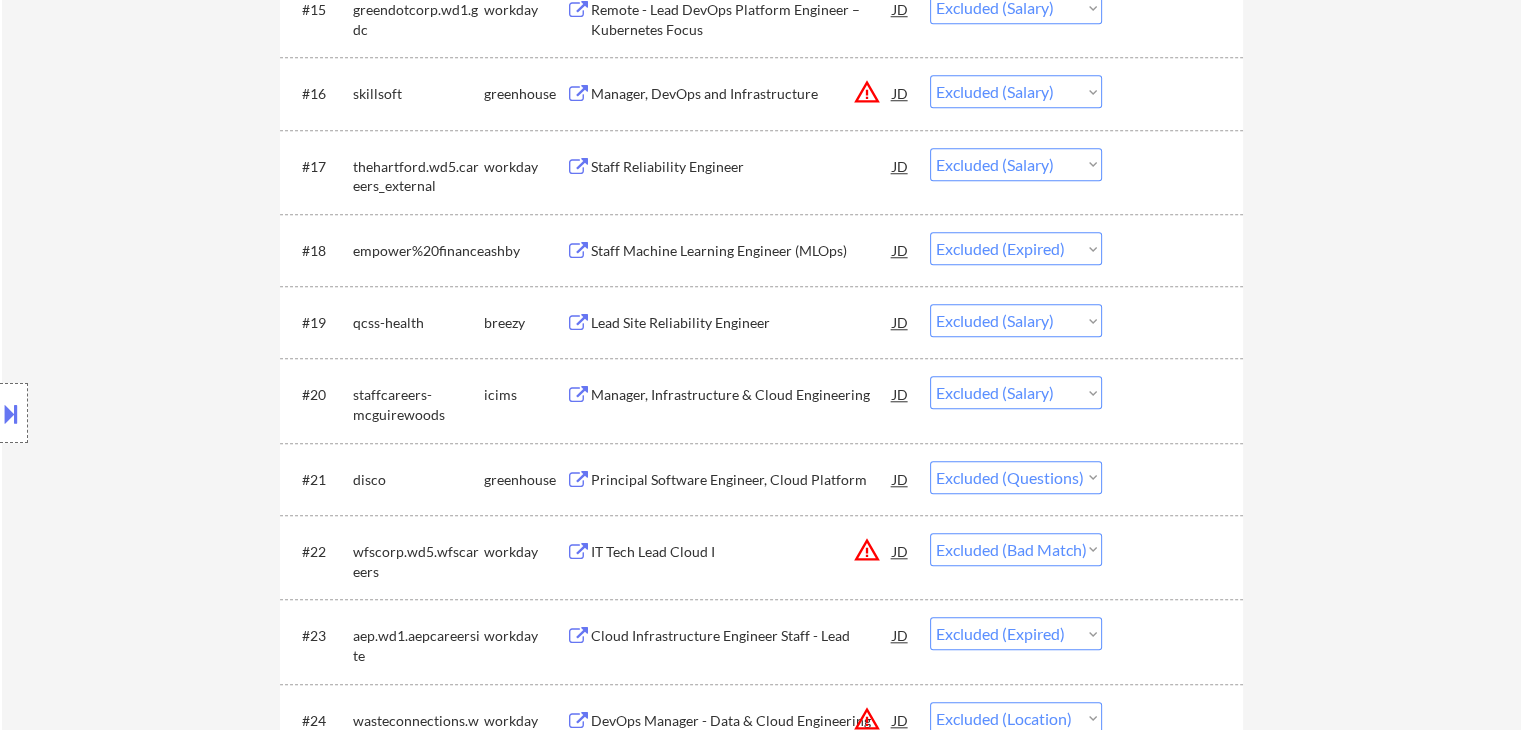 scroll, scrollTop: 1754, scrollLeft: 0, axis: vertical 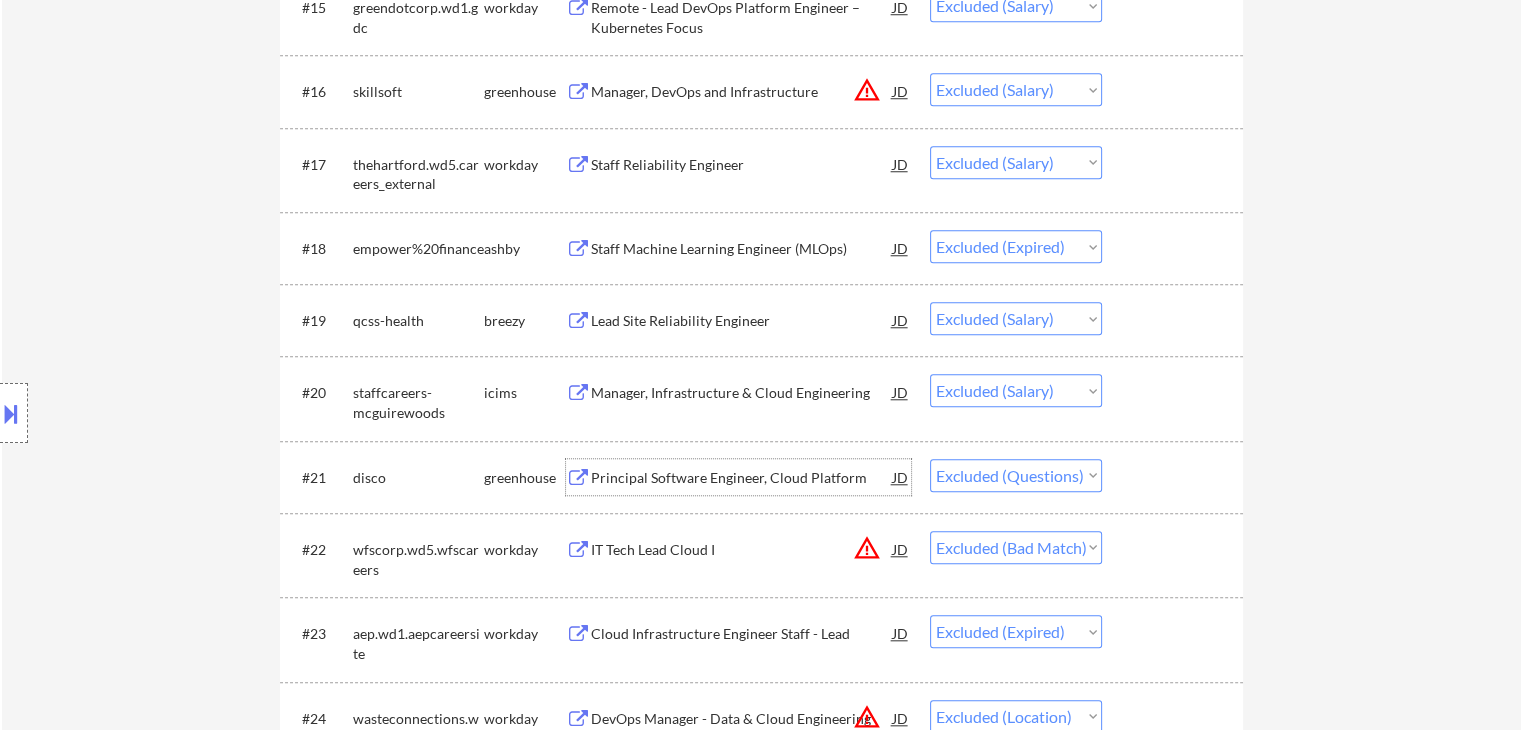 click on "Principal Software Engineer, Cloud Platform" at bounding box center (742, 478) 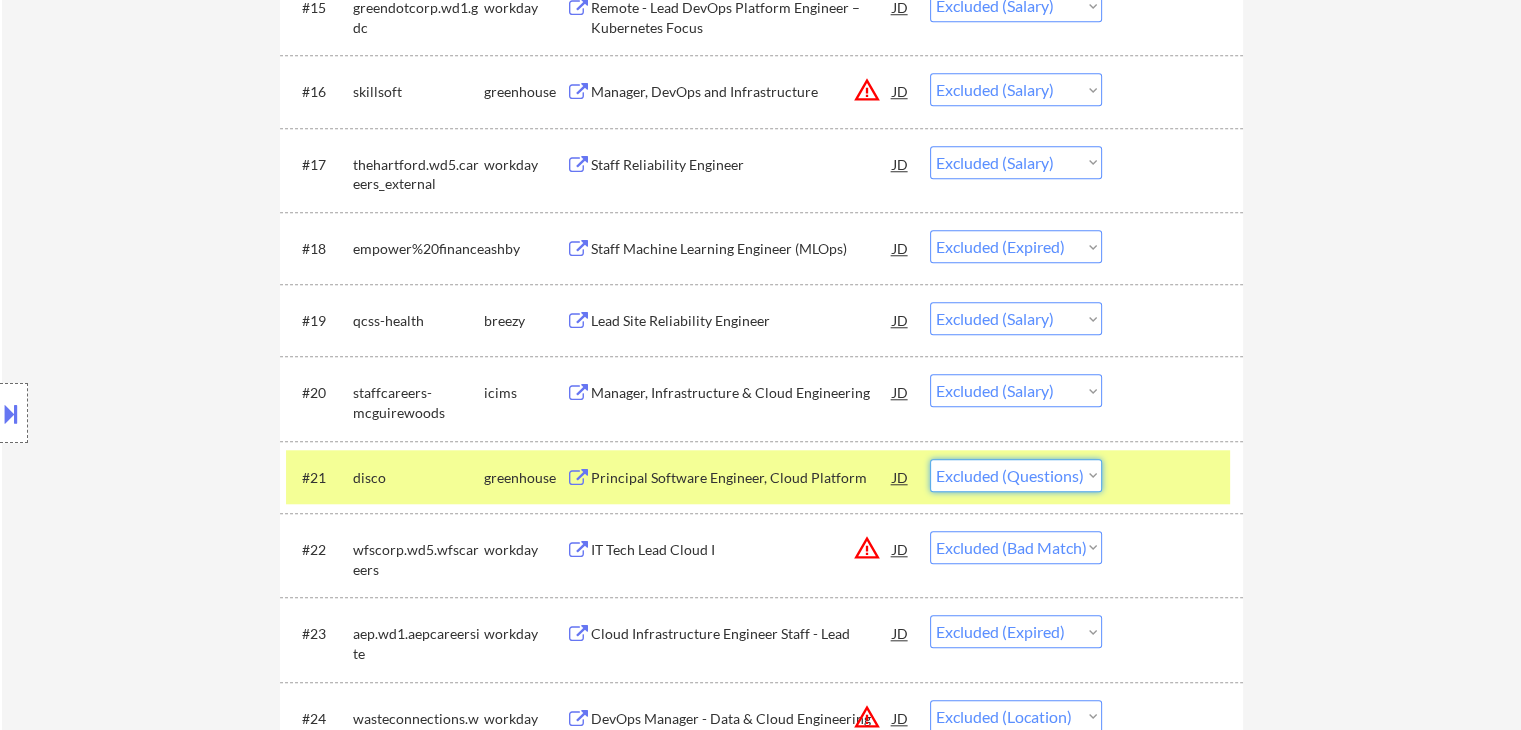 click on "Choose an option... Pending Applied Excluded (Questions) Excluded (Expired) Excluded (Location) Excluded (Bad Match) Excluded (Blocklist) Excluded (Salary) Excluded (Other)" at bounding box center [1016, 475] 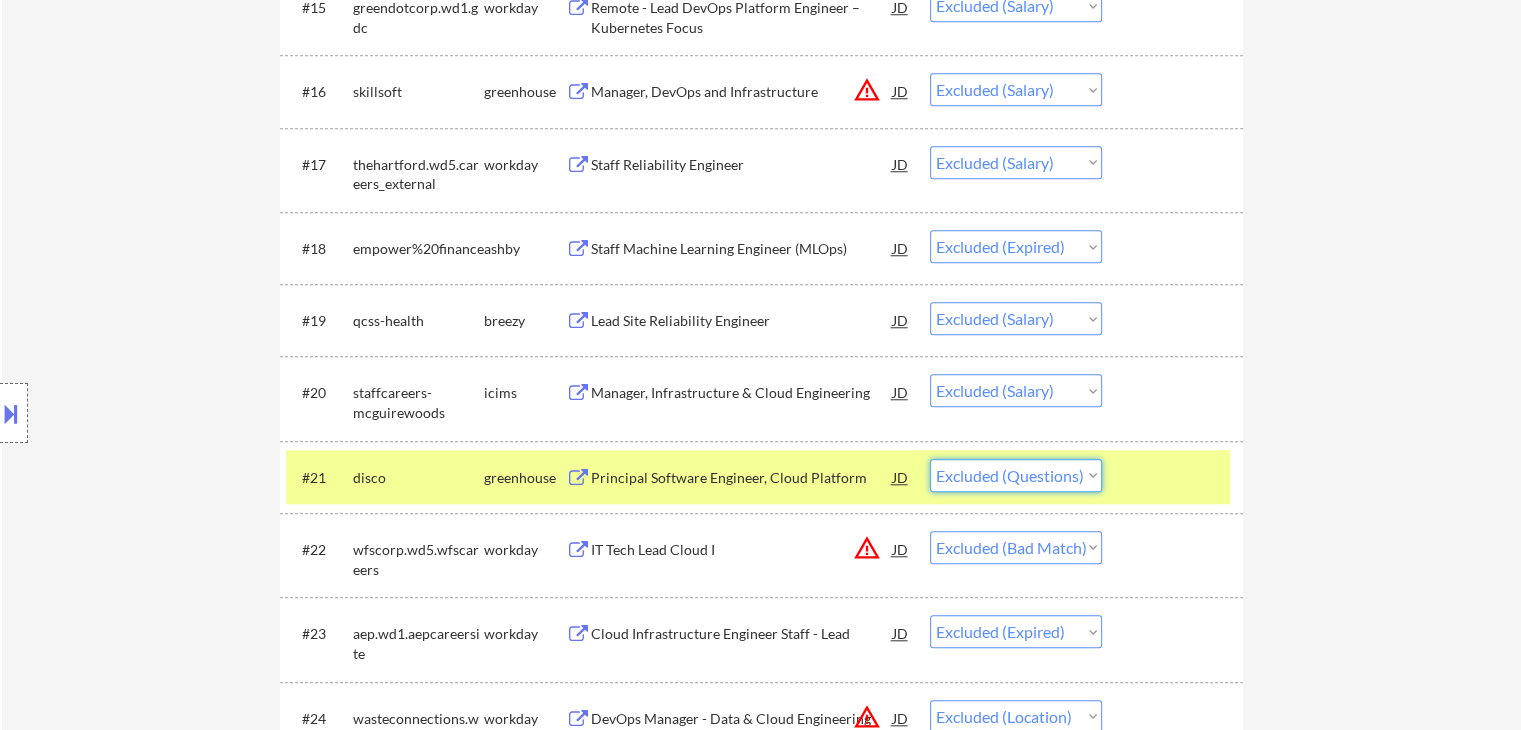 select on ""excluded__expired_"" 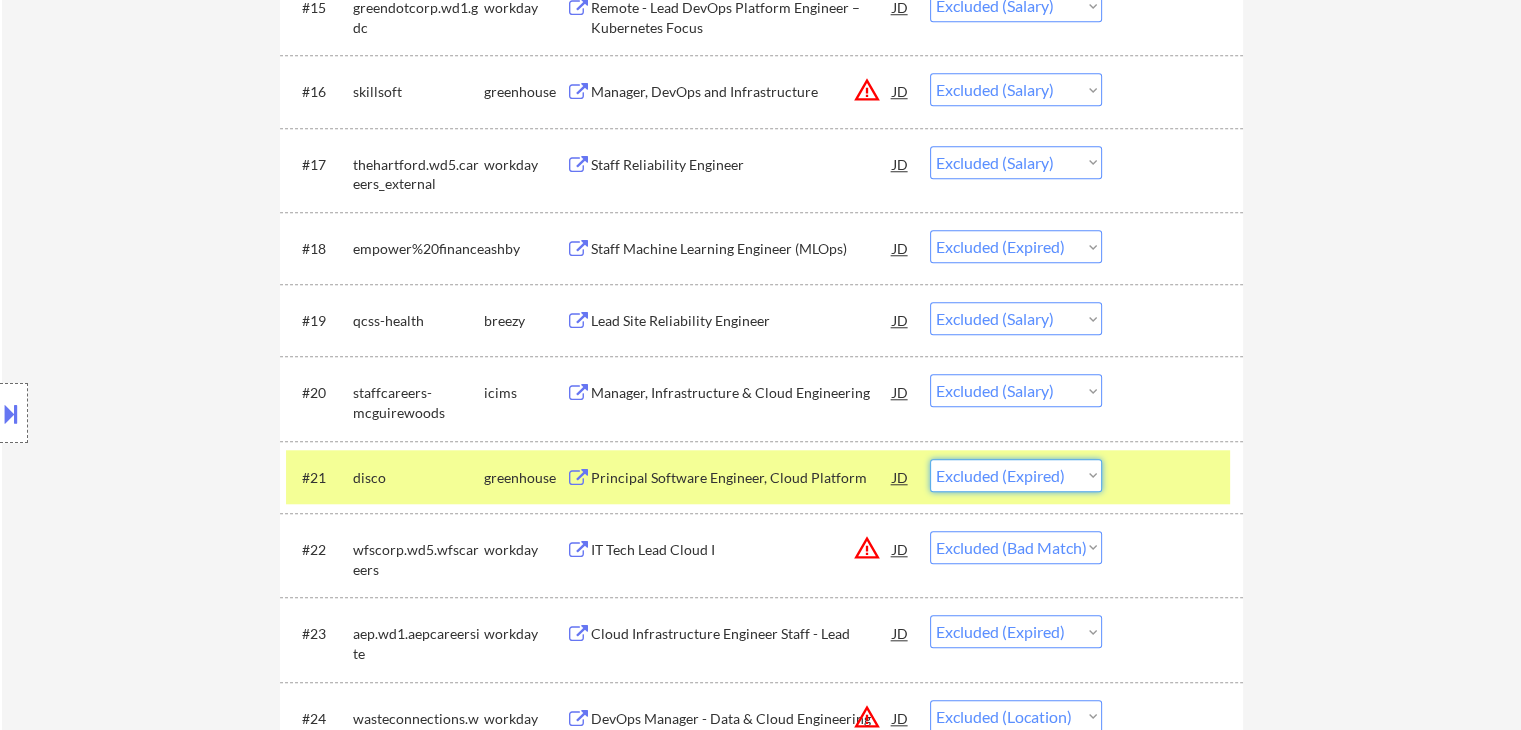 click on "Choose an option... Pending Applied Excluded (Questions) Excluded (Expired) Excluded (Location) Excluded (Bad Match) Excluded (Blocklist) Excluded (Salary) Excluded (Other)" at bounding box center [1016, 475] 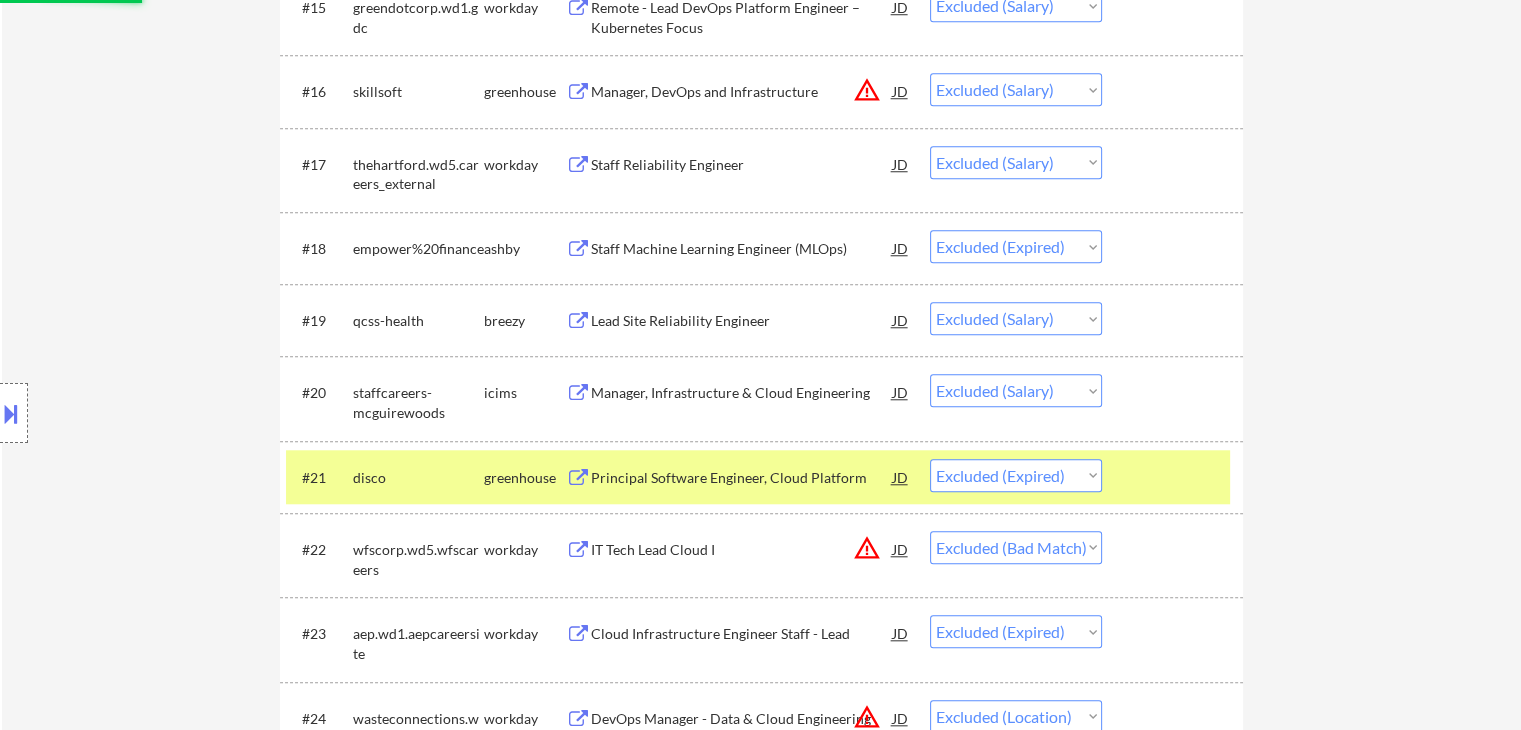 click on "disco" at bounding box center [418, 478] 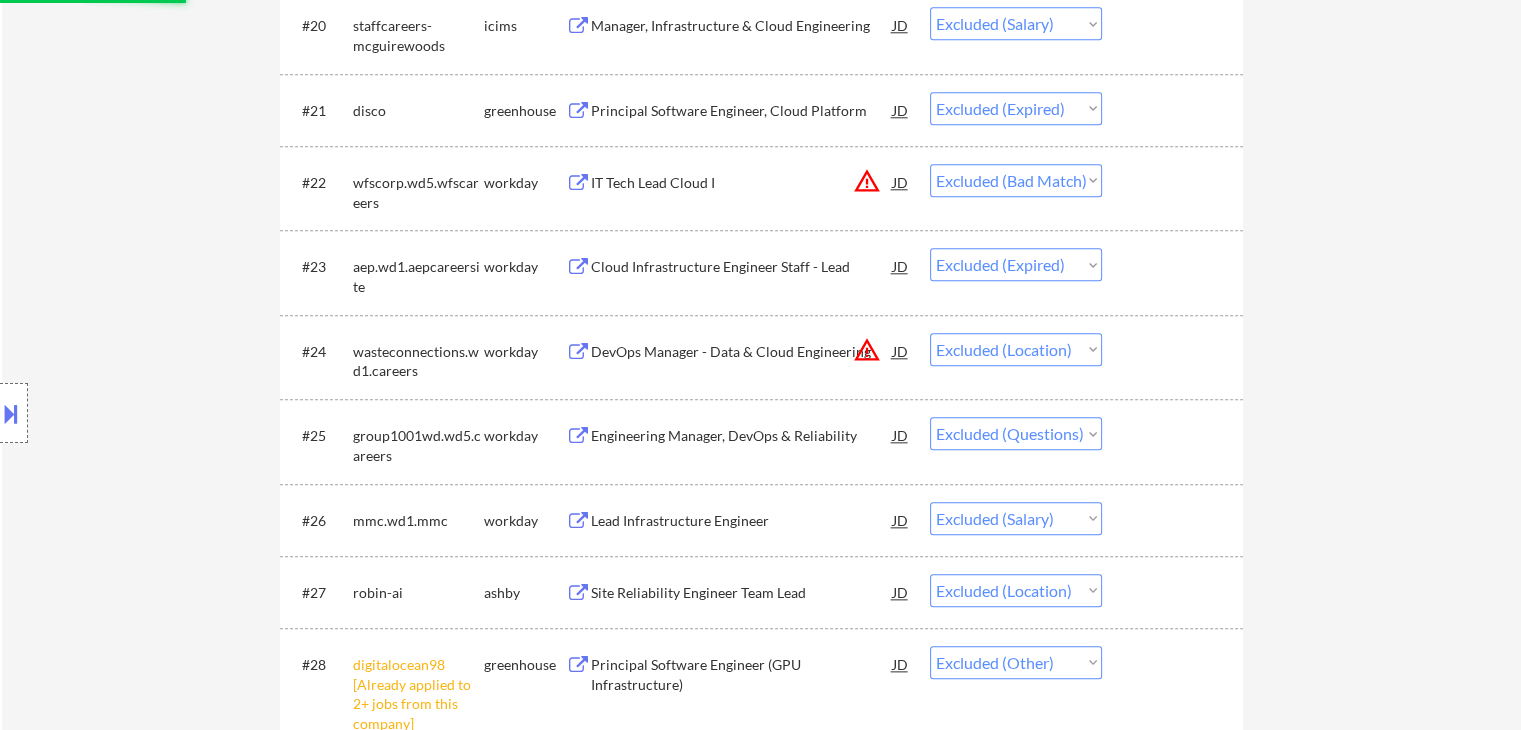 scroll, scrollTop: 2154, scrollLeft: 0, axis: vertical 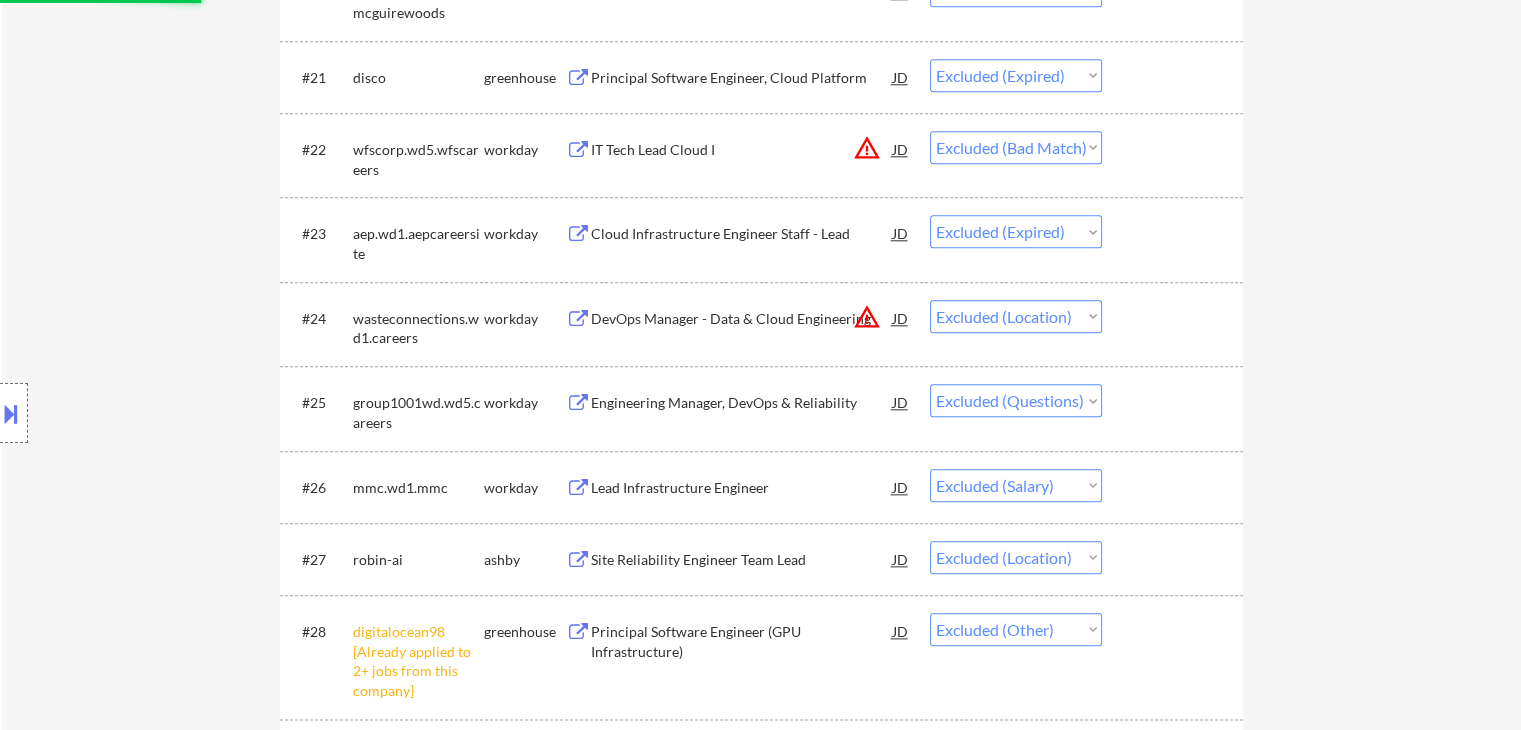 click on "Engineering Manager, DevOps & Reliability" at bounding box center (742, 403) 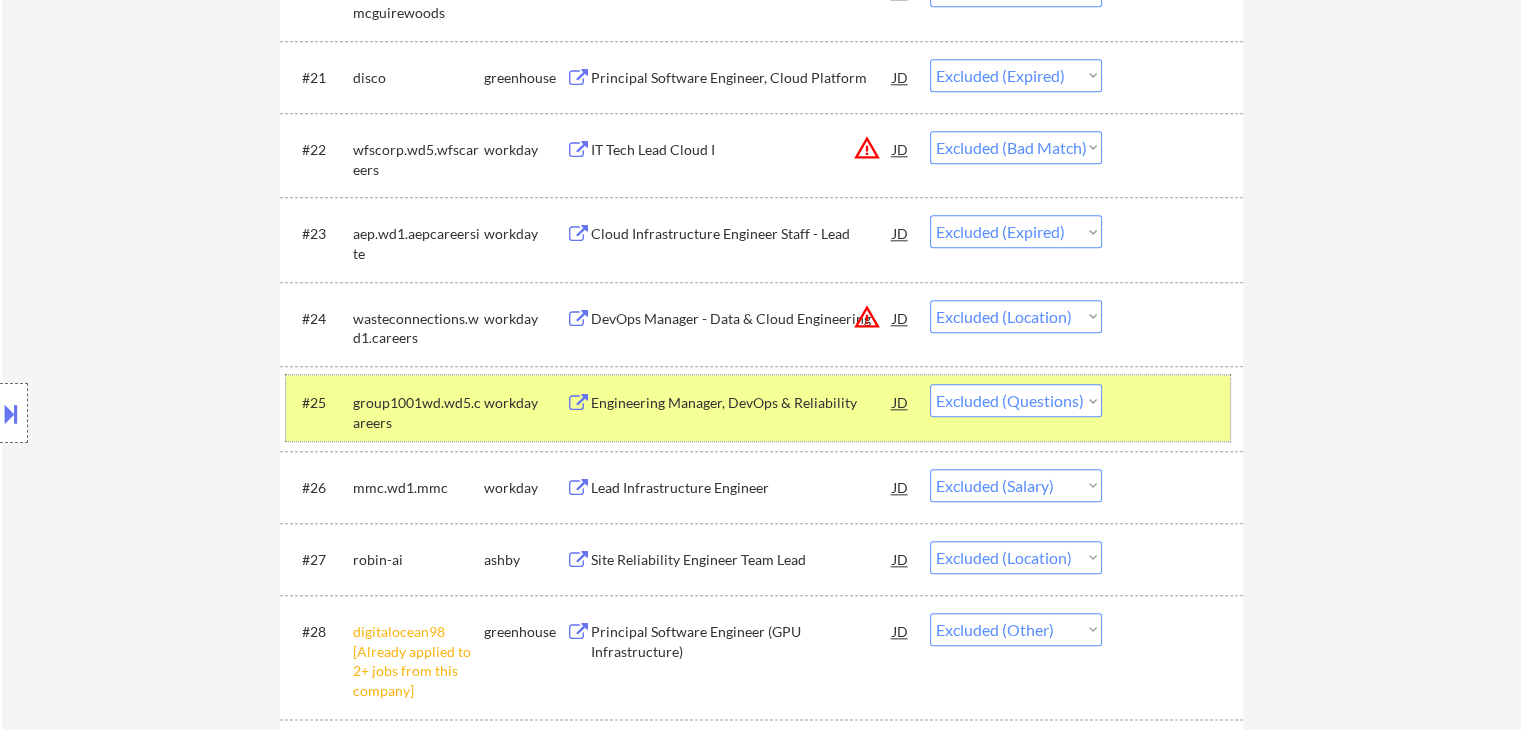 click on "group1001wd.wd5.careers" at bounding box center [418, 412] 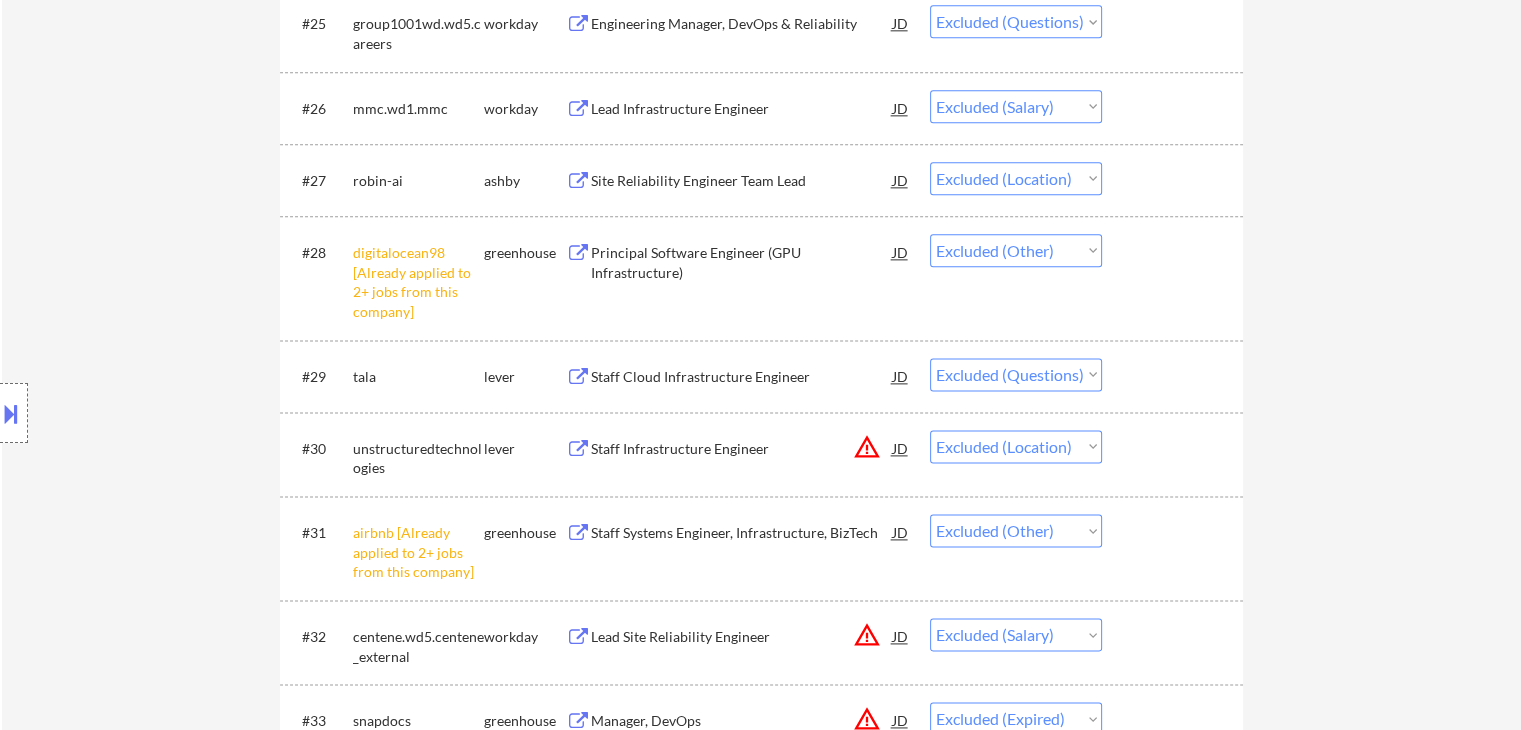 scroll, scrollTop: 2554, scrollLeft: 0, axis: vertical 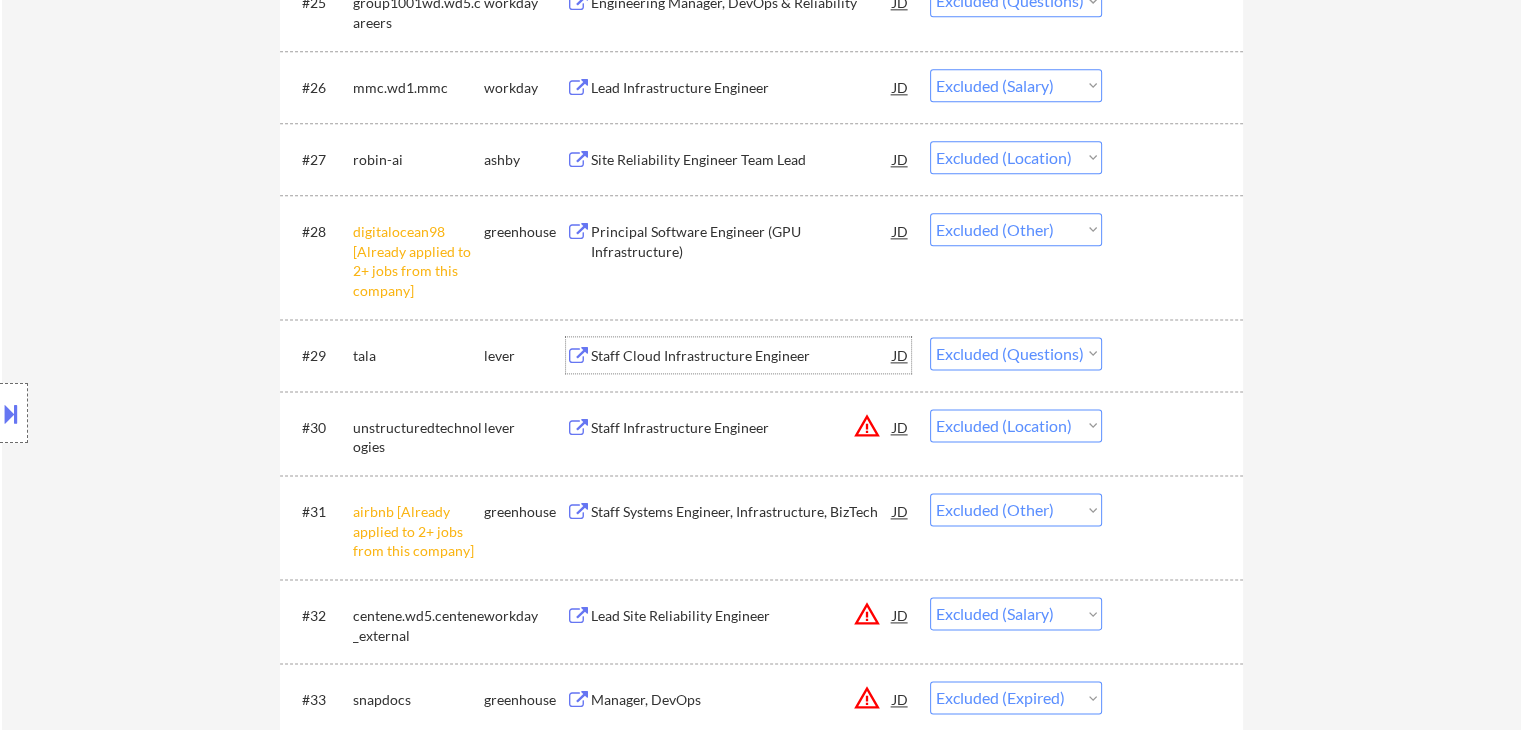 click on "Staff Cloud Infrastructure Engineer" at bounding box center [742, 356] 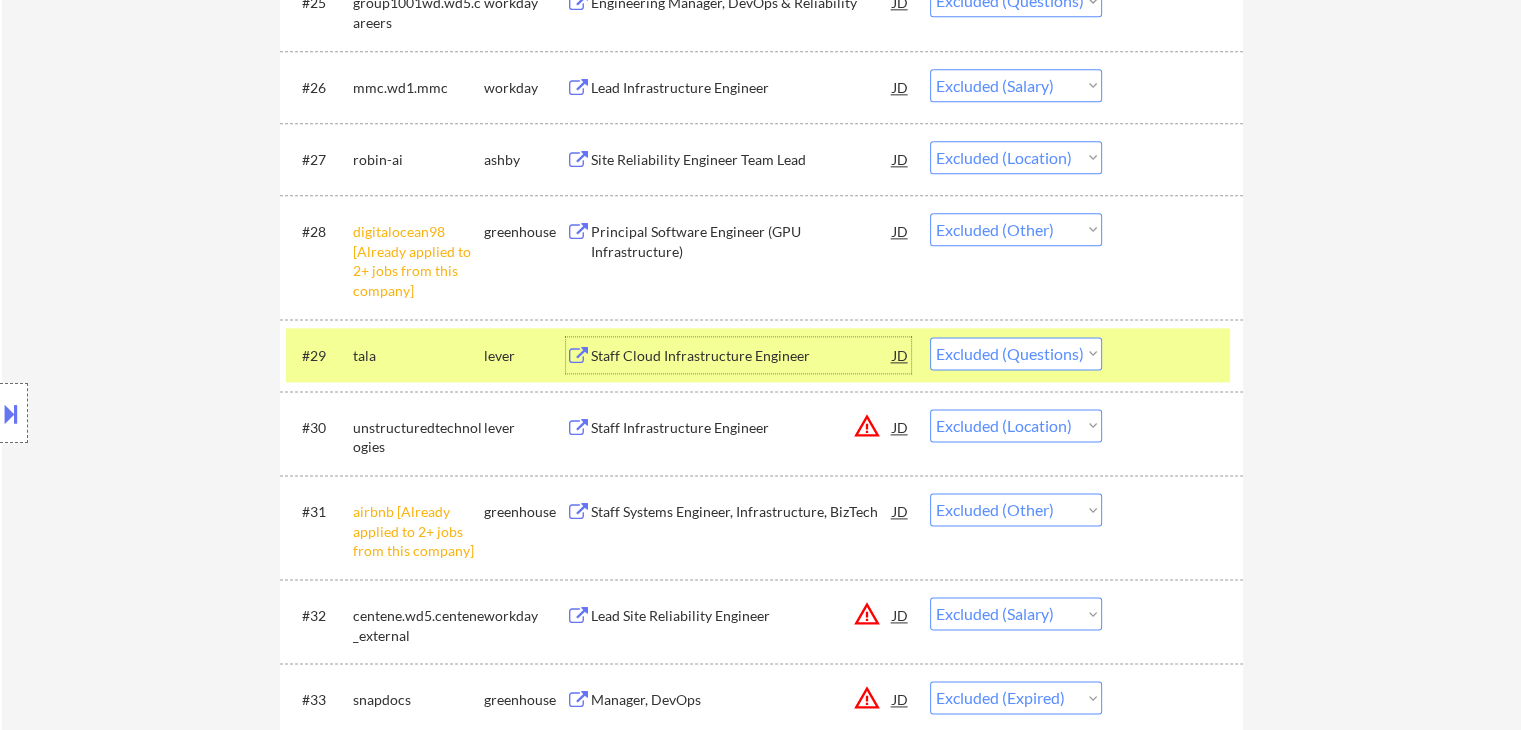 drag, startPoint x: 1001, startPoint y: 357, endPoint x: 1009, endPoint y: 364, distance: 10.630146 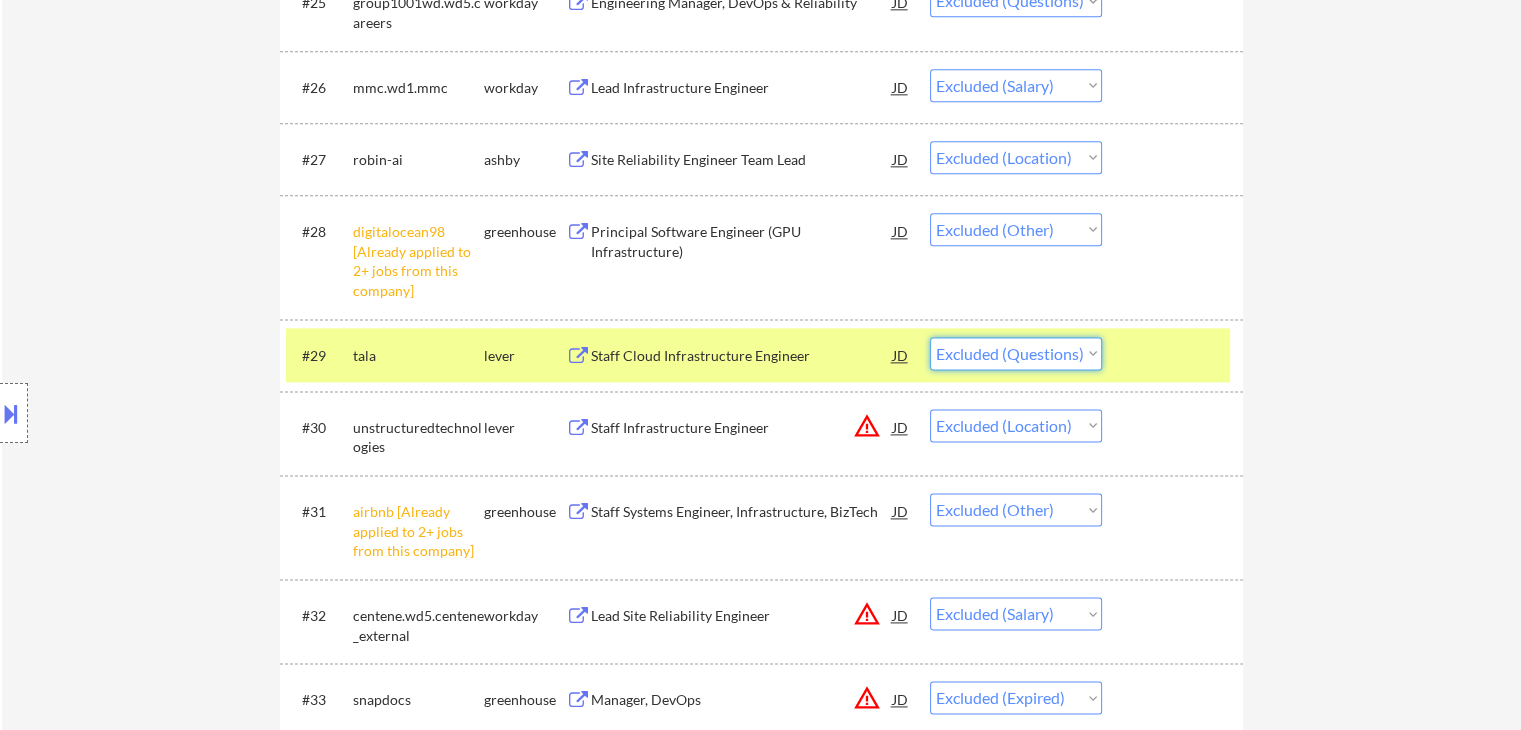 select on ""excluded__expired_"" 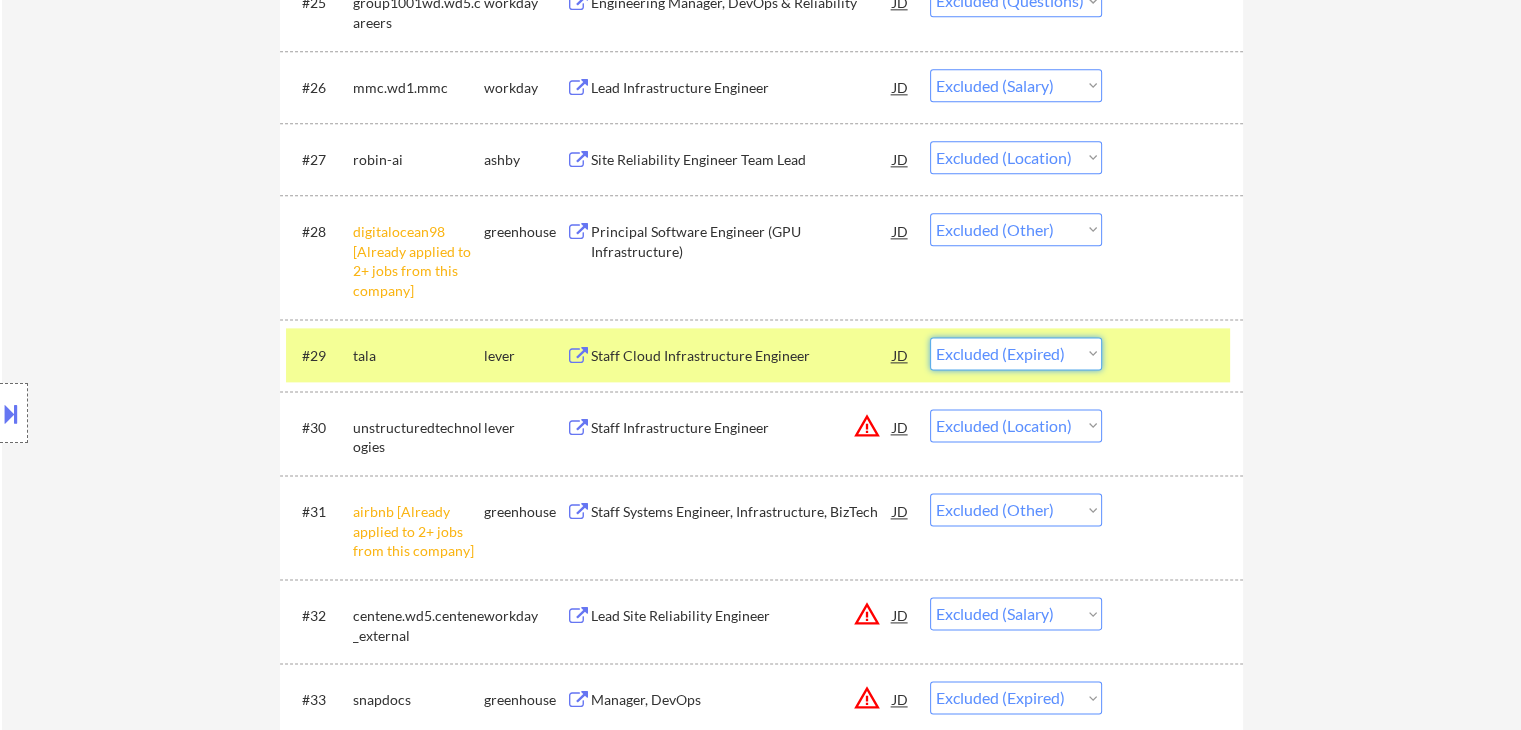 click on "Choose an option... Pending Applied Excluded (Questions) Excluded (Expired) Excluded (Location) Excluded (Bad Match) Excluded (Blocklist) Excluded (Salary) Excluded (Other)" at bounding box center [1016, 353] 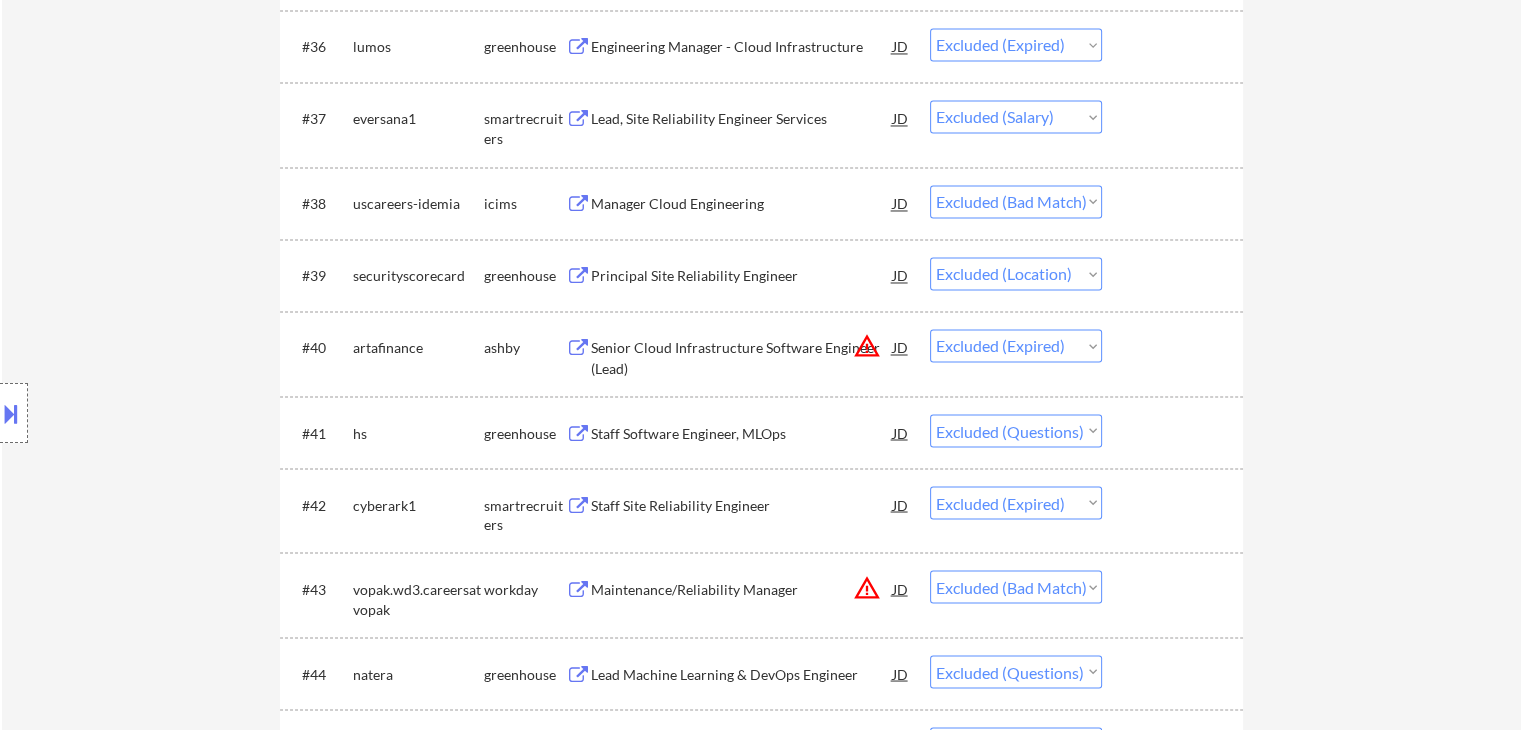 scroll, scrollTop: 3554, scrollLeft: 0, axis: vertical 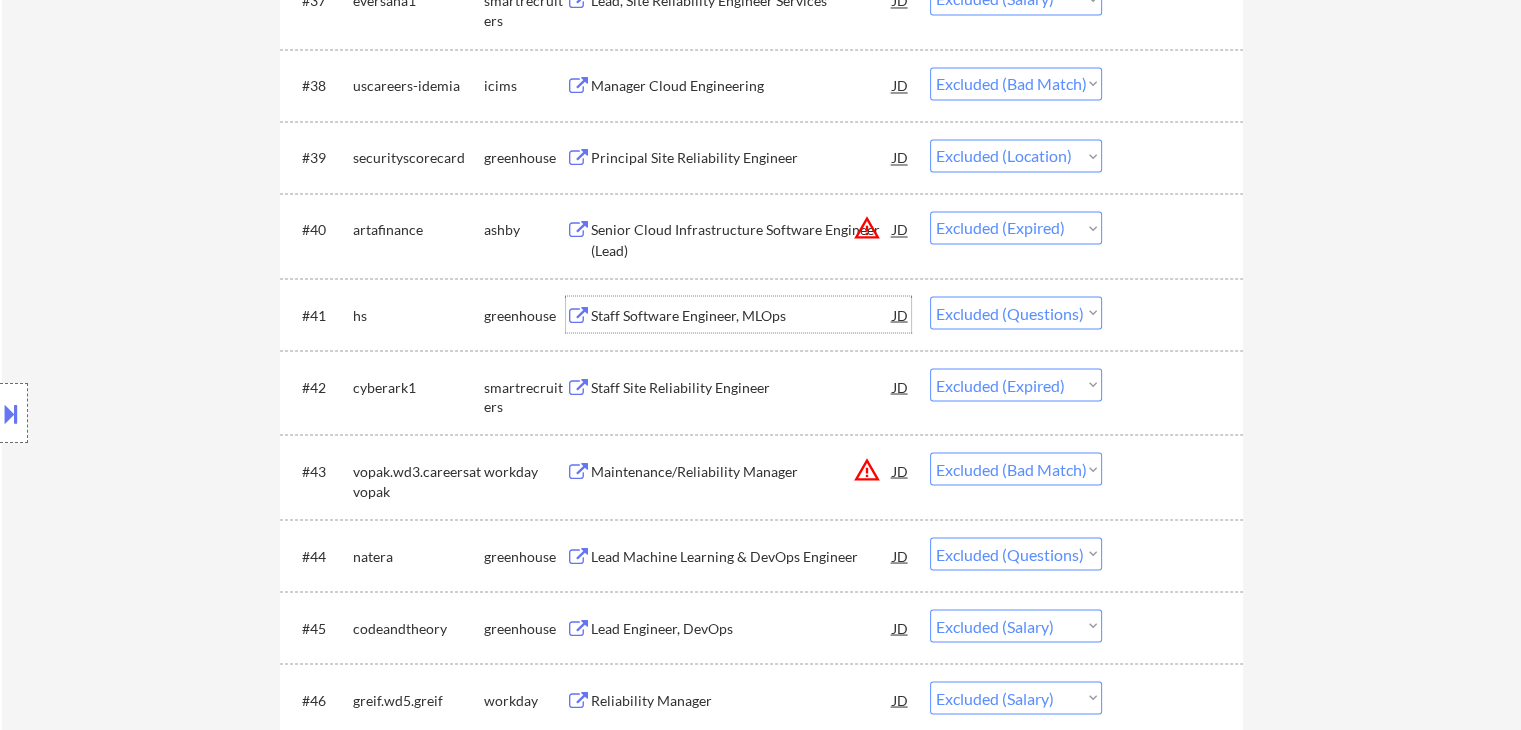 click on "Staff Software Engineer, MLOps" at bounding box center [742, 315] 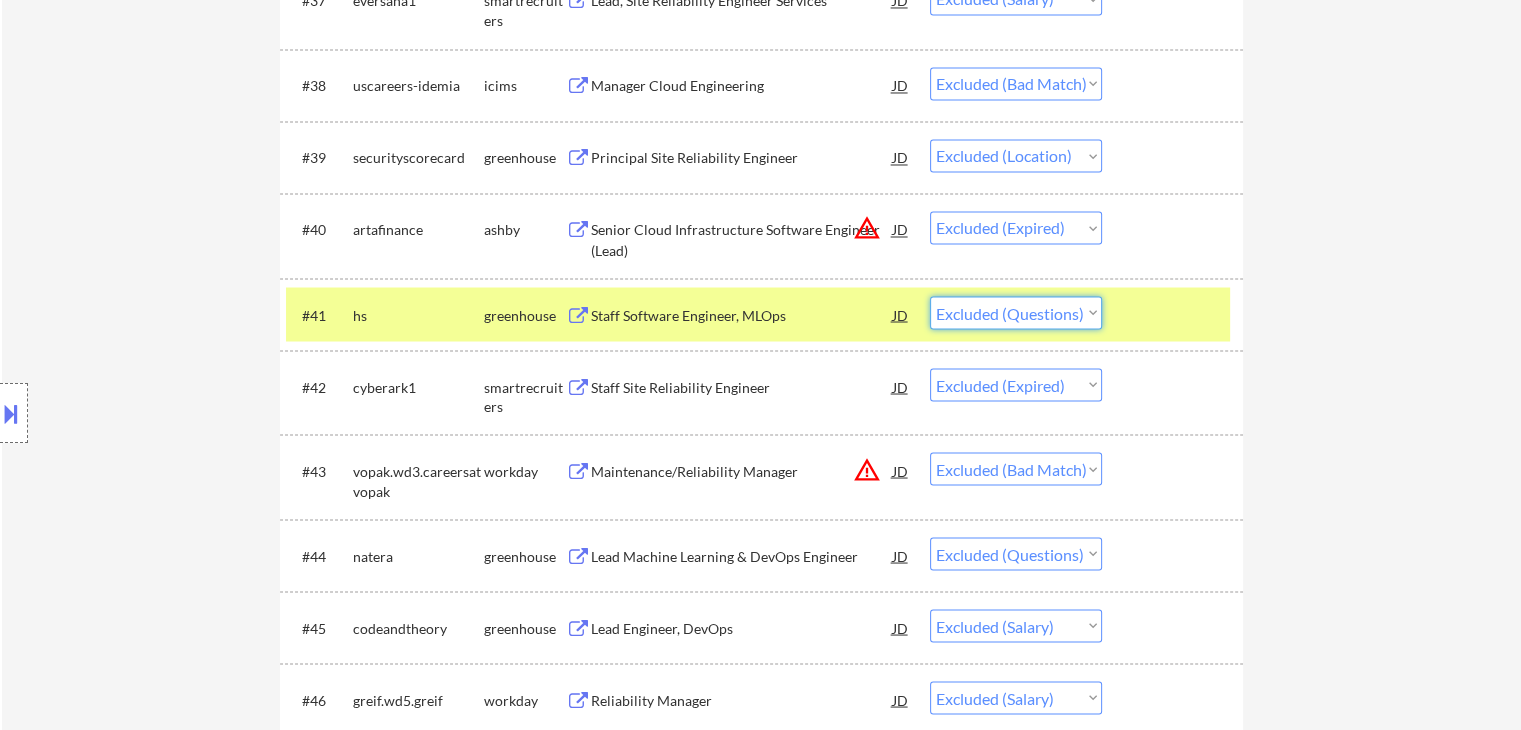 click on "Choose an option... Pending Applied Excluded (Questions) Excluded (Expired) Excluded (Location) Excluded (Bad Match) Excluded (Blocklist) Excluded (Salary) Excluded (Other)" at bounding box center (1016, 312) 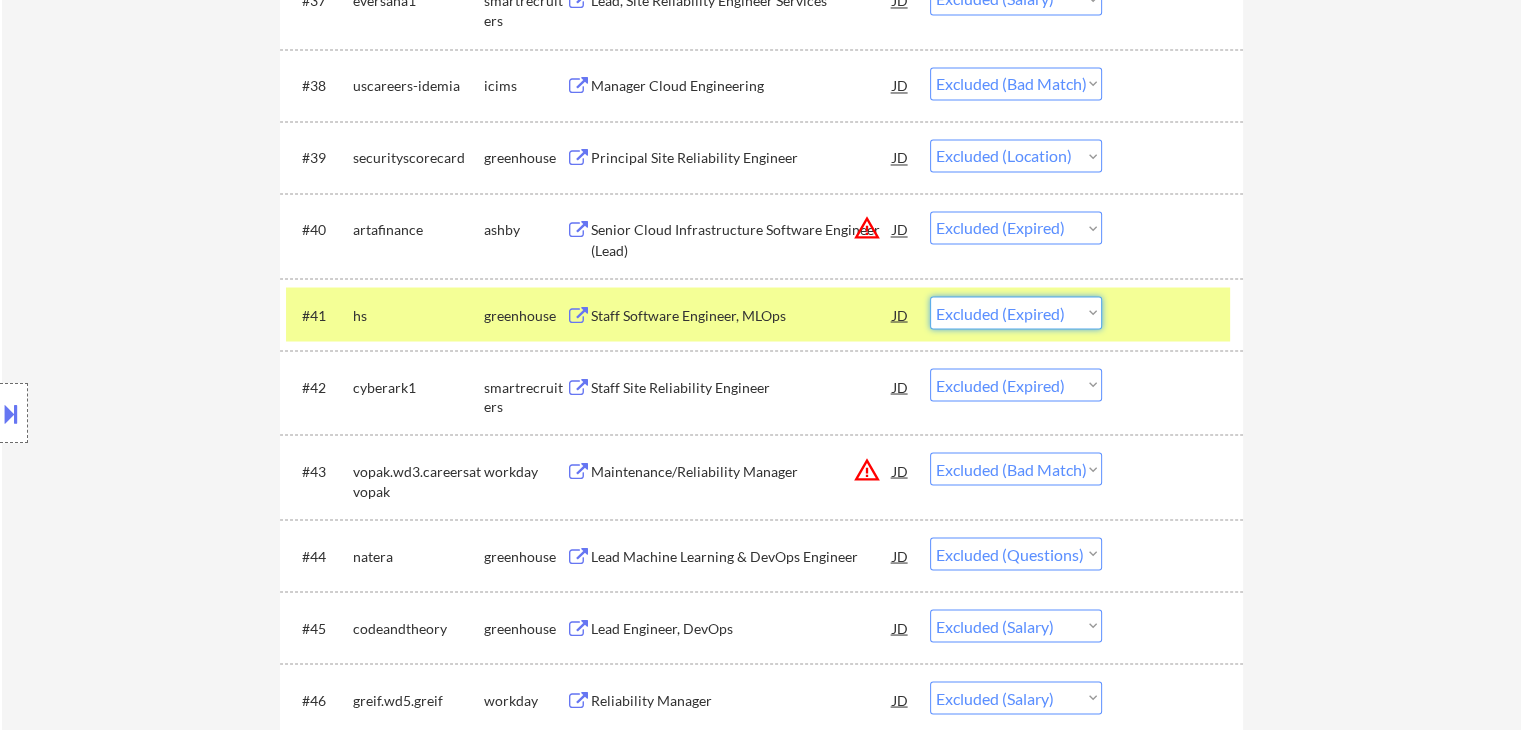 click on "Choose an option... Pending Applied Excluded (Questions) Excluded (Expired) Excluded (Location) Excluded (Bad Match) Excluded (Blocklist) Excluded (Salary) Excluded (Other)" at bounding box center [1016, 312] 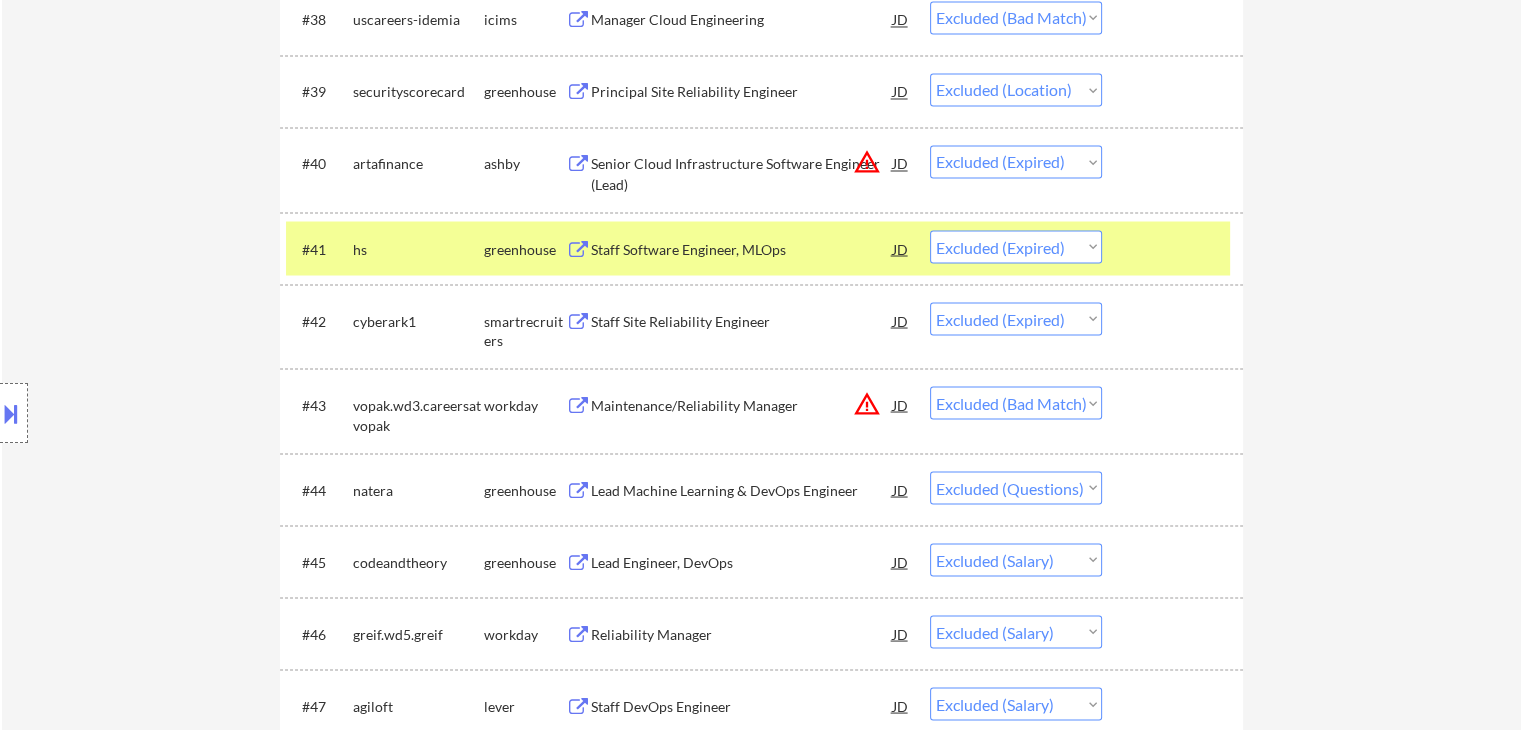 scroll, scrollTop: 3754, scrollLeft: 0, axis: vertical 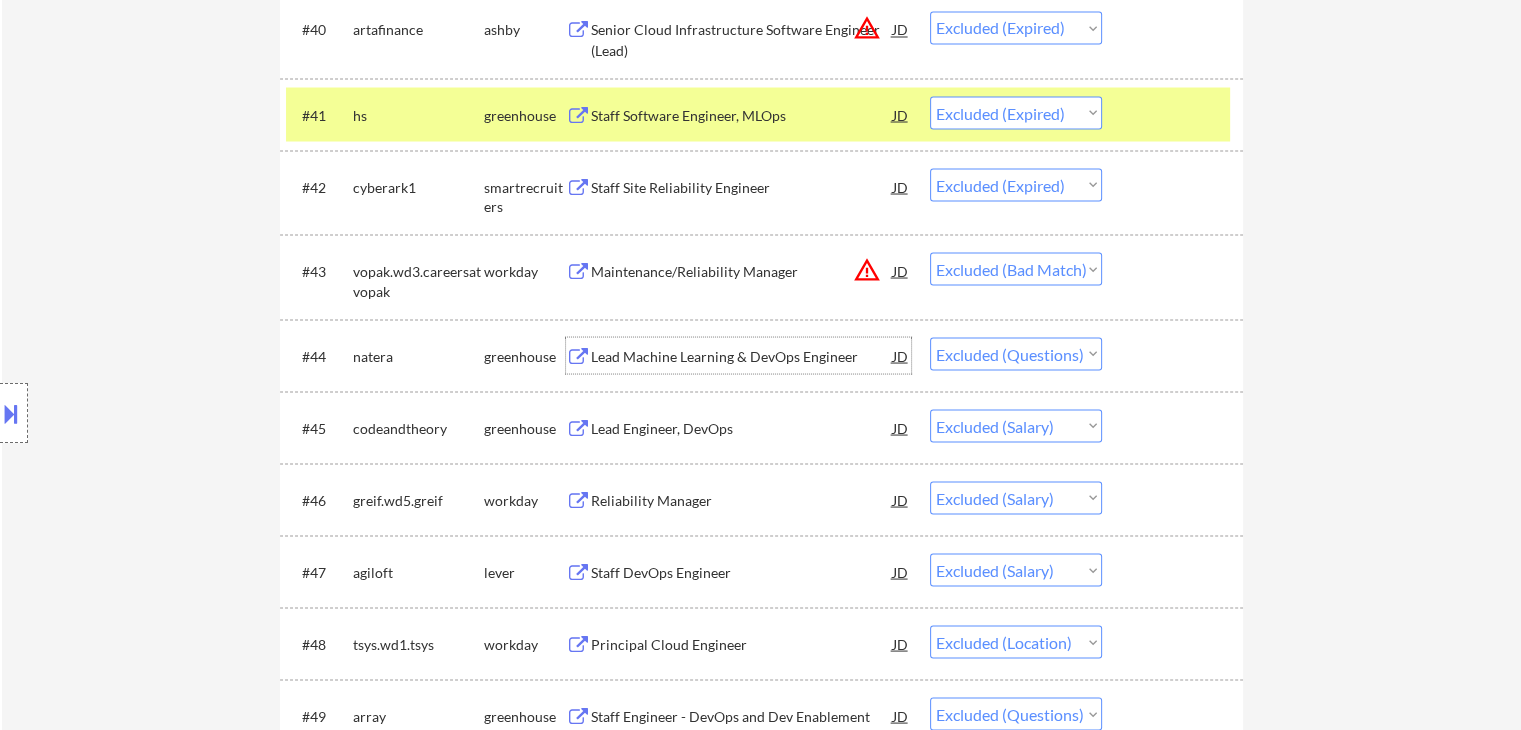 click on "Lead Machine Learning & DevOps Engineer" at bounding box center [742, 356] 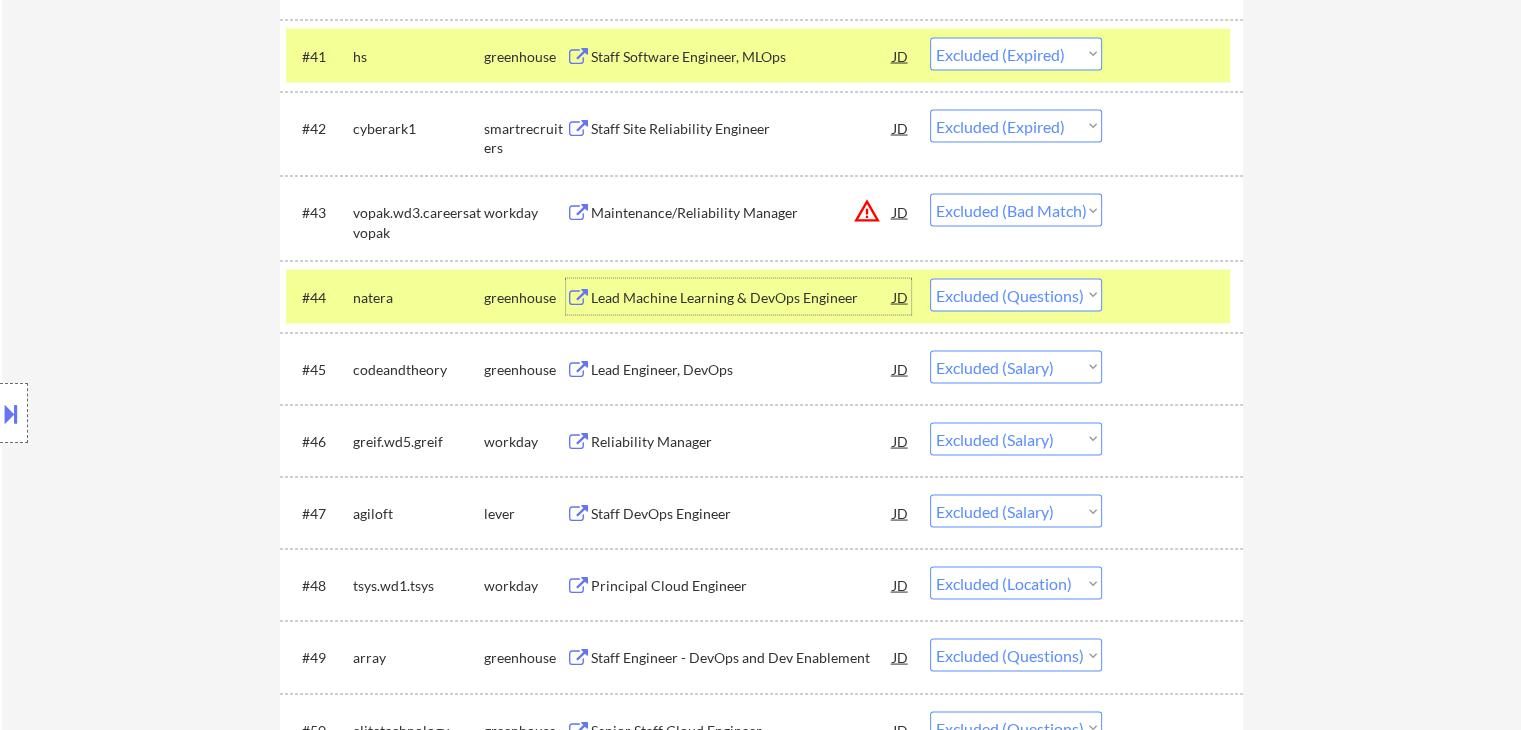 scroll, scrollTop: 3954, scrollLeft: 0, axis: vertical 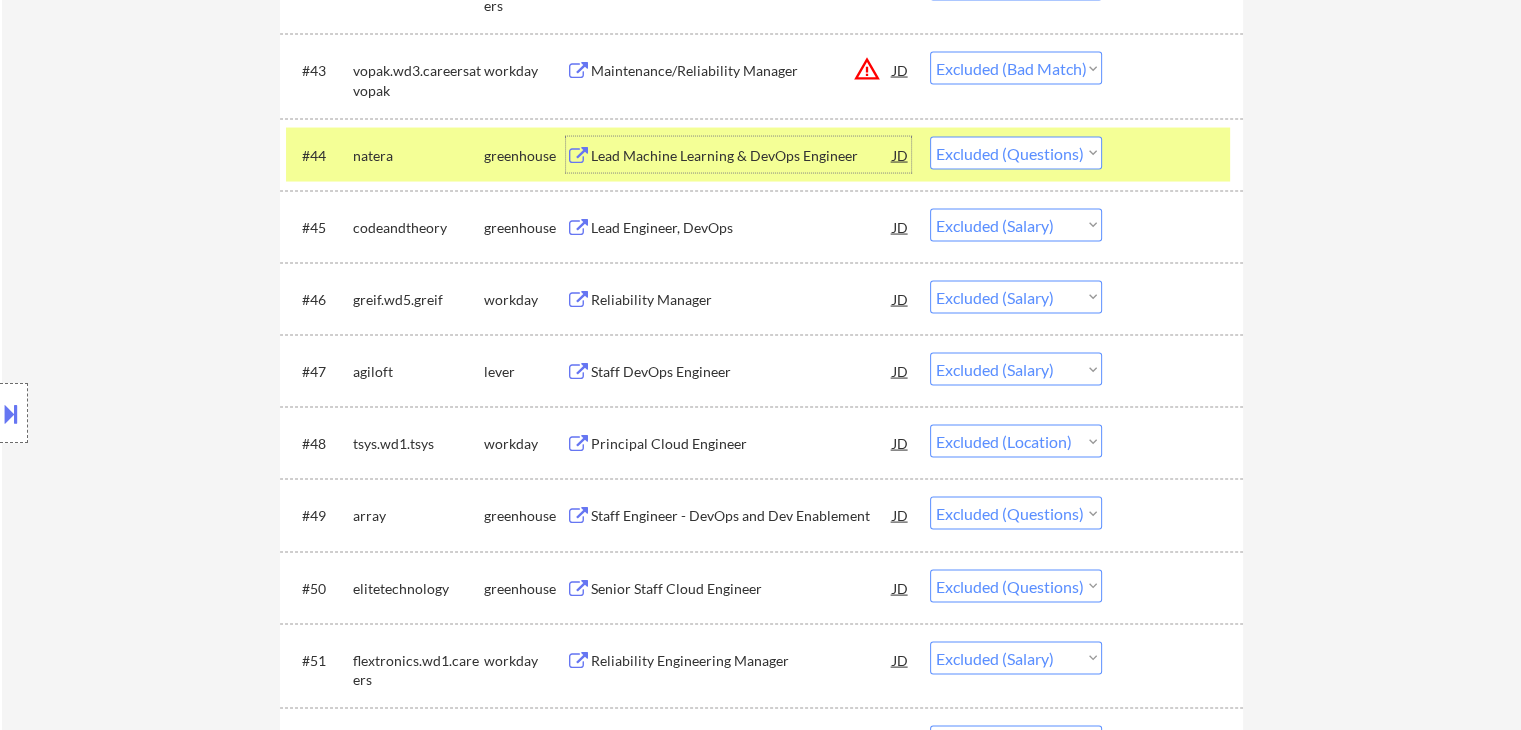 click on "natera" at bounding box center (418, 156) 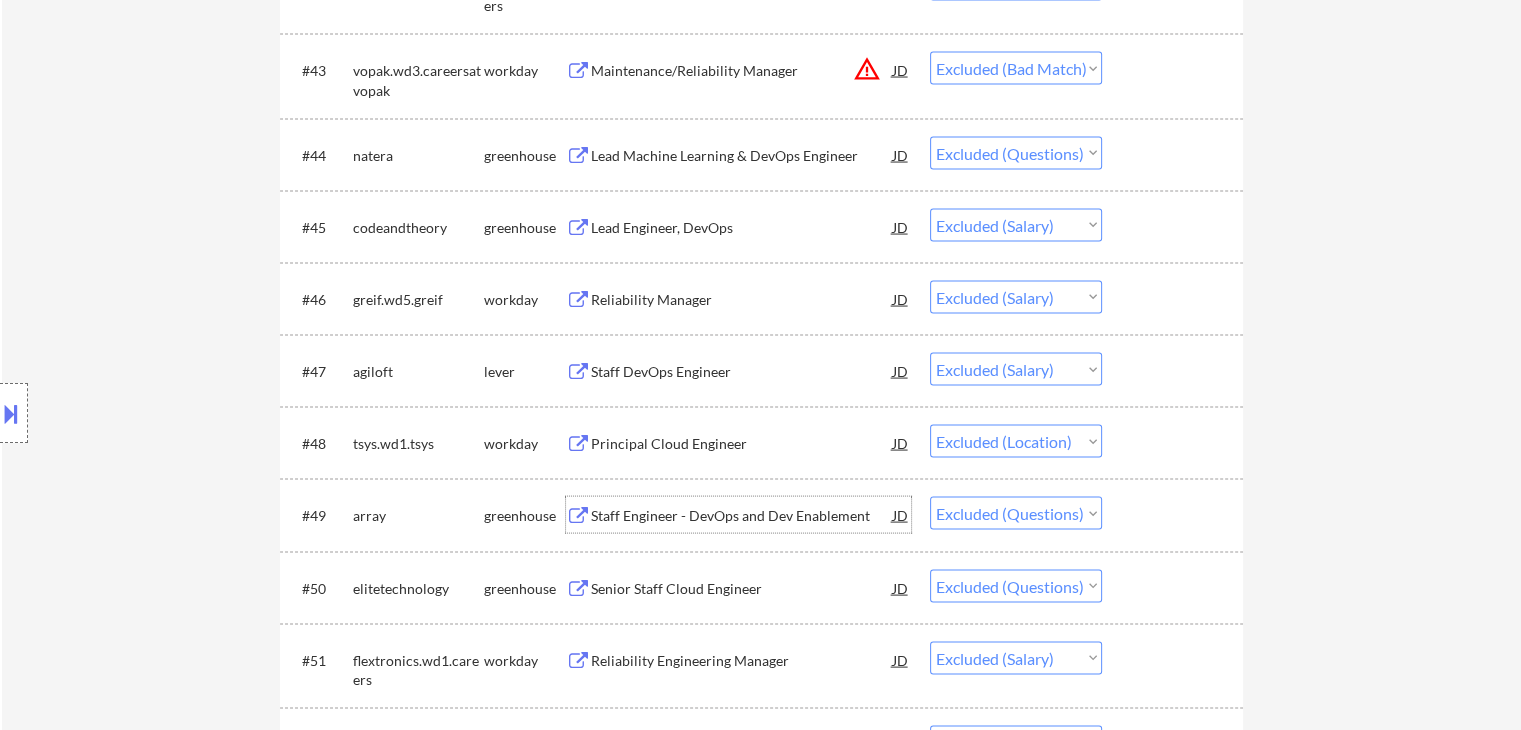 click on "Staff Engineer - DevOps and Dev Enablement" at bounding box center [742, 516] 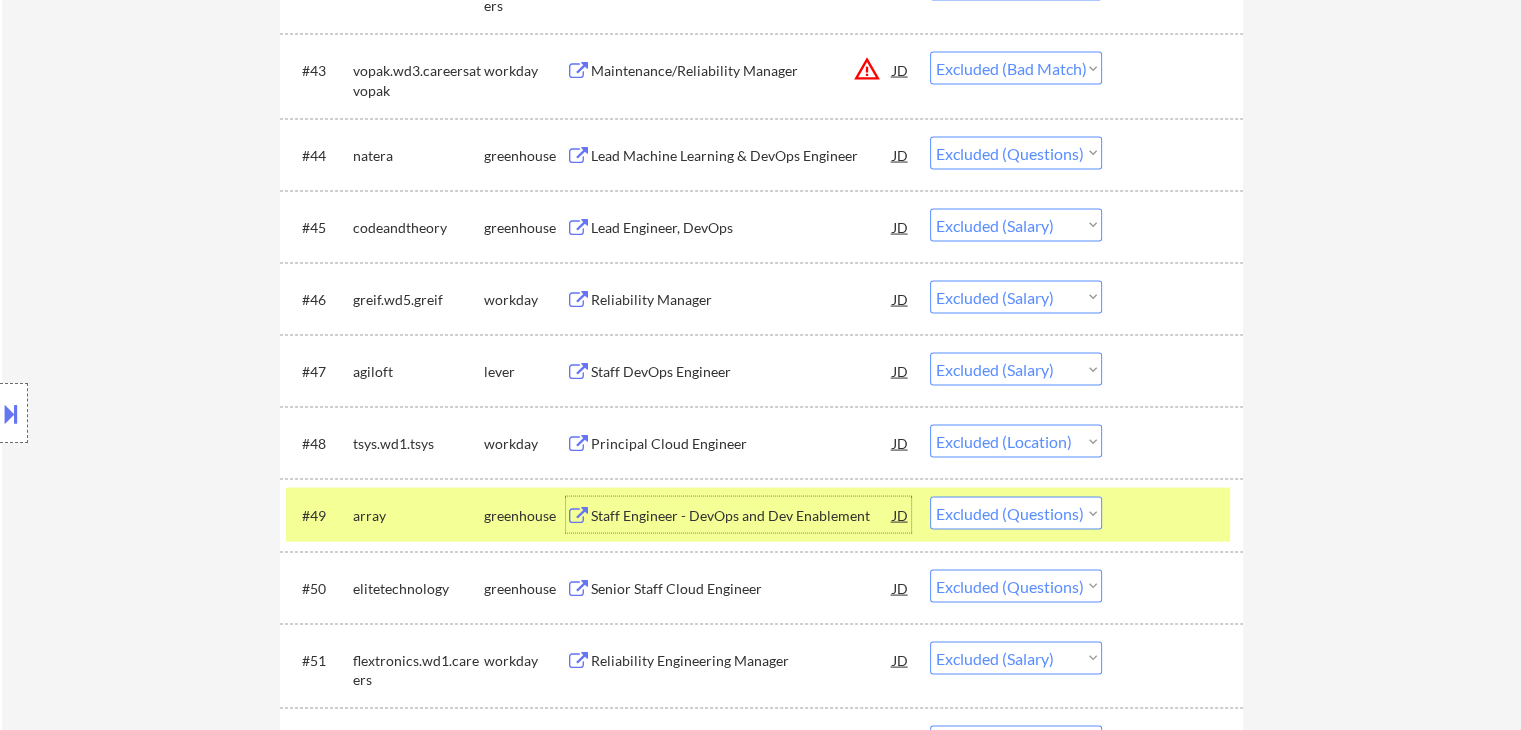 click on "Staff Engineer - DevOps and Dev Enablement" at bounding box center [742, 516] 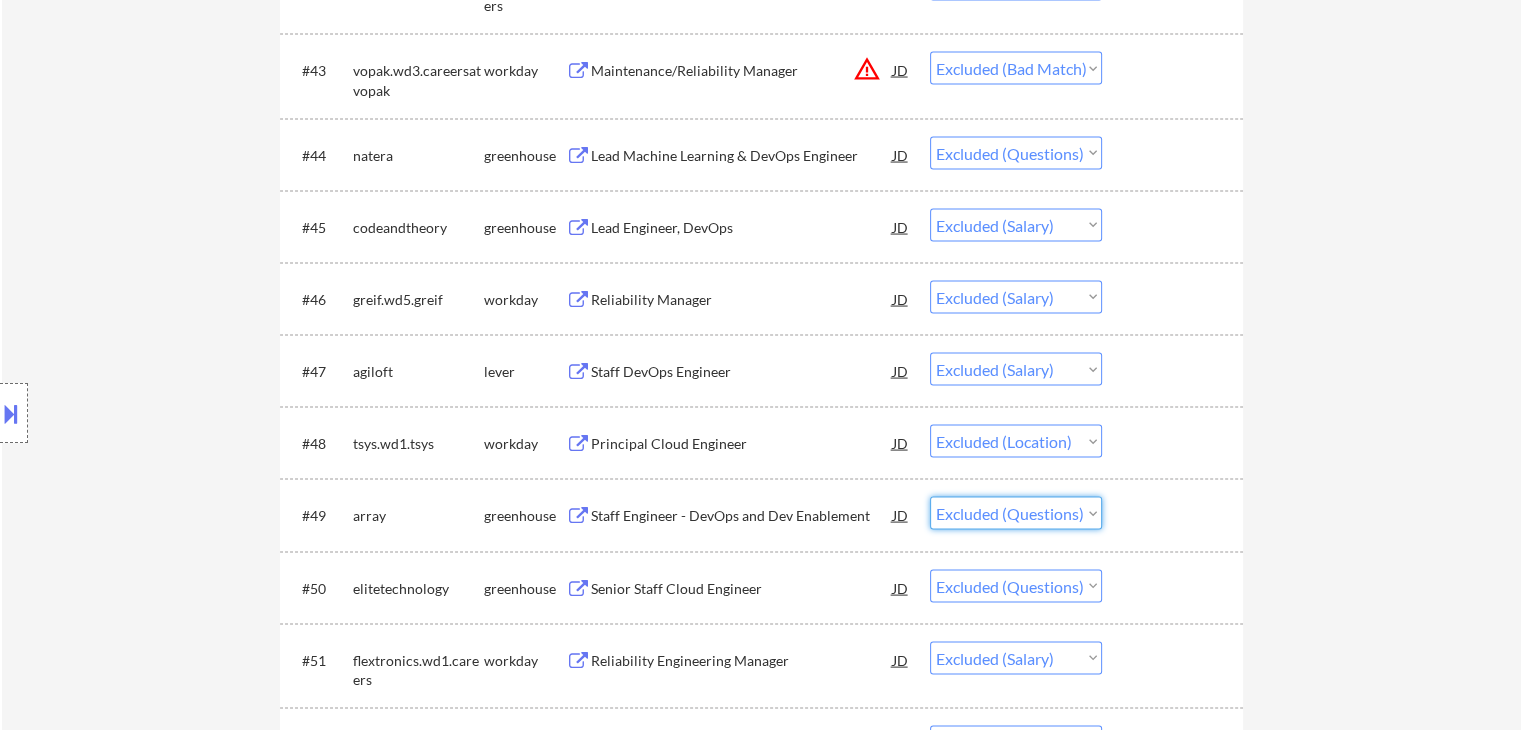 click on "Choose an option... Pending Applied Excluded (Questions) Excluded (Expired) Excluded (Location) Excluded (Bad Match) Excluded (Blocklist) Excluded (Salary) Excluded (Other)" at bounding box center [1016, 513] 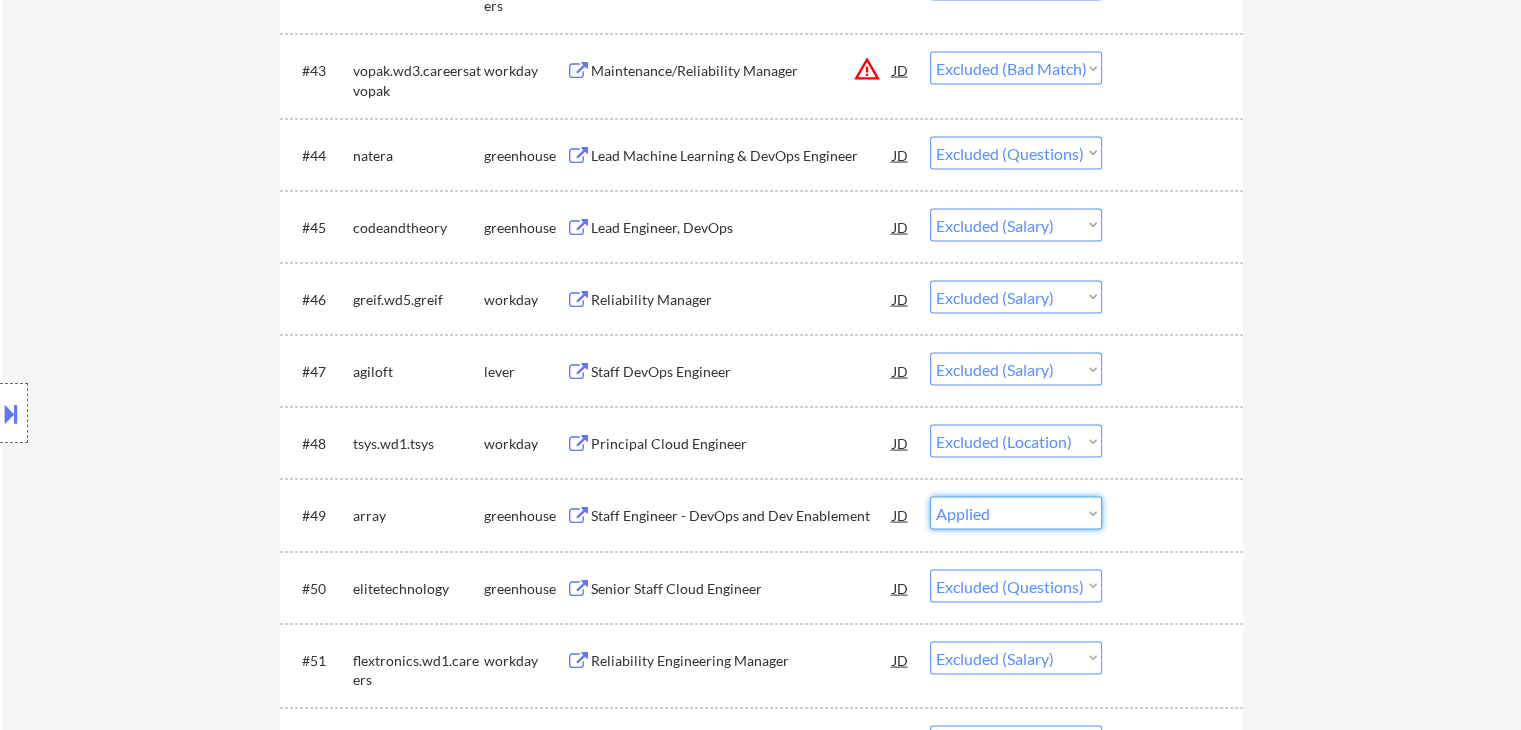 click on "Choose an option... Pending Applied Excluded (Questions) Excluded (Expired) Excluded (Location) Excluded (Bad Match) Excluded (Blocklist) Excluded (Salary) Excluded (Other)" at bounding box center [1016, 513] 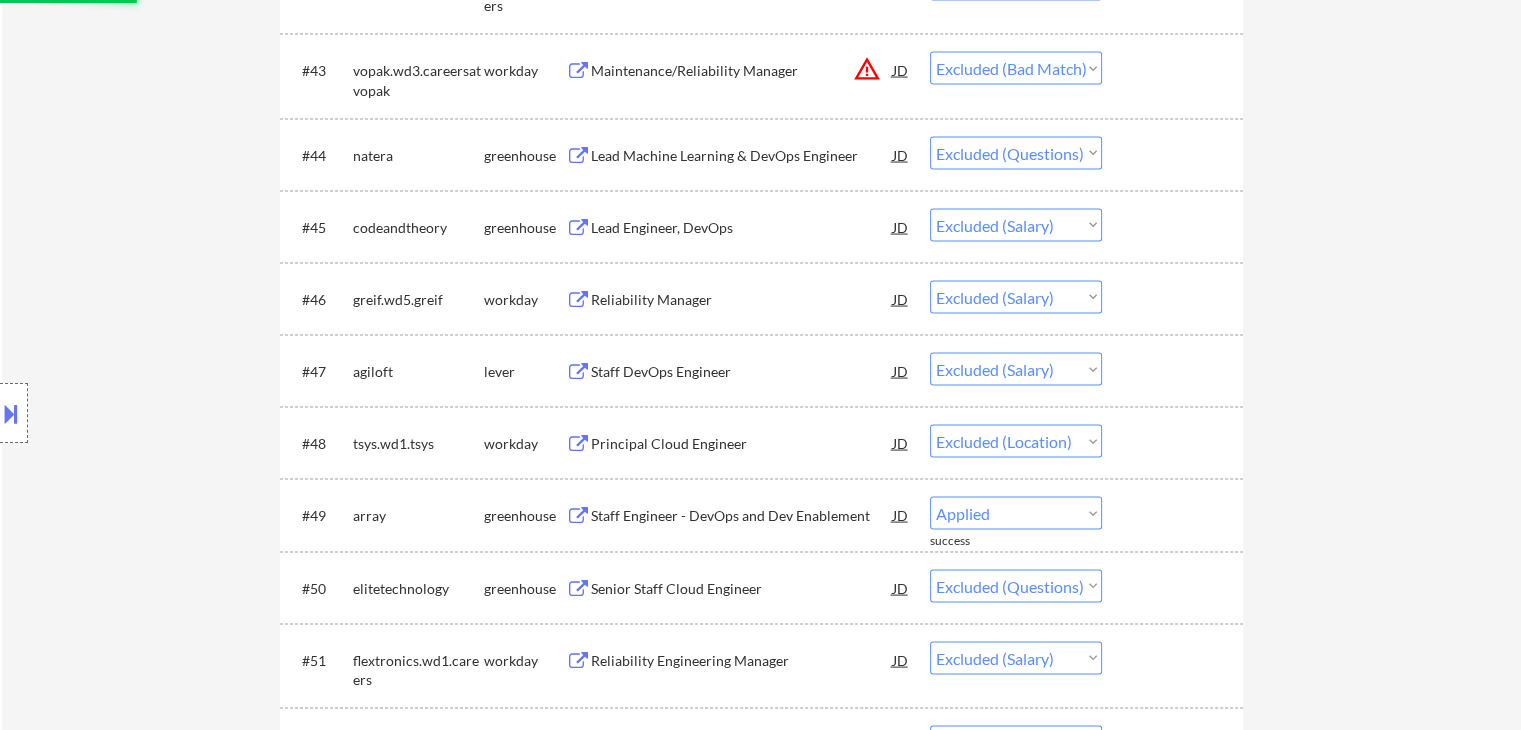 select on ""excluded"" 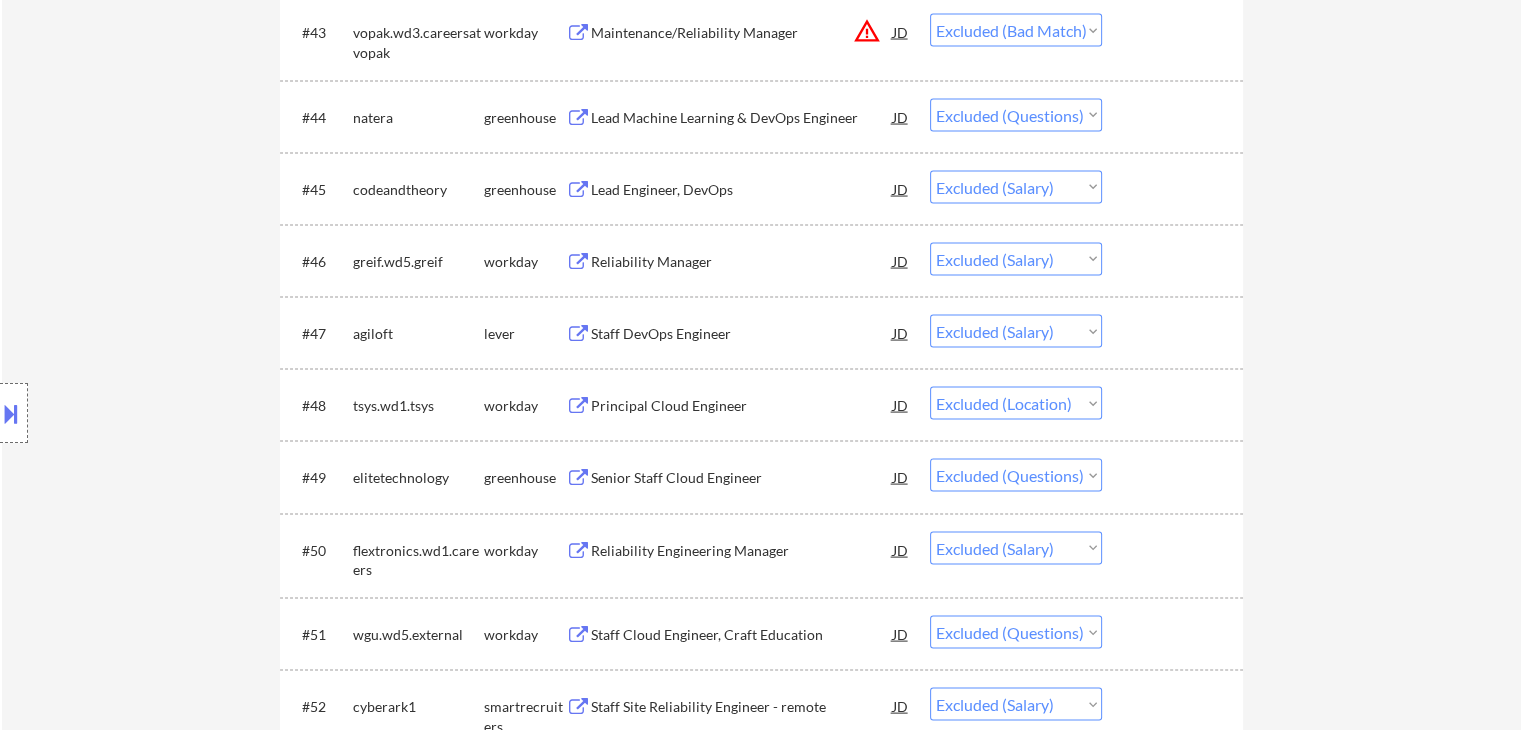 scroll, scrollTop: 4054, scrollLeft: 0, axis: vertical 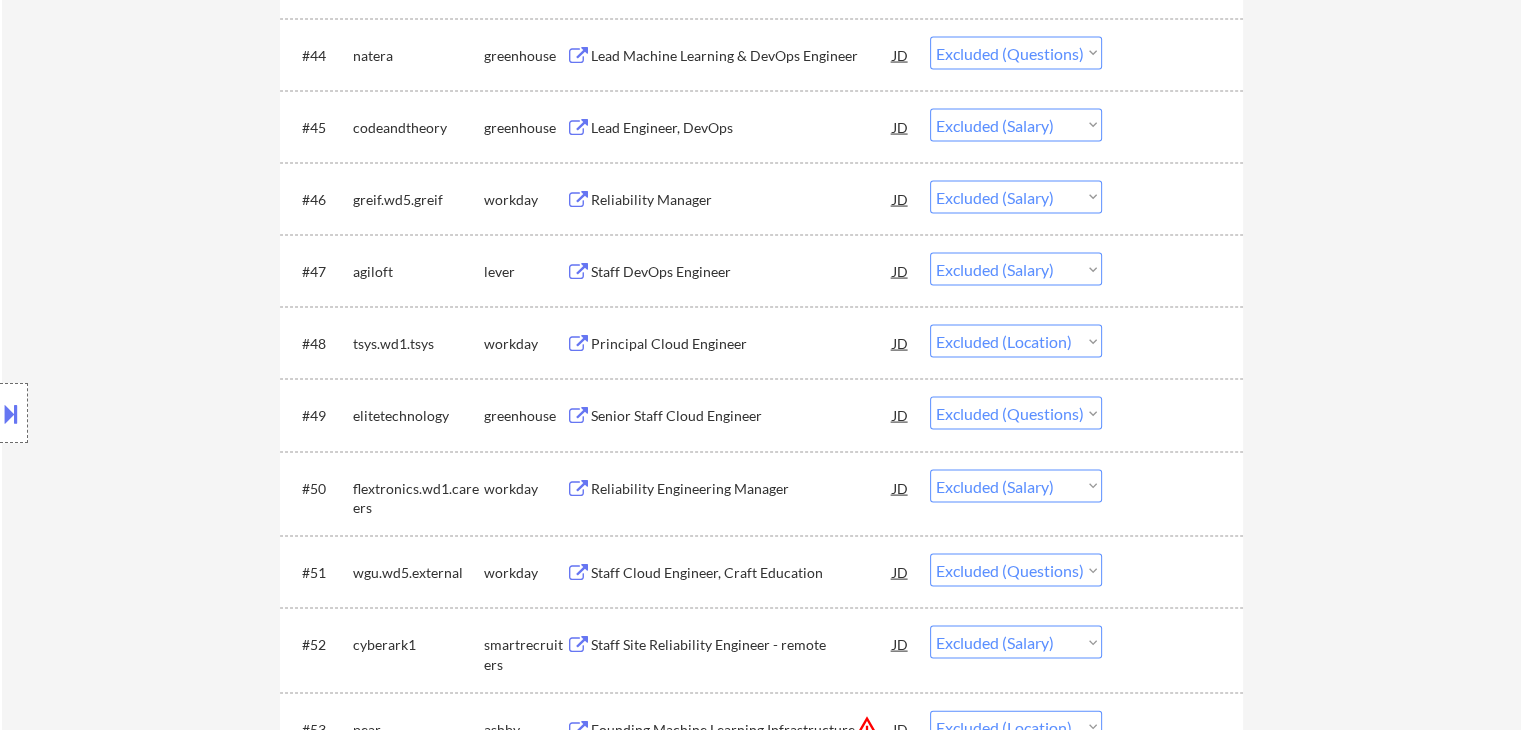 click on "Senior Staff Cloud Engineer" at bounding box center (742, 416) 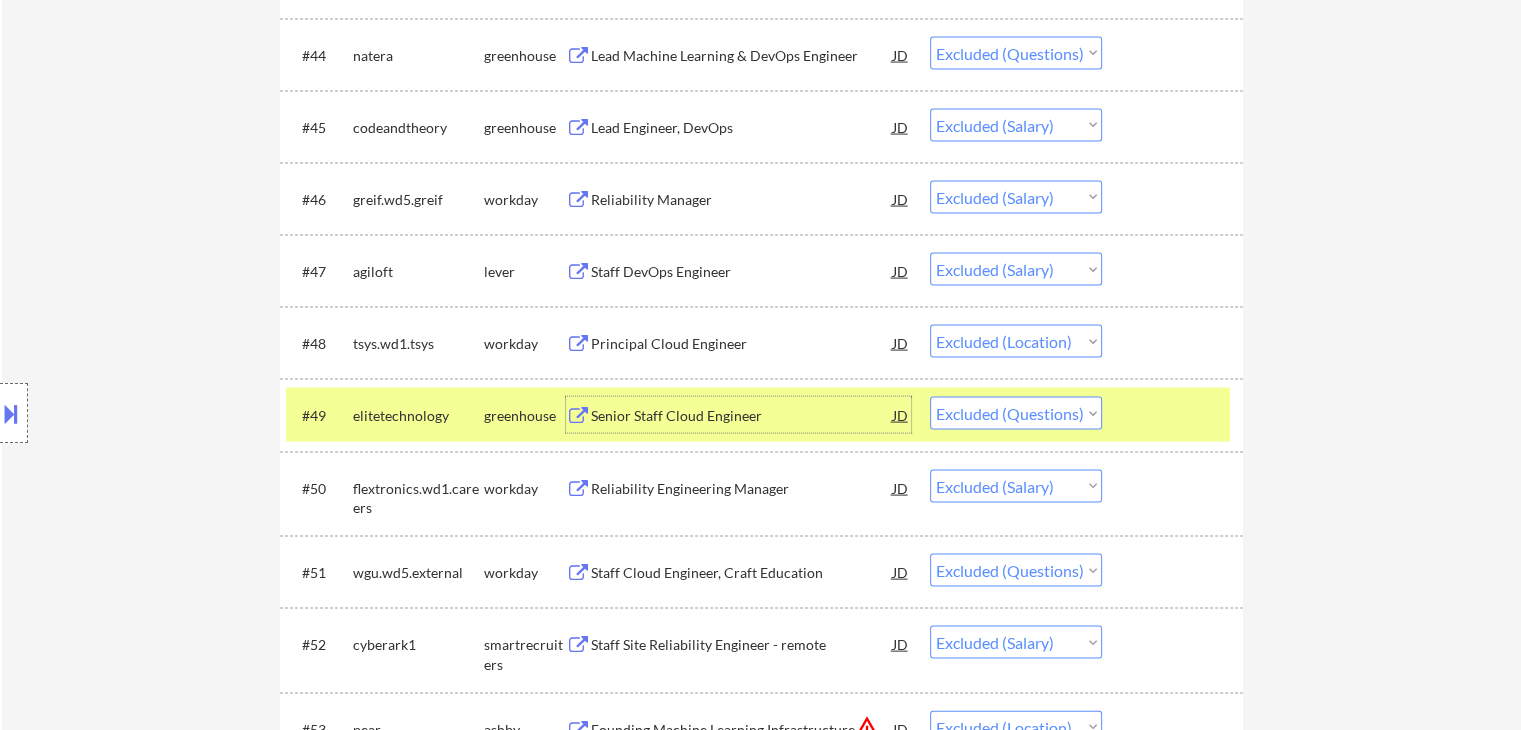 click on "Choose an option... Pending Applied Excluded (Questions) Excluded (Expired) Excluded (Location) Excluded (Bad Match) Excluded (Blocklist) Excluded (Salary) Excluded (Other)" at bounding box center [1016, 413] 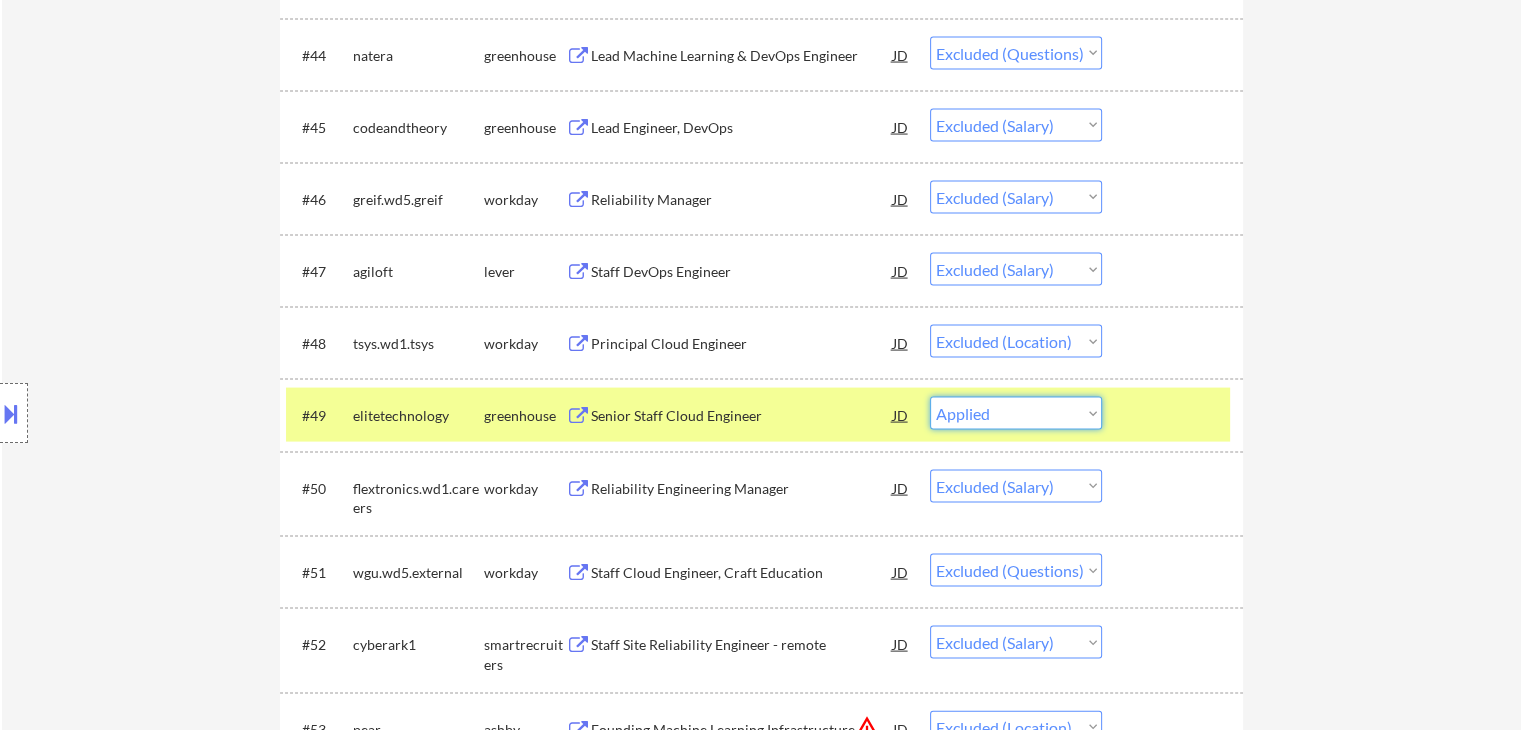 click on "Choose an option... Pending Applied Excluded (Questions) Excluded (Expired) Excluded (Location) Excluded (Bad Match) Excluded (Blocklist) Excluded (Salary) Excluded (Other)" at bounding box center (1016, 413) 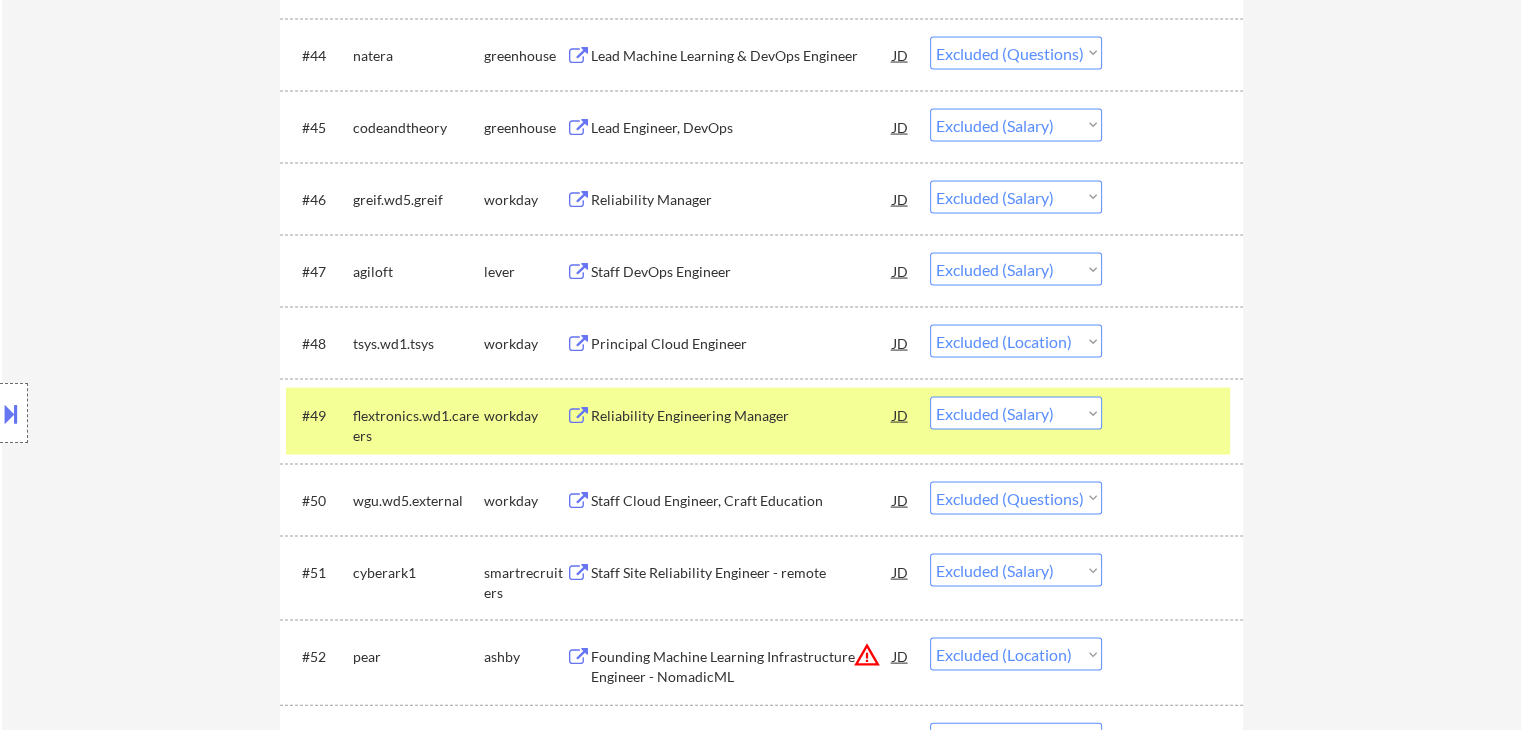 click on "Staff Cloud Engineer, Craft Education" at bounding box center [742, 501] 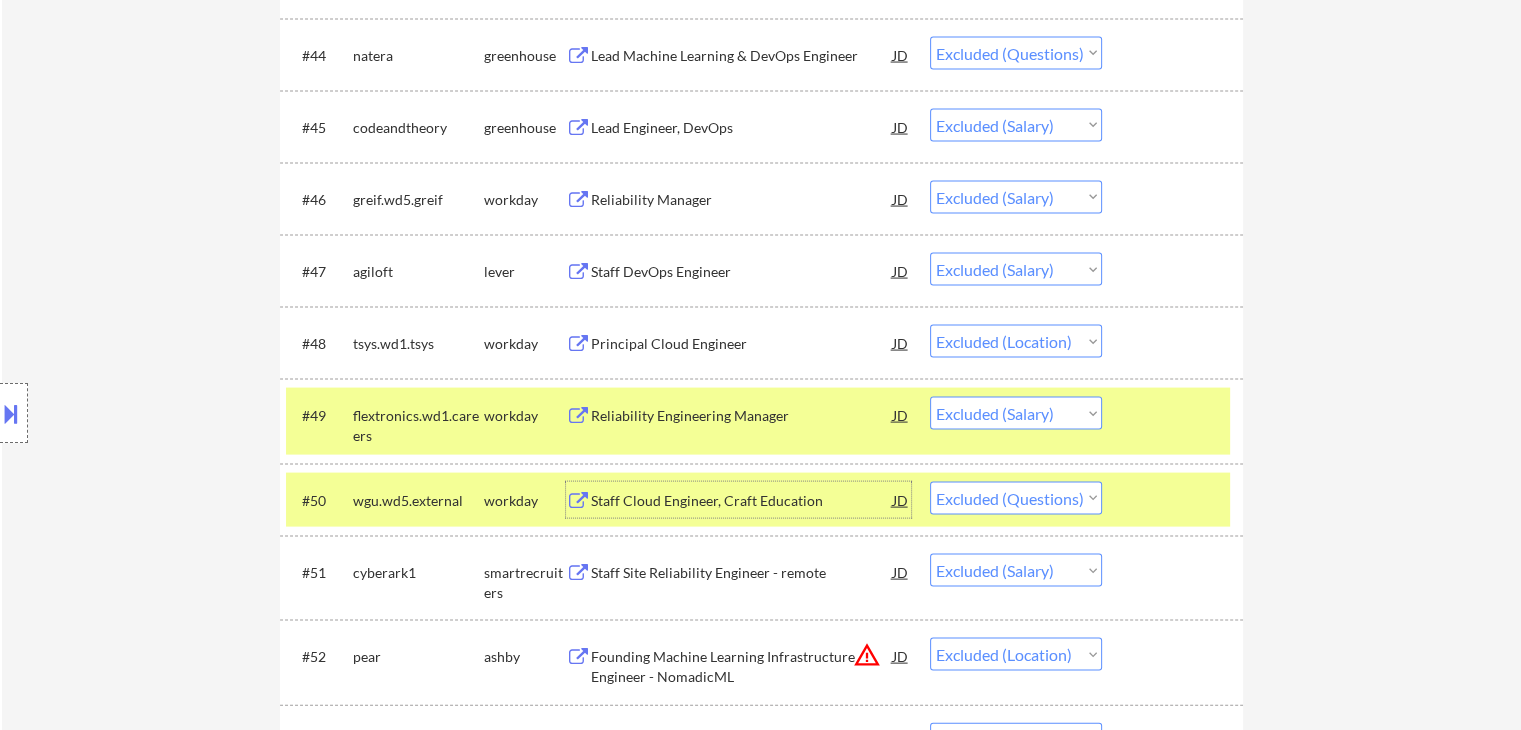click on "flextronics.wd1.careers" at bounding box center [418, 425] 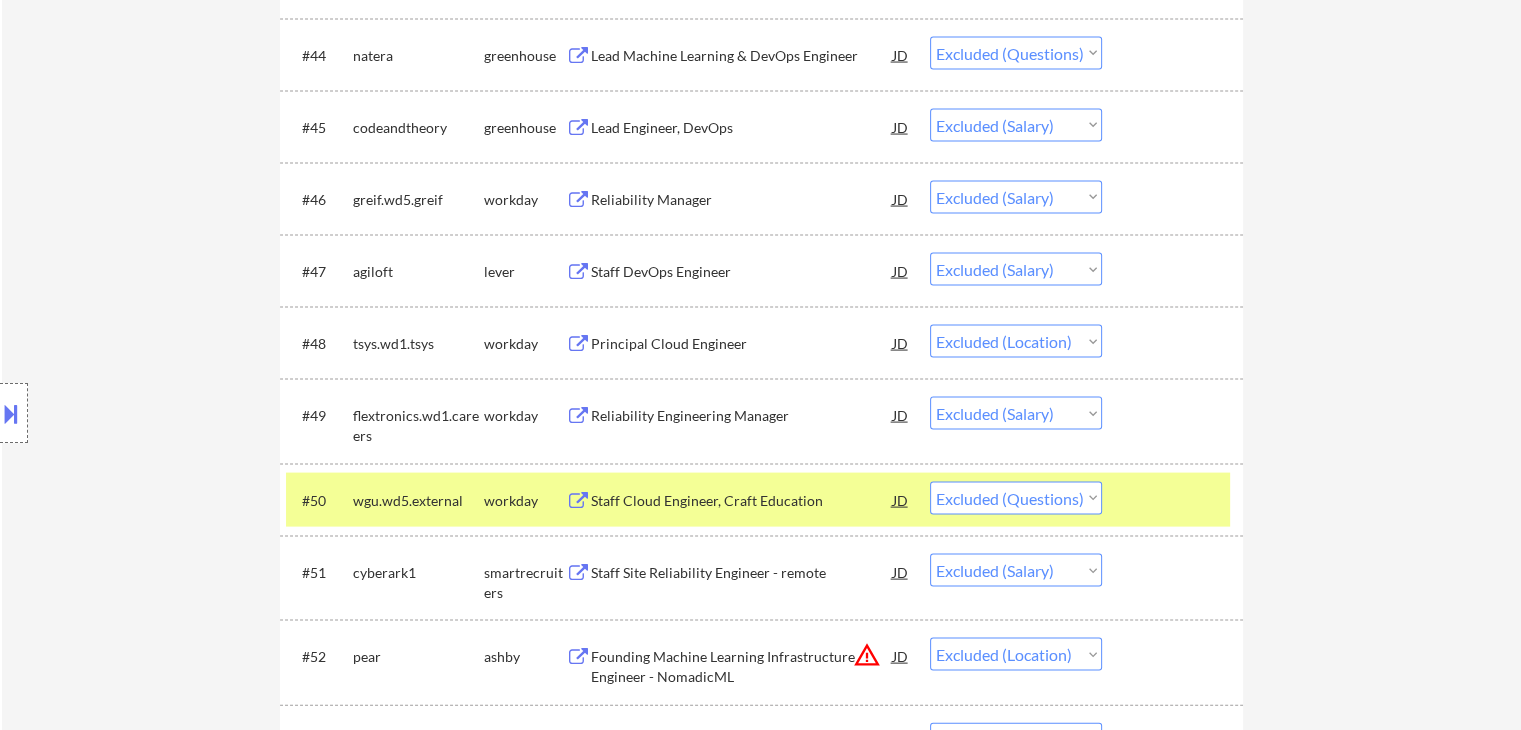 click on "wgu.wd5.external" at bounding box center (418, 501) 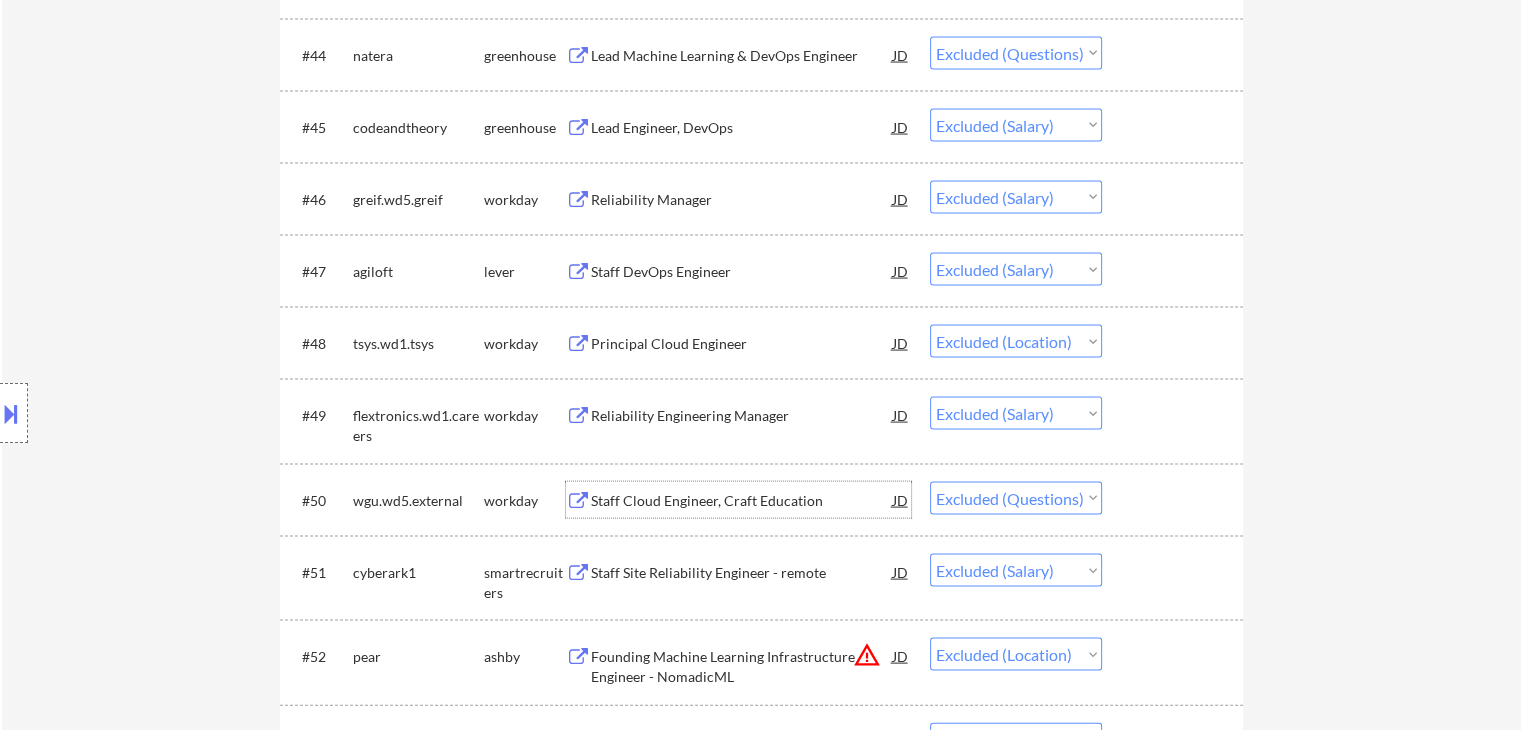 click on "Staff Cloud Engineer, Craft Education" at bounding box center [742, 501] 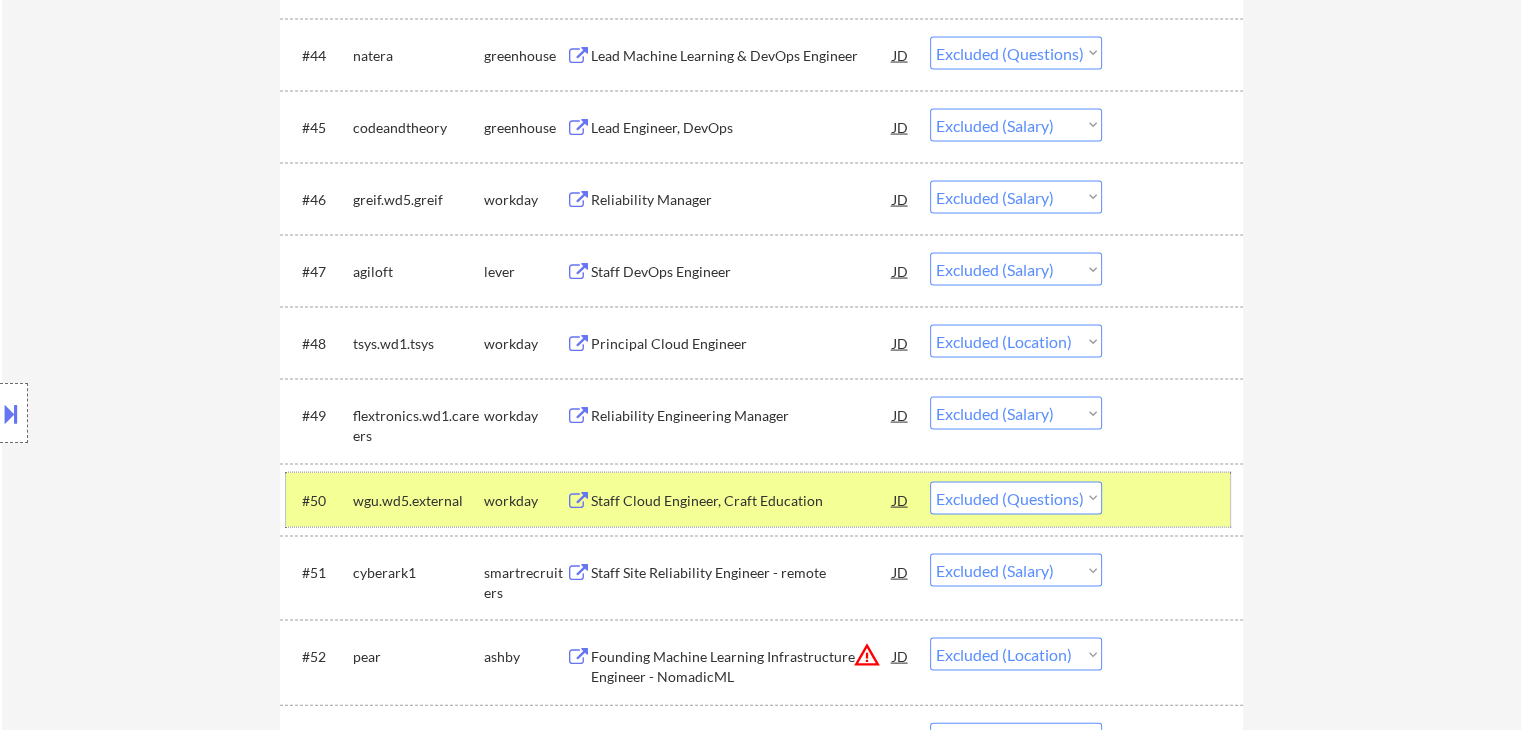 click on "wgu.wd5.external" at bounding box center (418, 501) 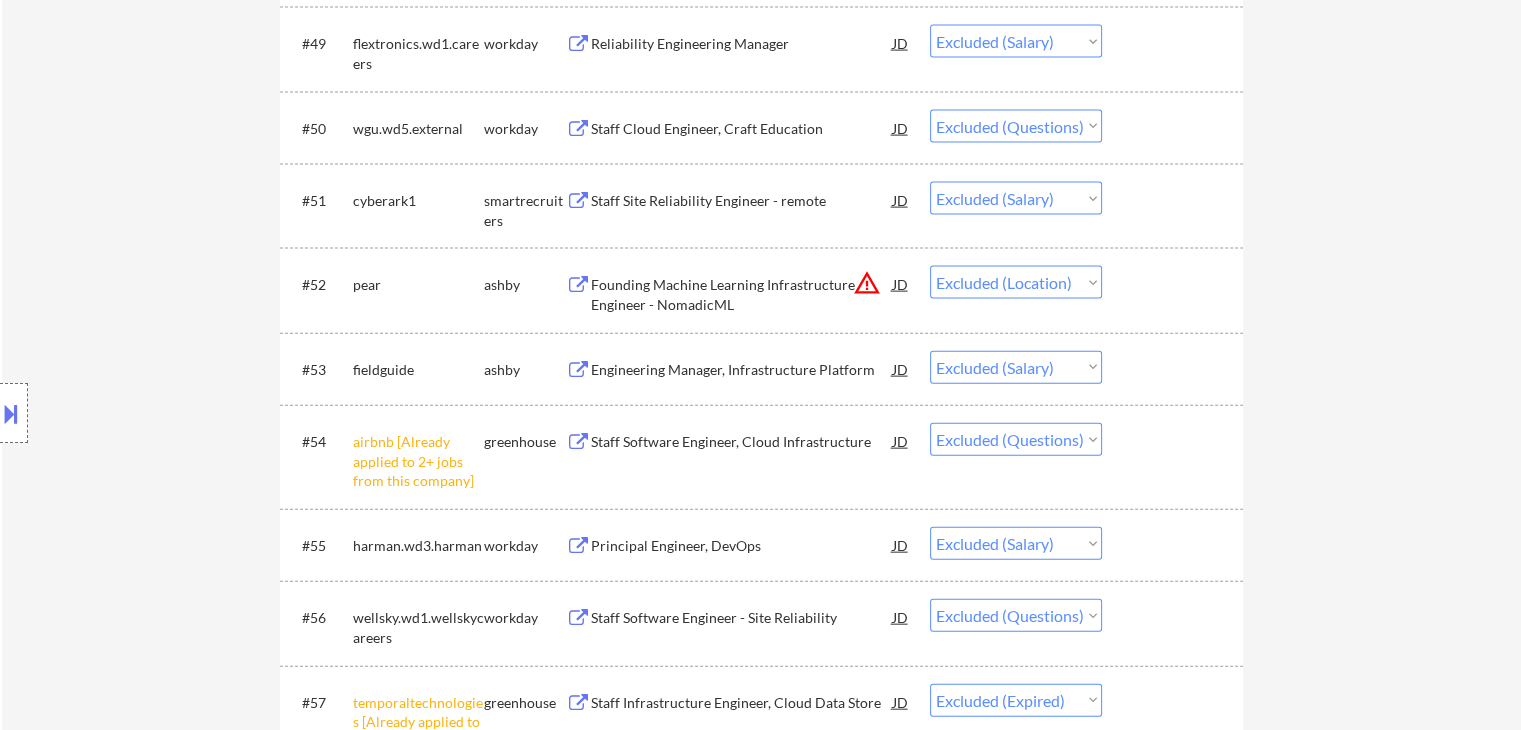 scroll, scrollTop: 4554, scrollLeft: 0, axis: vertical 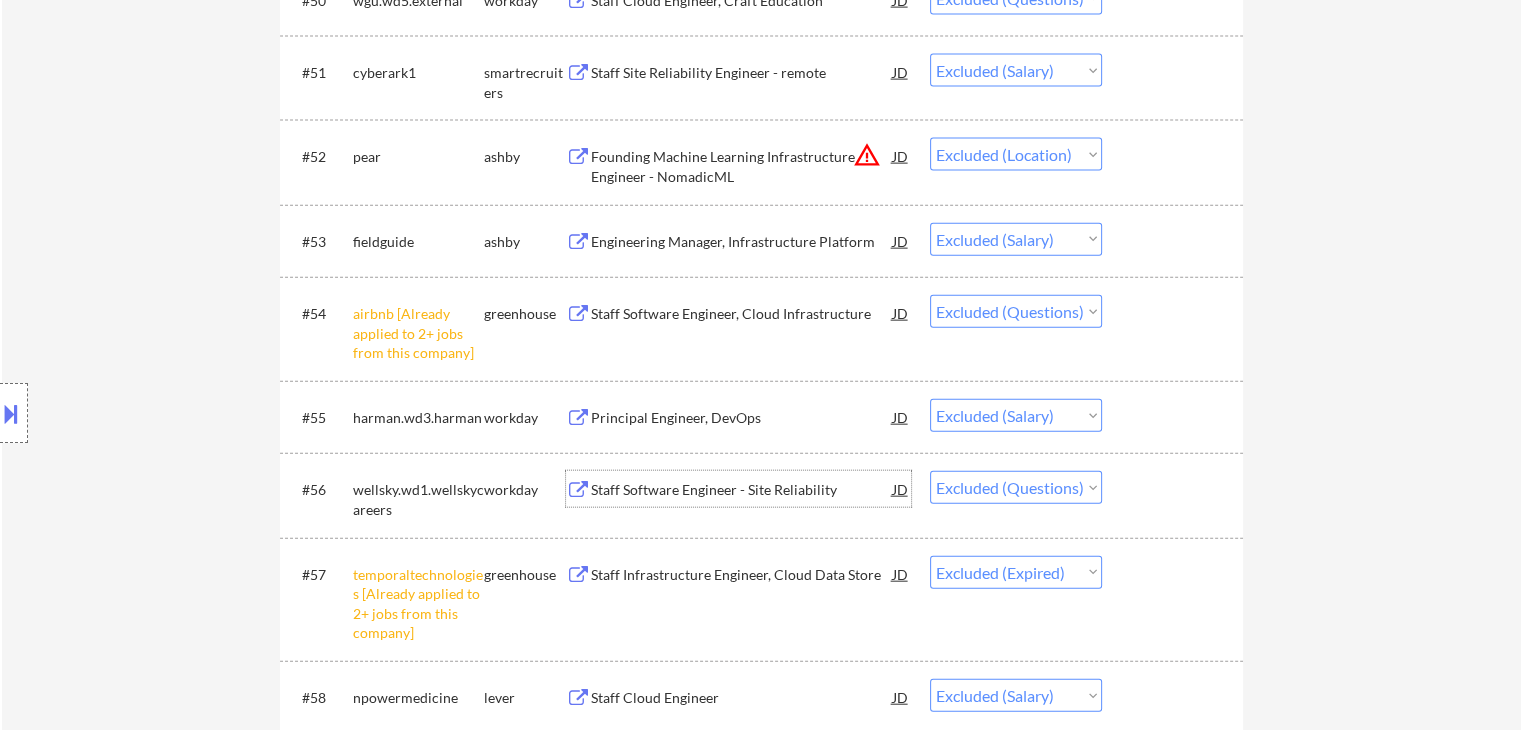 click on "Staff Software Engineer - Site Reliability" at bounding box center [742, 490] 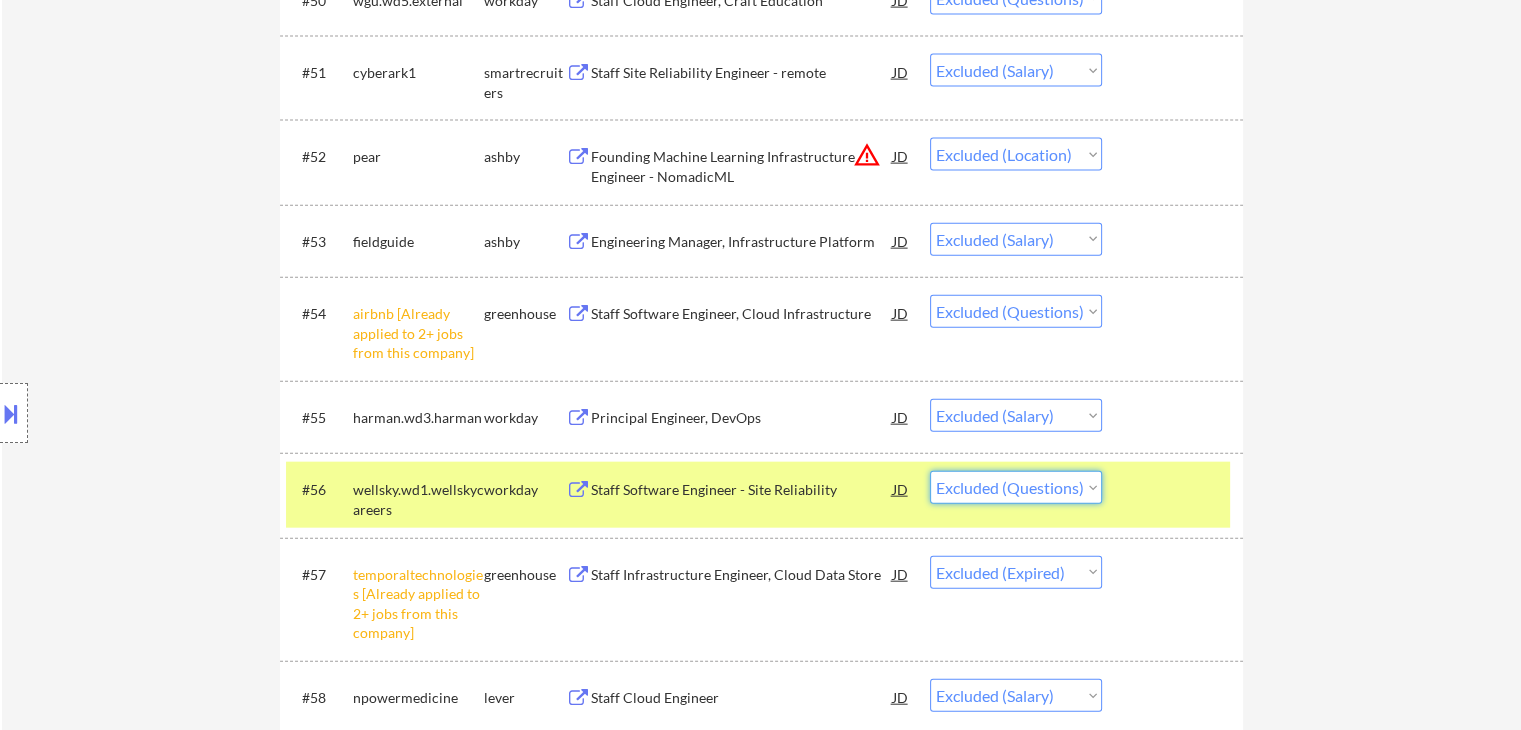 drag, startPoint x: 1010, startPoint y: 489, endPoint x: 1020, endPoint y: 497, distance: 12.806249 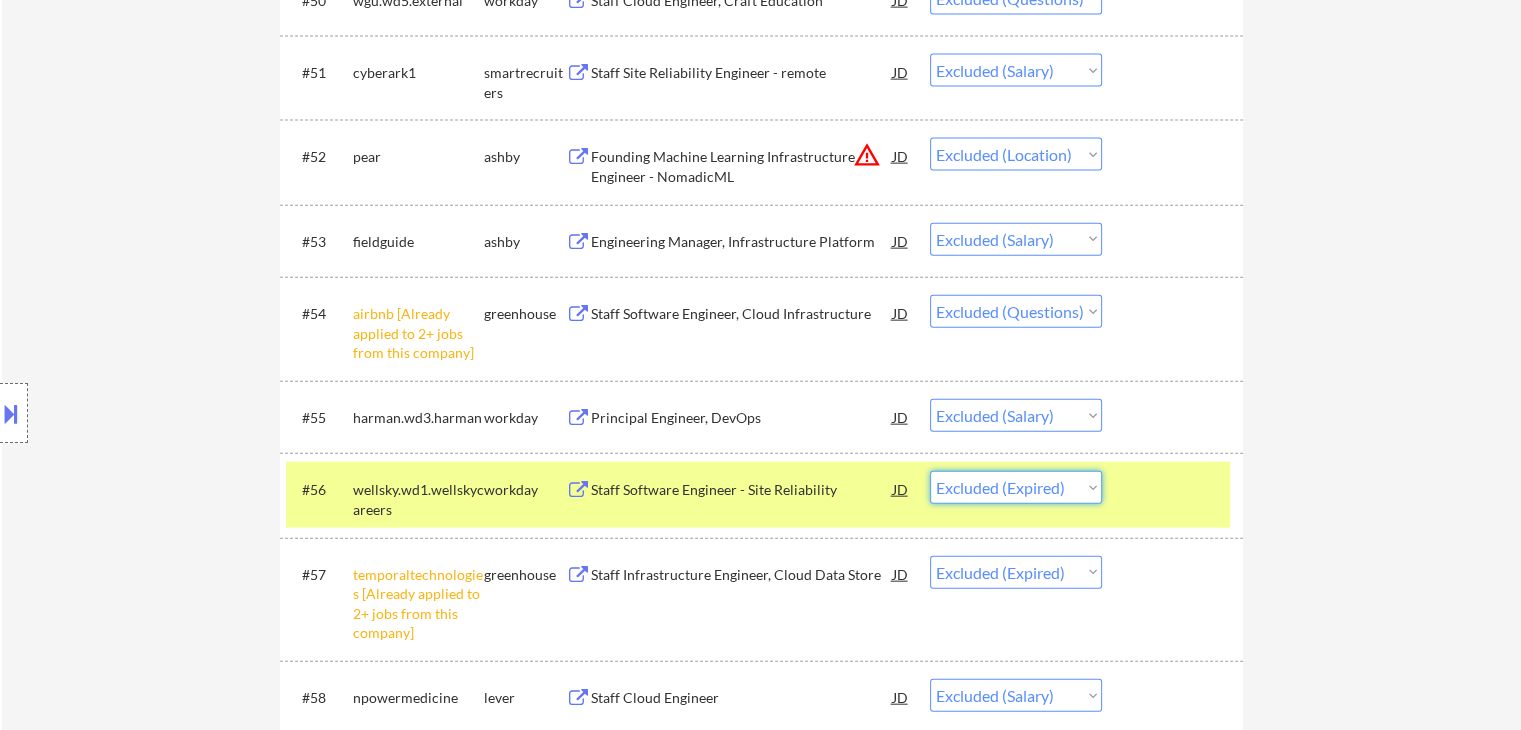 click on "Choose an option... Pending Applied Excluded (Questions) Excluded (Expired) Excluded (Location) Excluded (Bad Match) Excluded (Blocklist) Excluded (Salary) Excluded (Other)" at bounding box center [1016, 487] 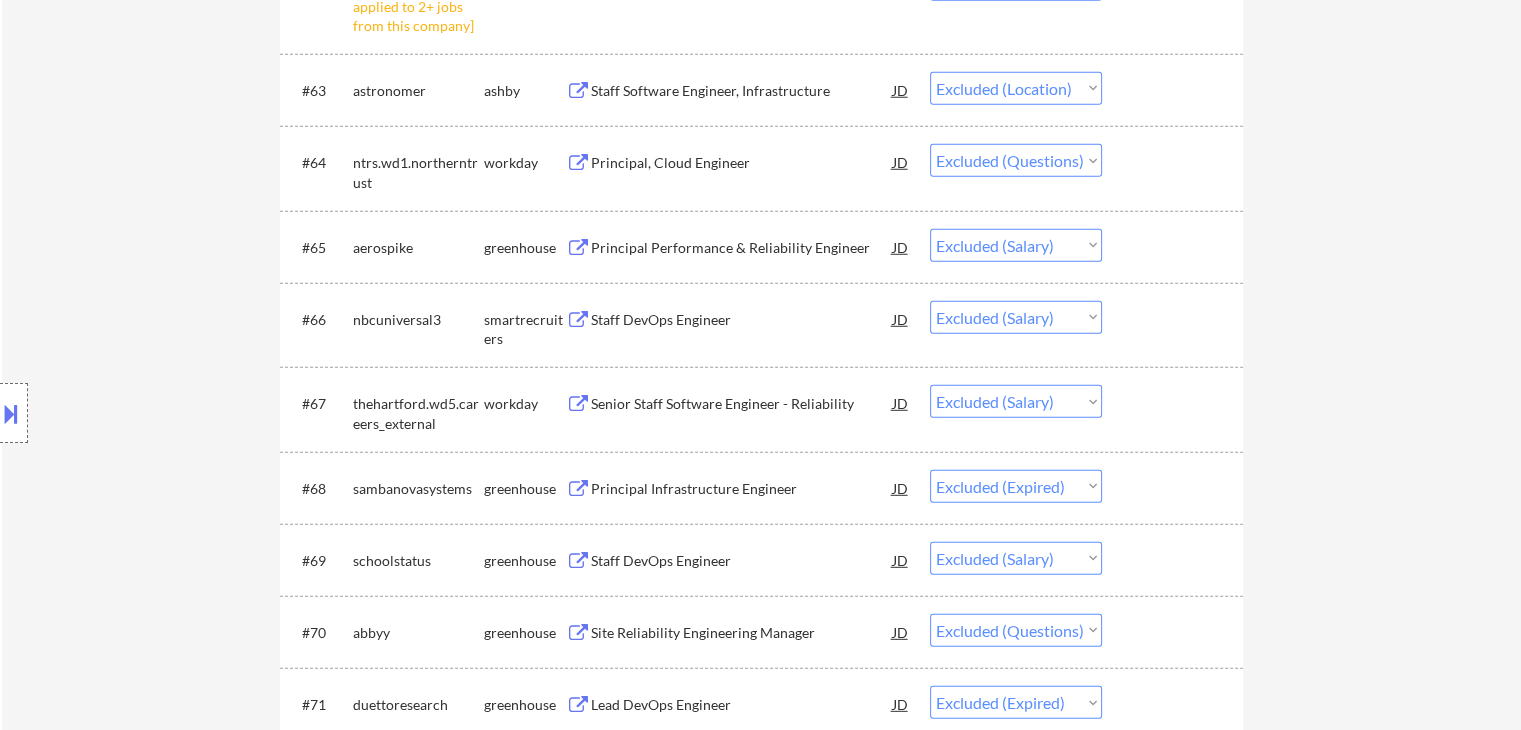 scroll, scrollTop: 5754, scrollLeft: 0, axis: vertical 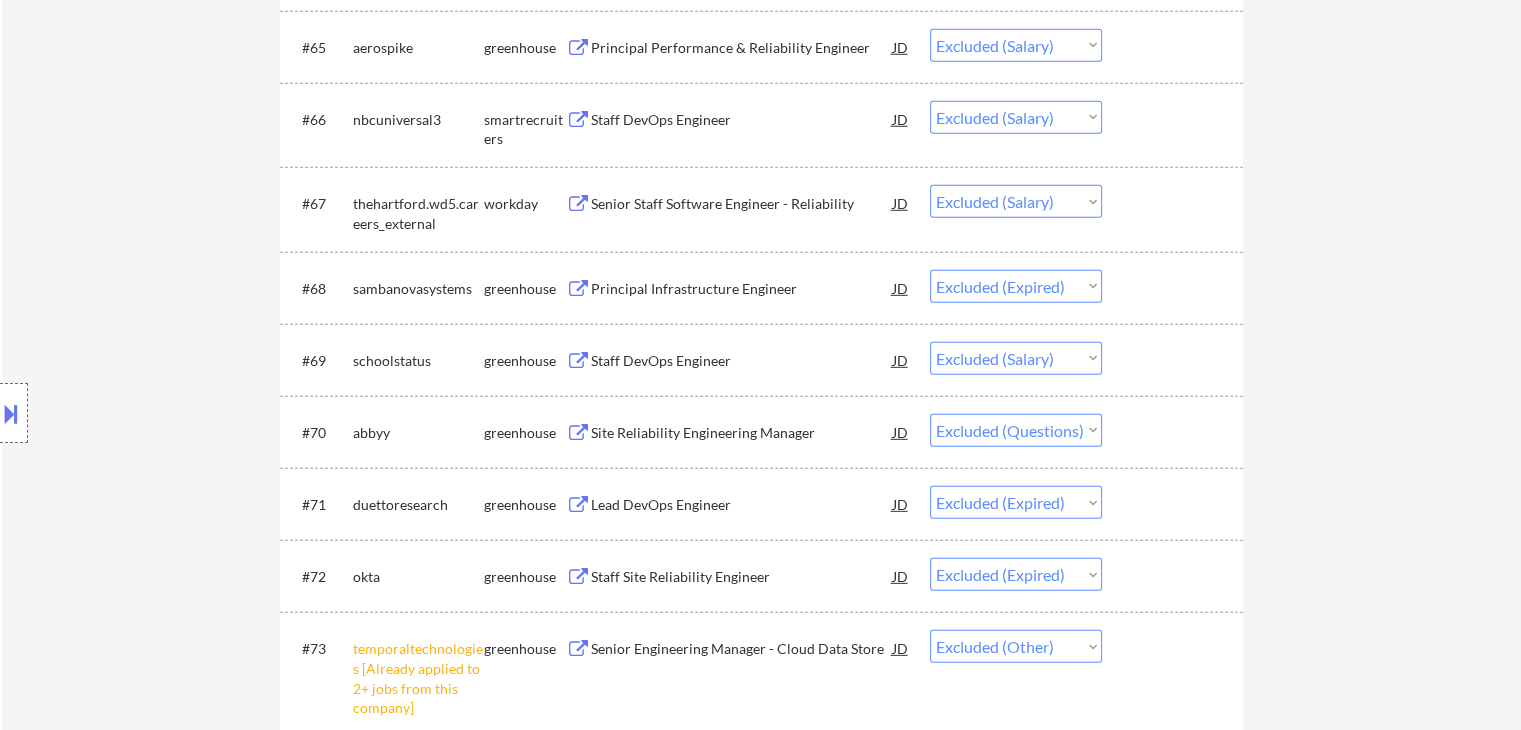 click on "Site Reliability Engineering Manager" at bounding box center (742, 433) 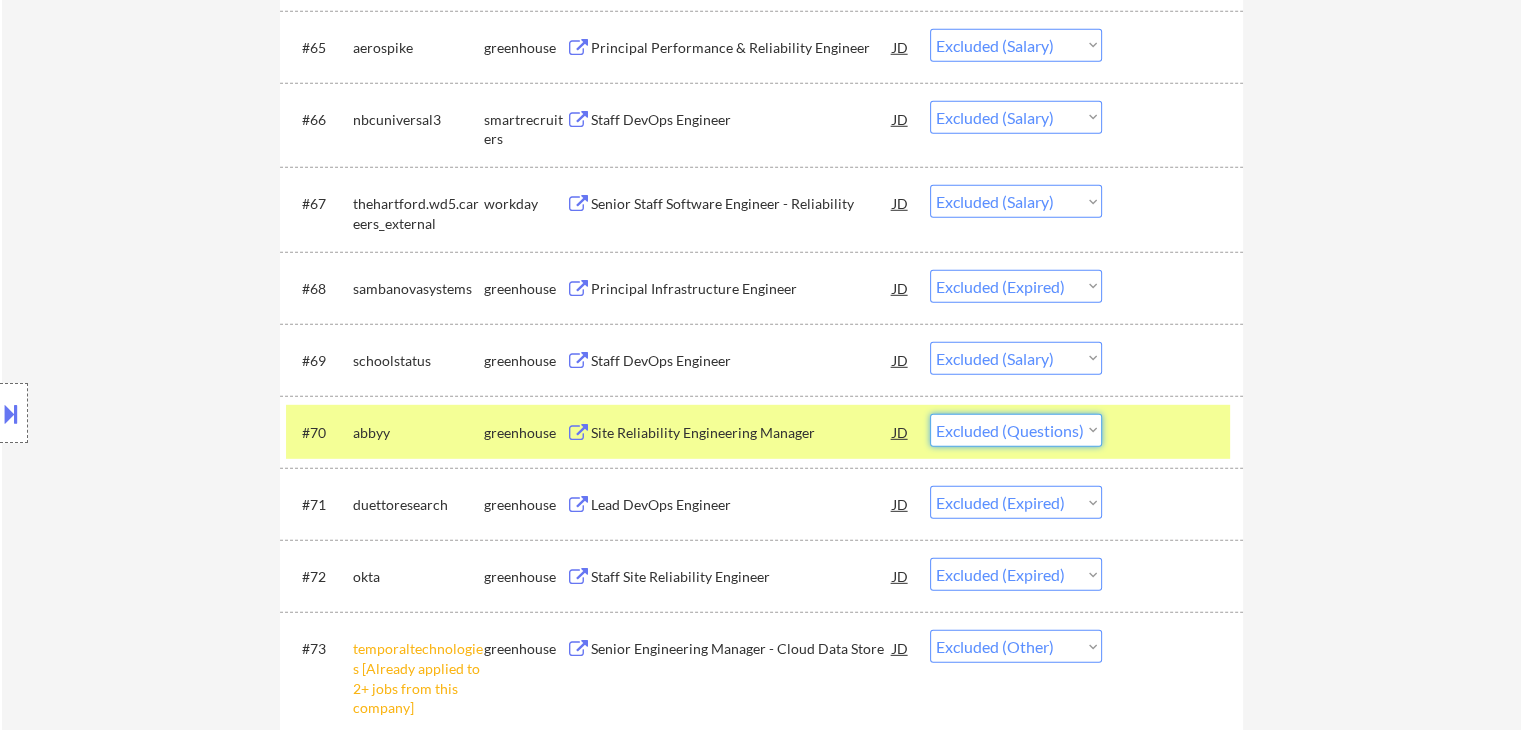 click on "Choose an option... Pending Applied Excluded (Questions) Excluded (Expired) Excluded (Location) Excluded (Bad Match) Excluded (Blocklist) Excluded (Salary) Excluded (Other)" at bounding box center (1016, 430) 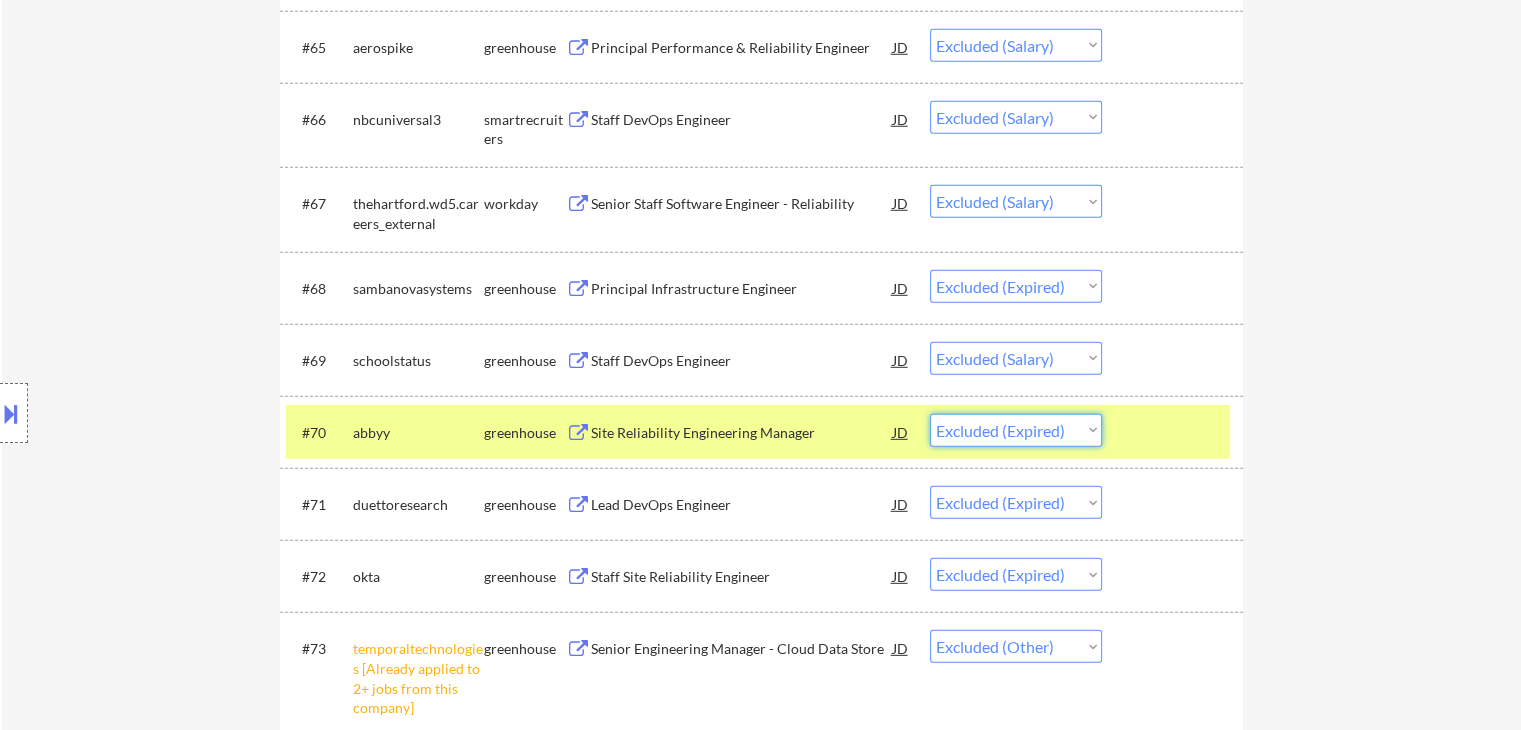 click on "Choose an option... Pending Applied Excluded (Questions) Excluded (Expired) Excluded (Location) Excluded (Bad Match) Excluded (Blocklist) Excluded (Salary) Excluded (Other)" at bounding box center (1016, 430) 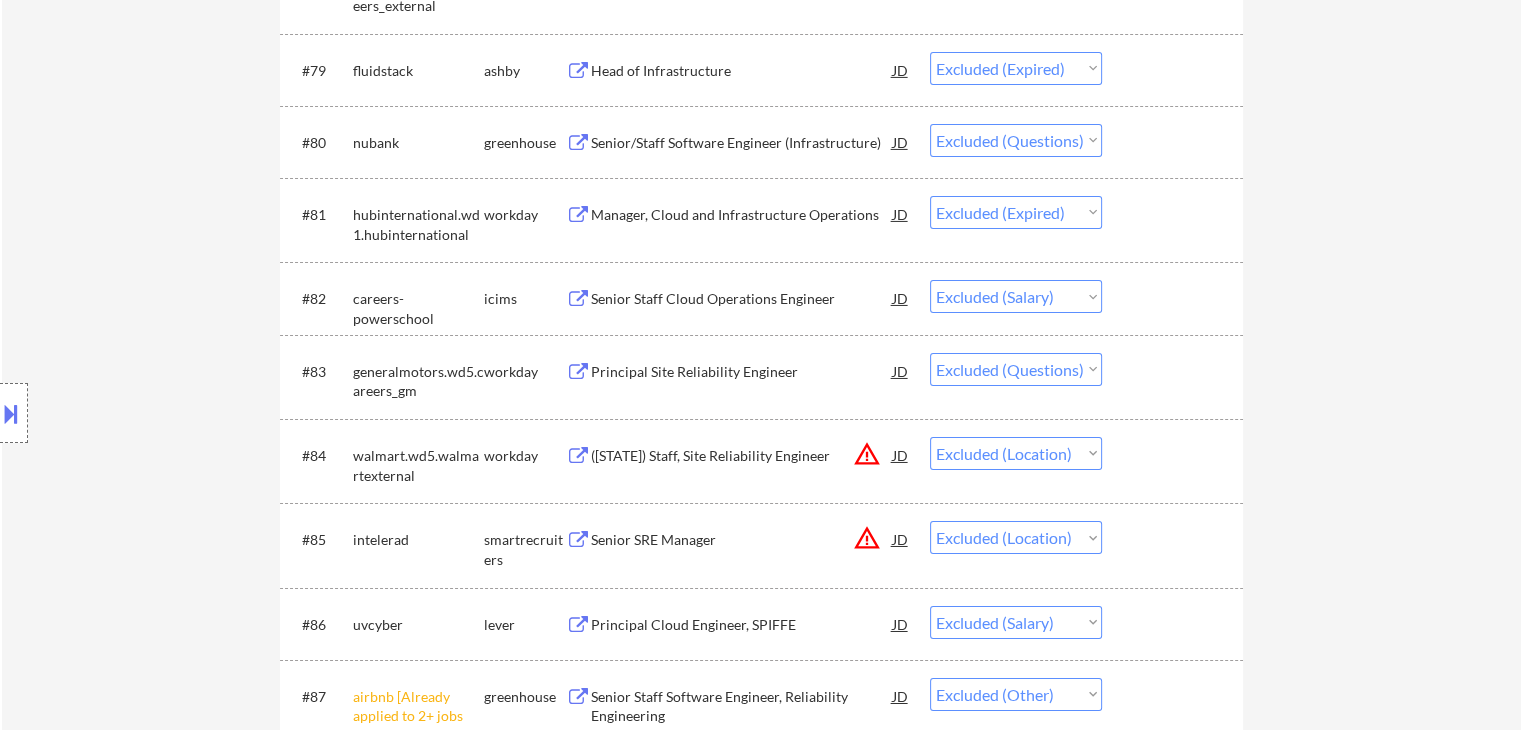 scroll, scrollTop: 6554, scrollLeft: 0, axis: vertical 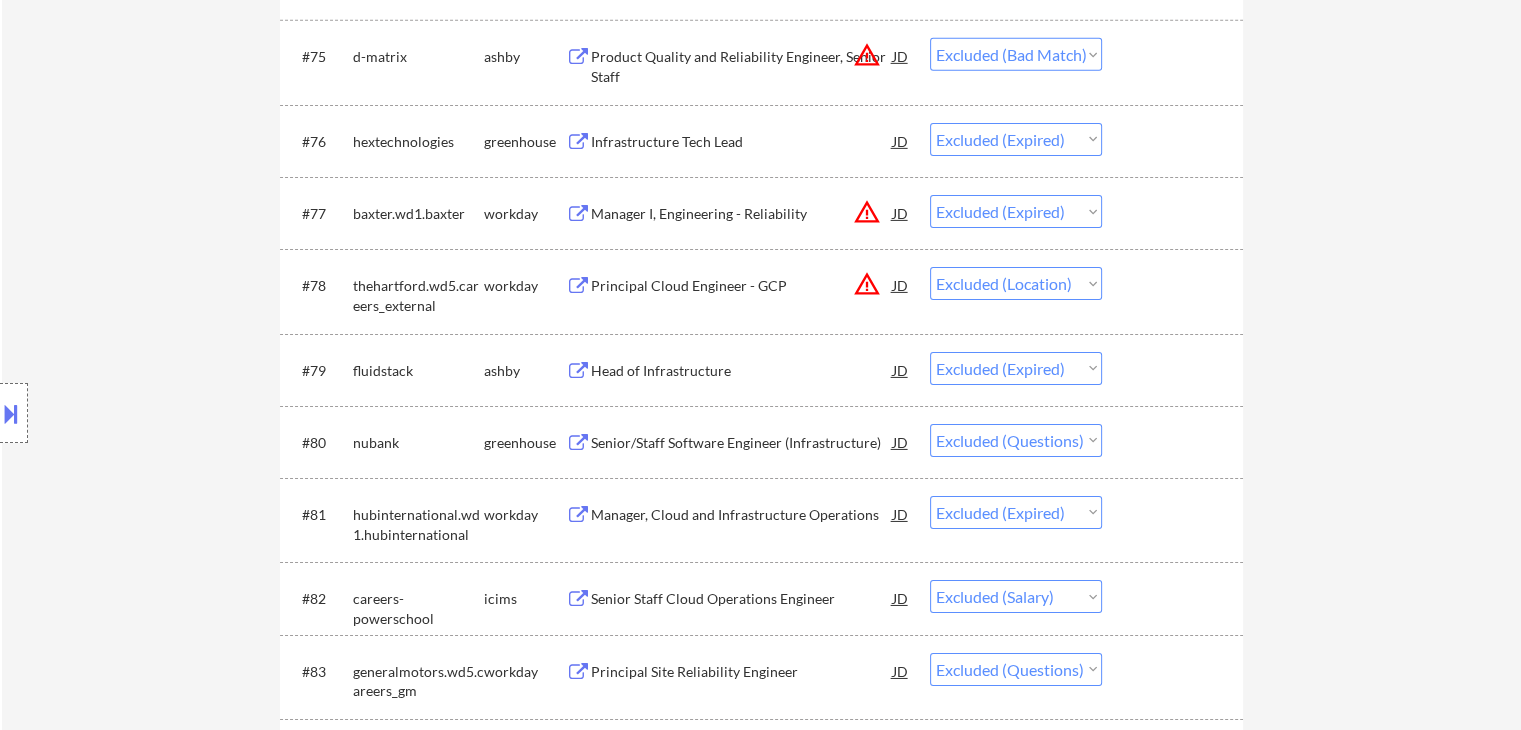 click on "Senior/Staff Software Engineer (Infrastructure)" at bounding box center [742, 443] 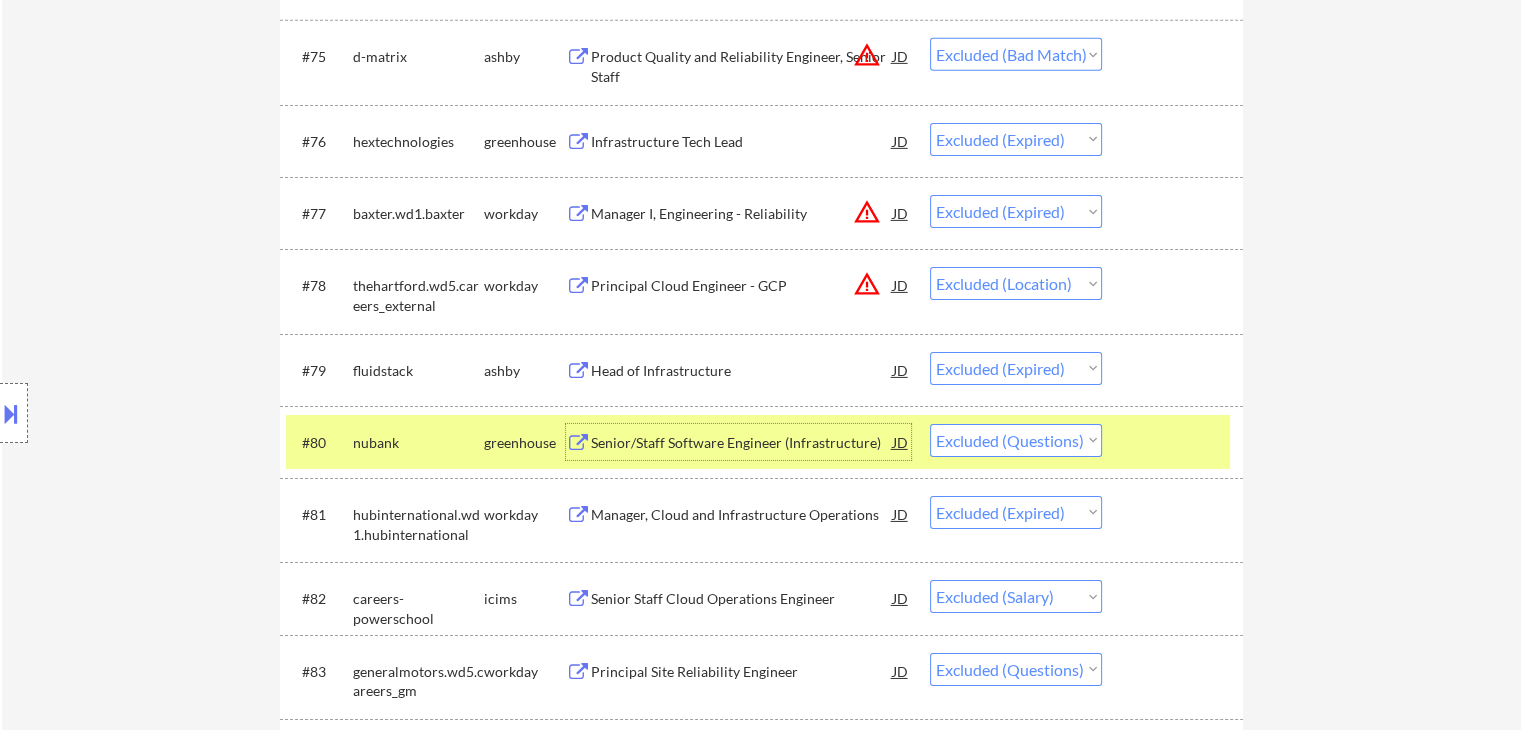 drag, startPoint x: 1012, startPoint y: 441, endPoint x: 1015, endPoint y: 451, distance: 10.440307 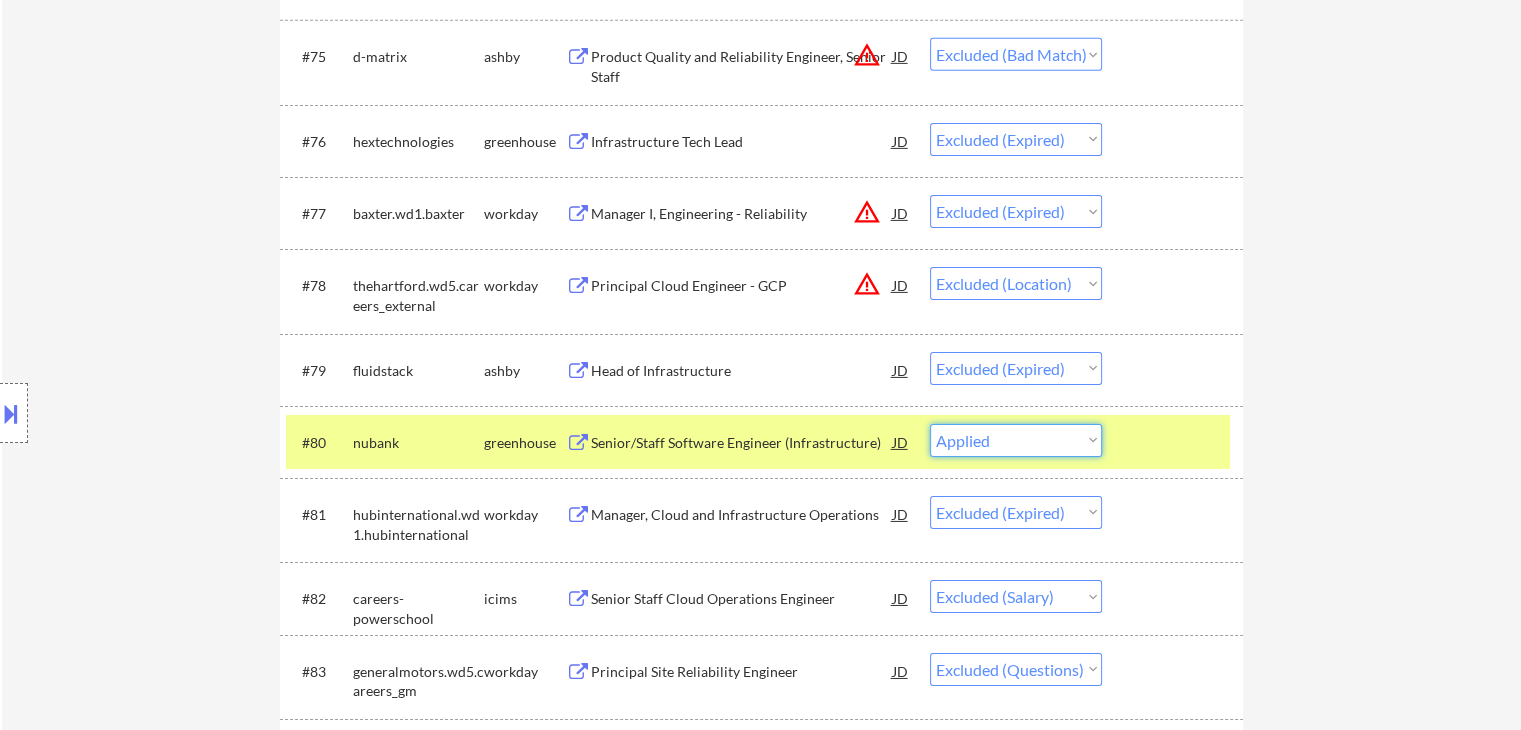 click on "Choose an option... Pending Applied Excluded (Questions) Excluded (Expired) Excluded (Location) Excluded (Bad Match) Excluded (Blocklist) Excluded (Salary) Excluded (Other)" at bounding box center [1016, 440] 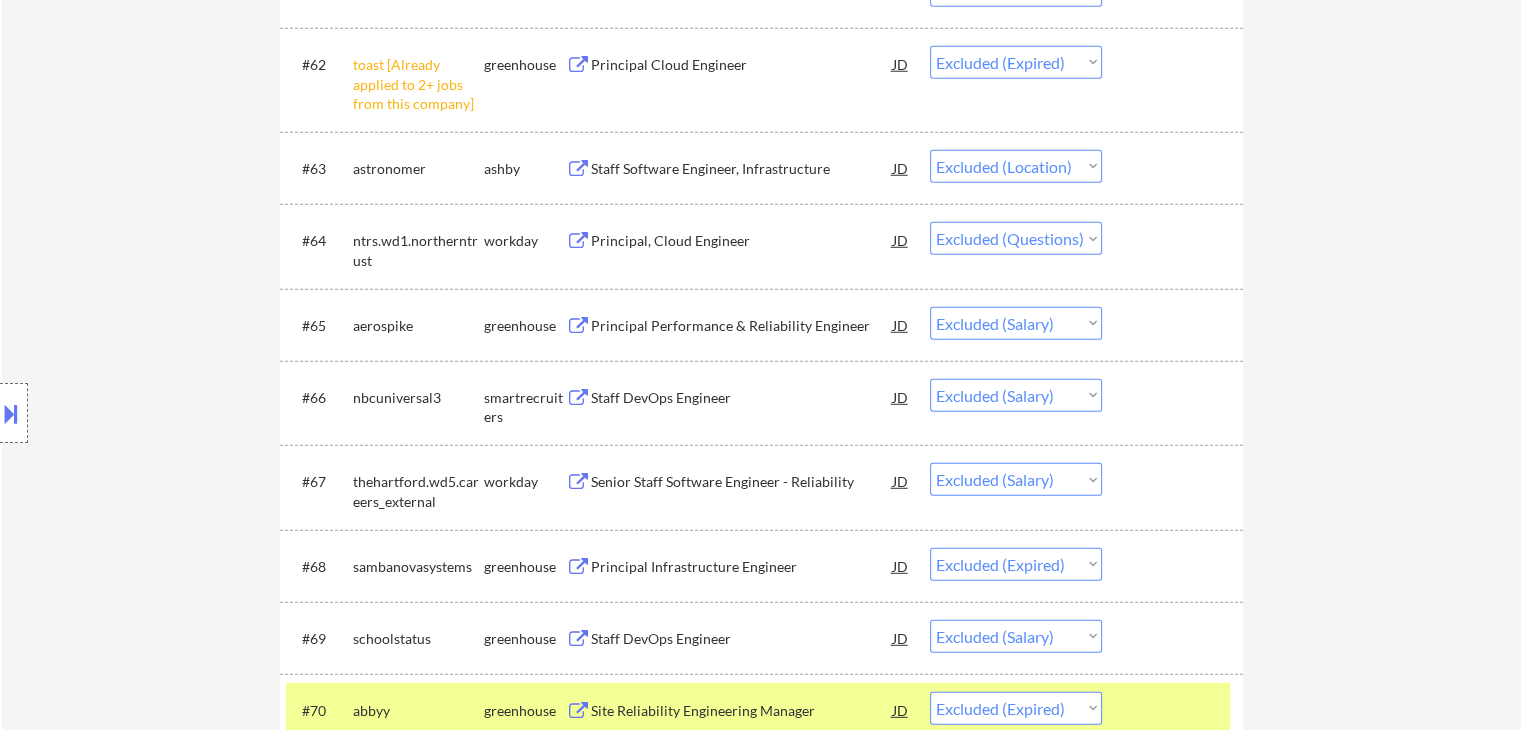 scroll, scrollTop: 5354, scrollLeft: 0, axis: vertical 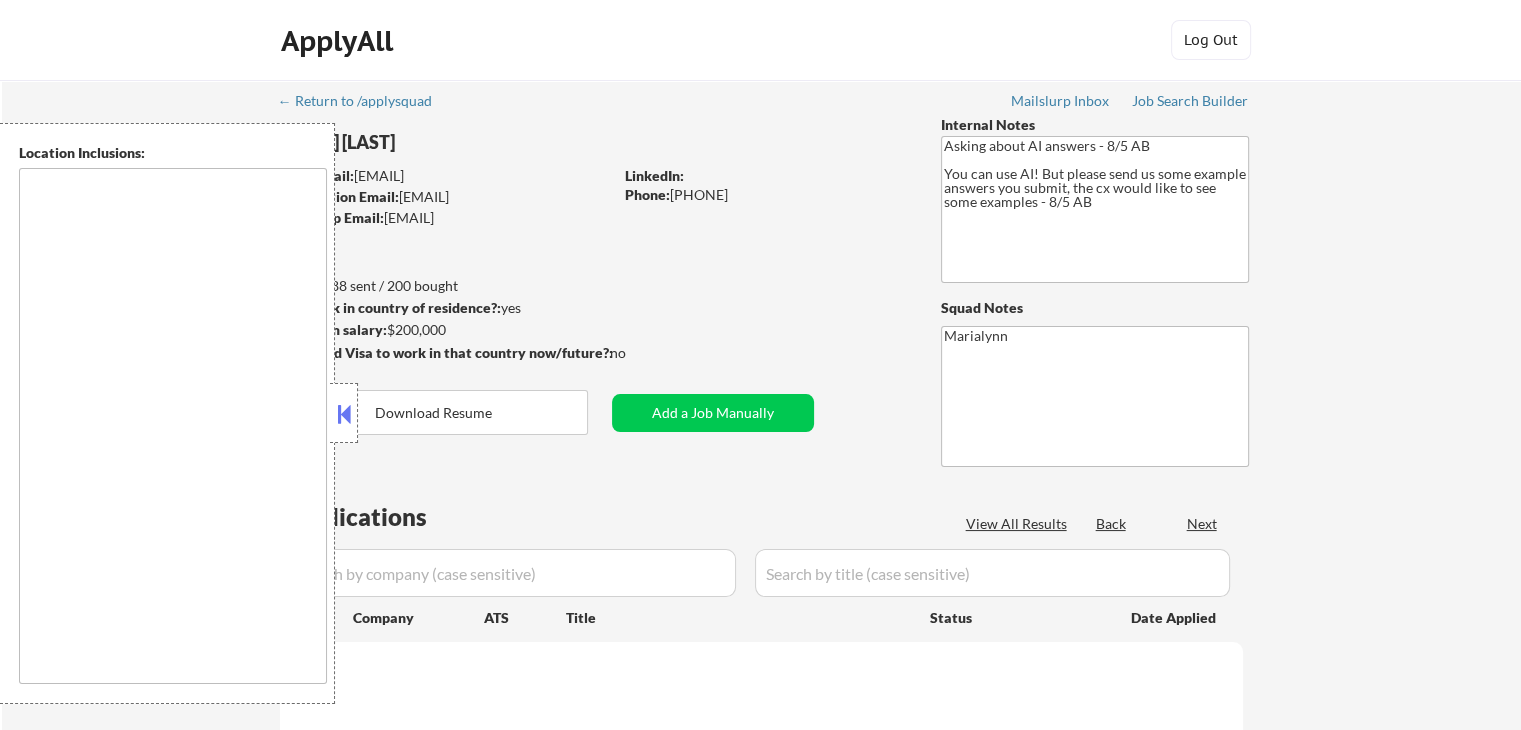 type on "[CITY], [STATE]   [CITY], [STATE]   [CITY], [STATE]   [CITY], [STATE]   [CITY], [STATE]   [CITY], [STATE]   [CITY], [STATE]   [CITY], [STATE]   [CITY], [STATE]   [CITY], [STATE]   [CITY], [STATE]   [CITY], [STATE]   [CITY], [STATE]   [CITY], [STATE]   [CITY], [STATE]   [CITY], [STATE]   [CITY], [STATE]   [CITY], [STATE]   [CITY], [STATE]   [CITY], [STATE]   [CITY], [STATE]   [CITY], [STATE]   [CITY], [STATE]   [CITY], [STATE]   [CITY], [STATE]   [CITY], [STATE]   [CITY], [STATE]   [CITY], [STATE]   [CITY], [STATE]   [CITY], [STATE]   [CITY], [STATE]   [CITY], [STATE]   [CITY], [STATE]   [CITY], [STATE]   [CITY], [STATE]   [CITY], [STATE]   [CITY], [STATE]   [CITY], [STATE]   [CITY], [STATE]   [CITY], [STATE]   [CITY], [STATE]   [CITY], [STATE]   [CITY], [STATE]   [CITY], [STATE]   [CITY], [STATE]   [CITY], [STATE]   [CITY], [STATE]   [CITY], [STATE]   [CITY], [STATE]   [CITY], [STATE]..." 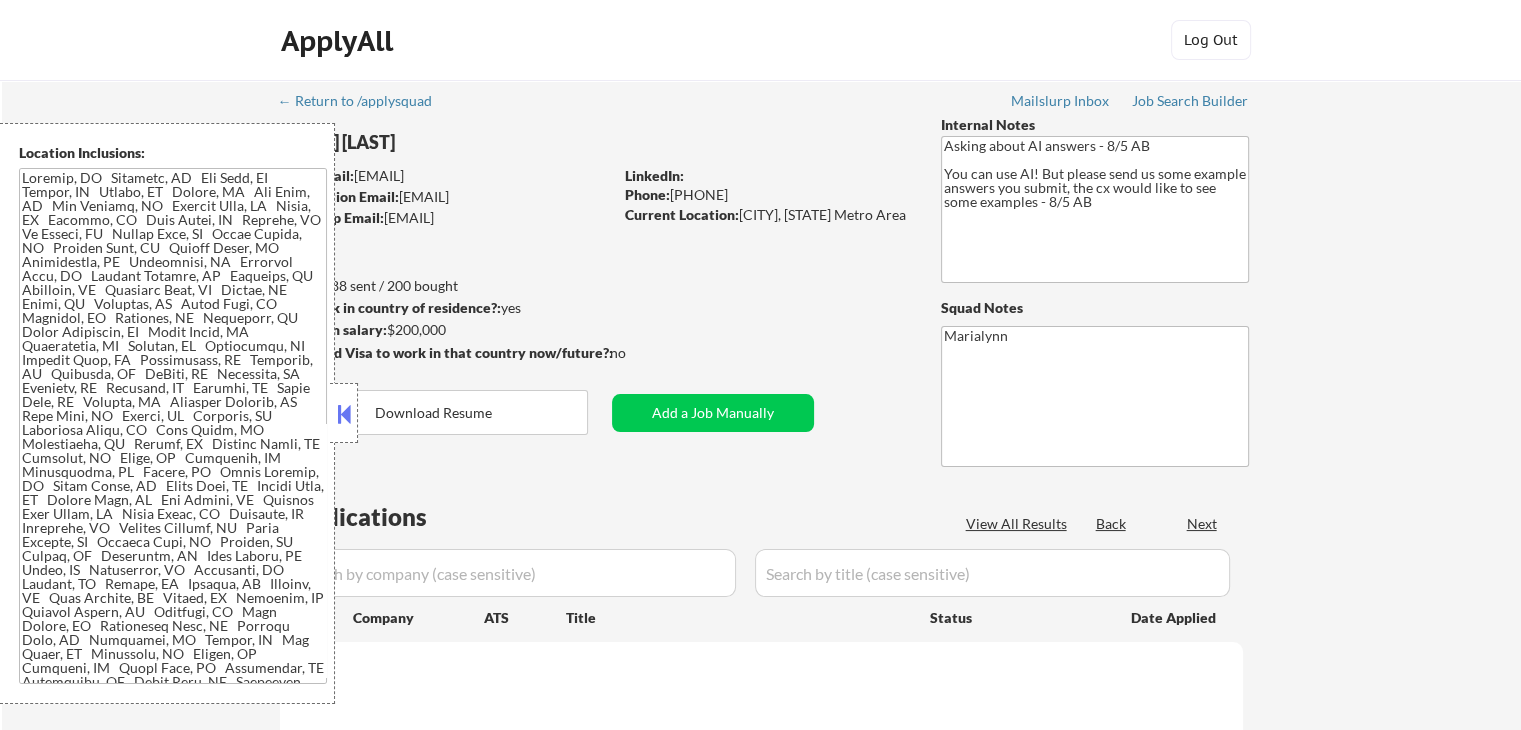 select on ""pending"" 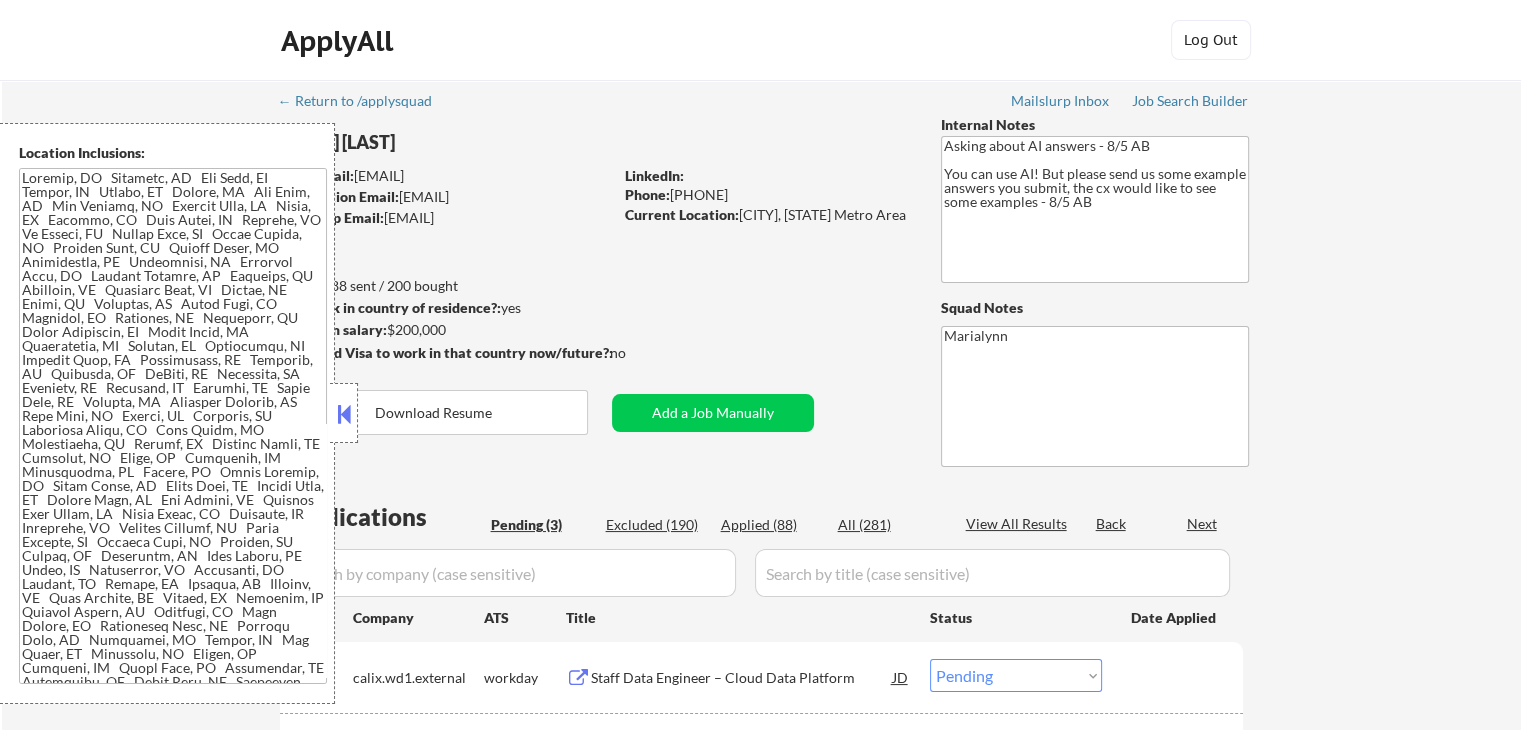 click at bounding box center [344, 414] 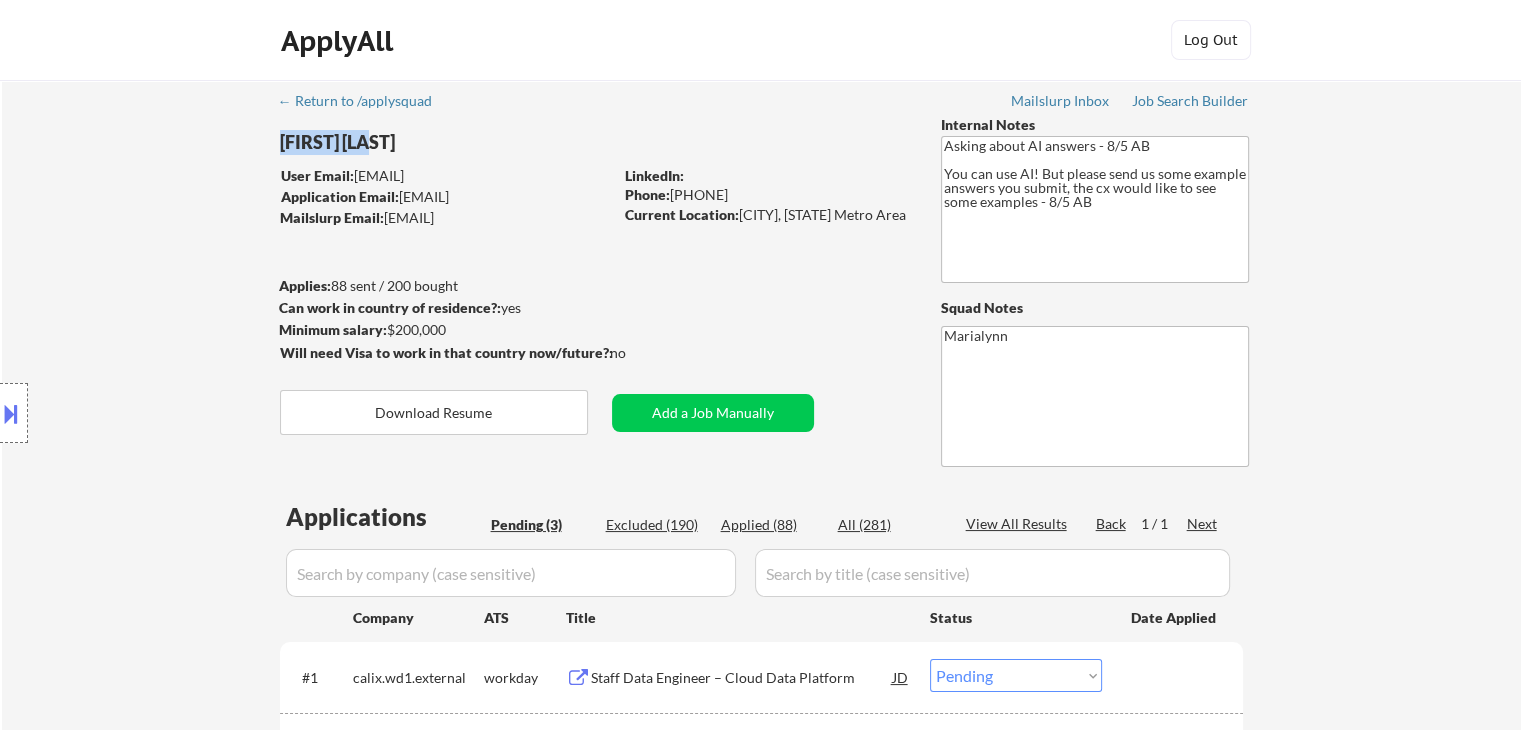 copy on "Dan Parsons" 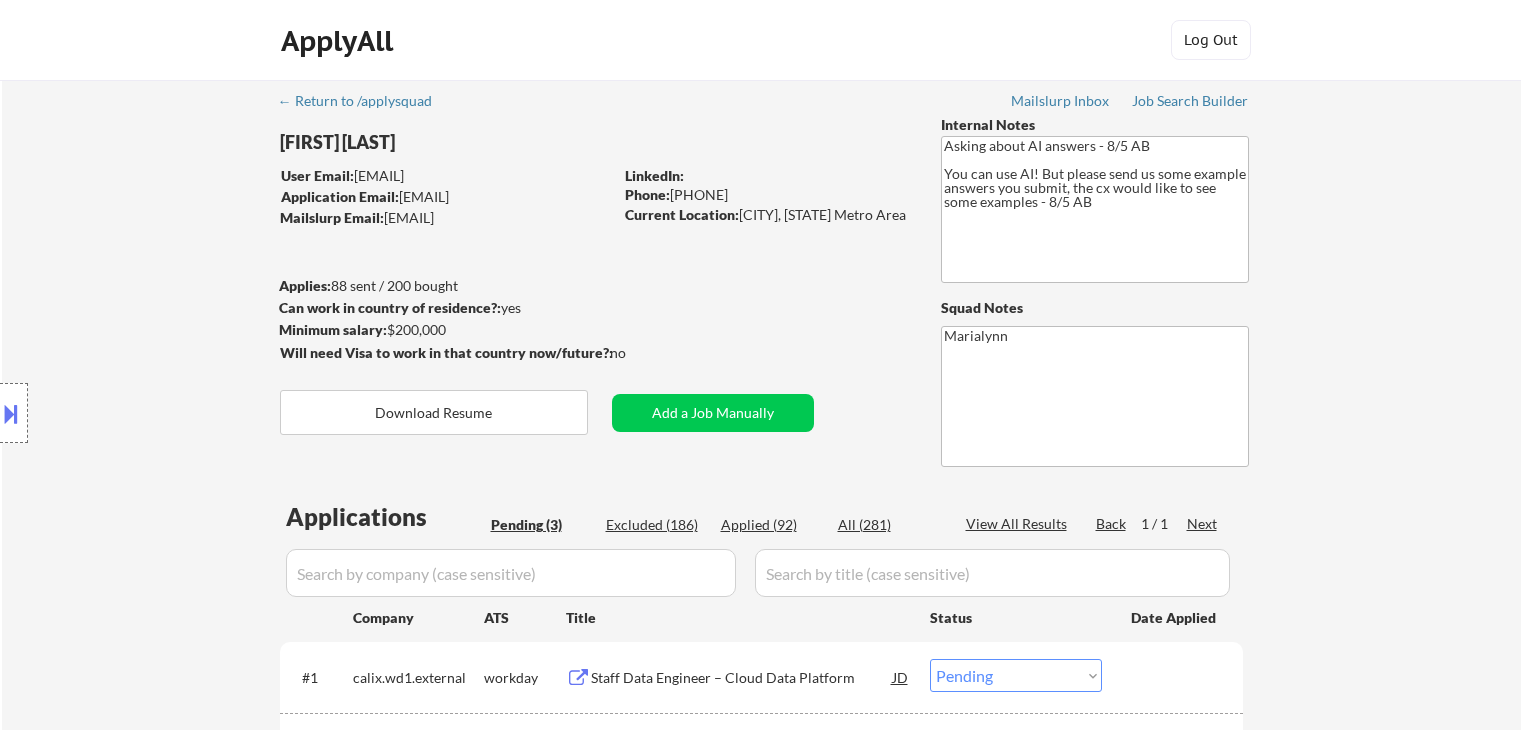 select on ""pending"" 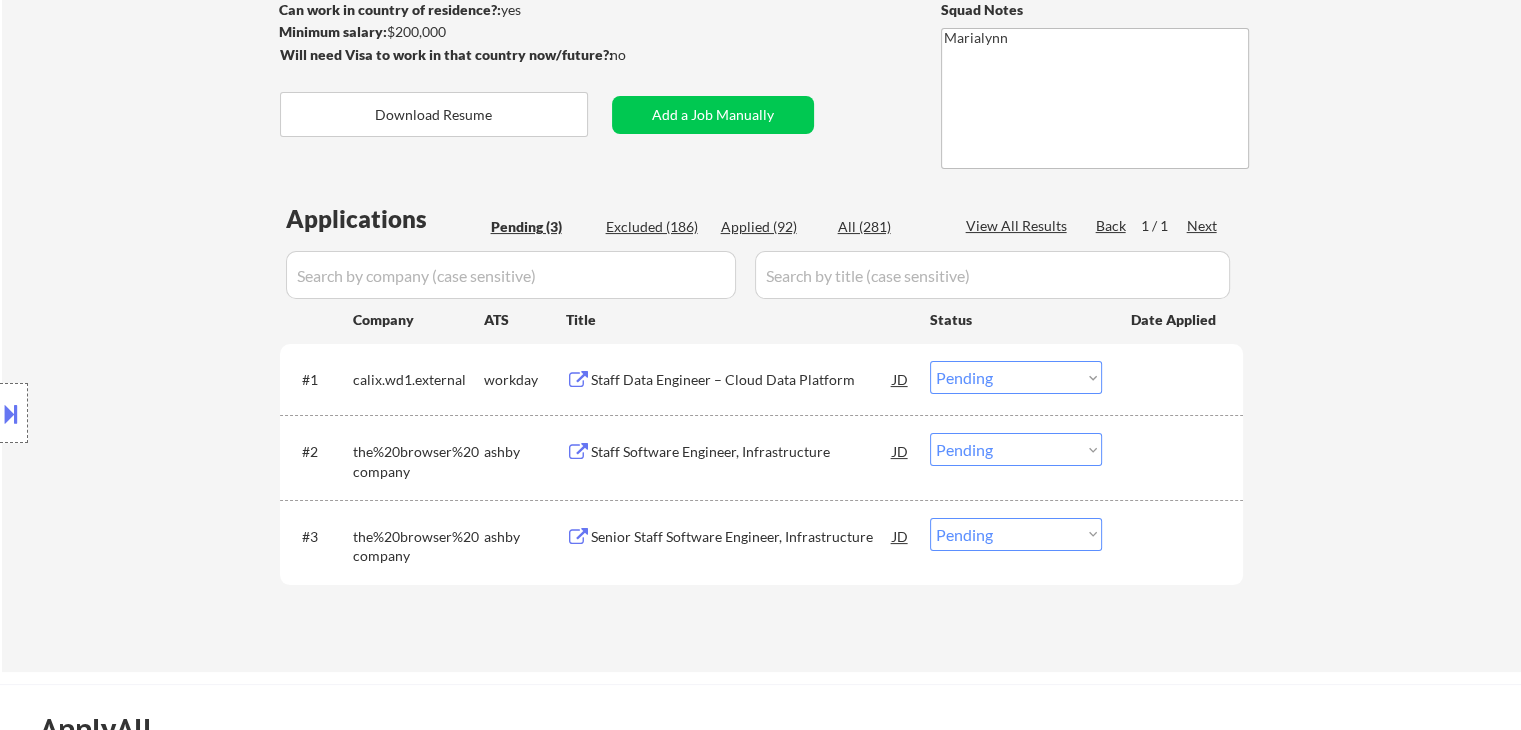 scroll, scrollTop: 300, scrollLeft: 0, axis: vertical 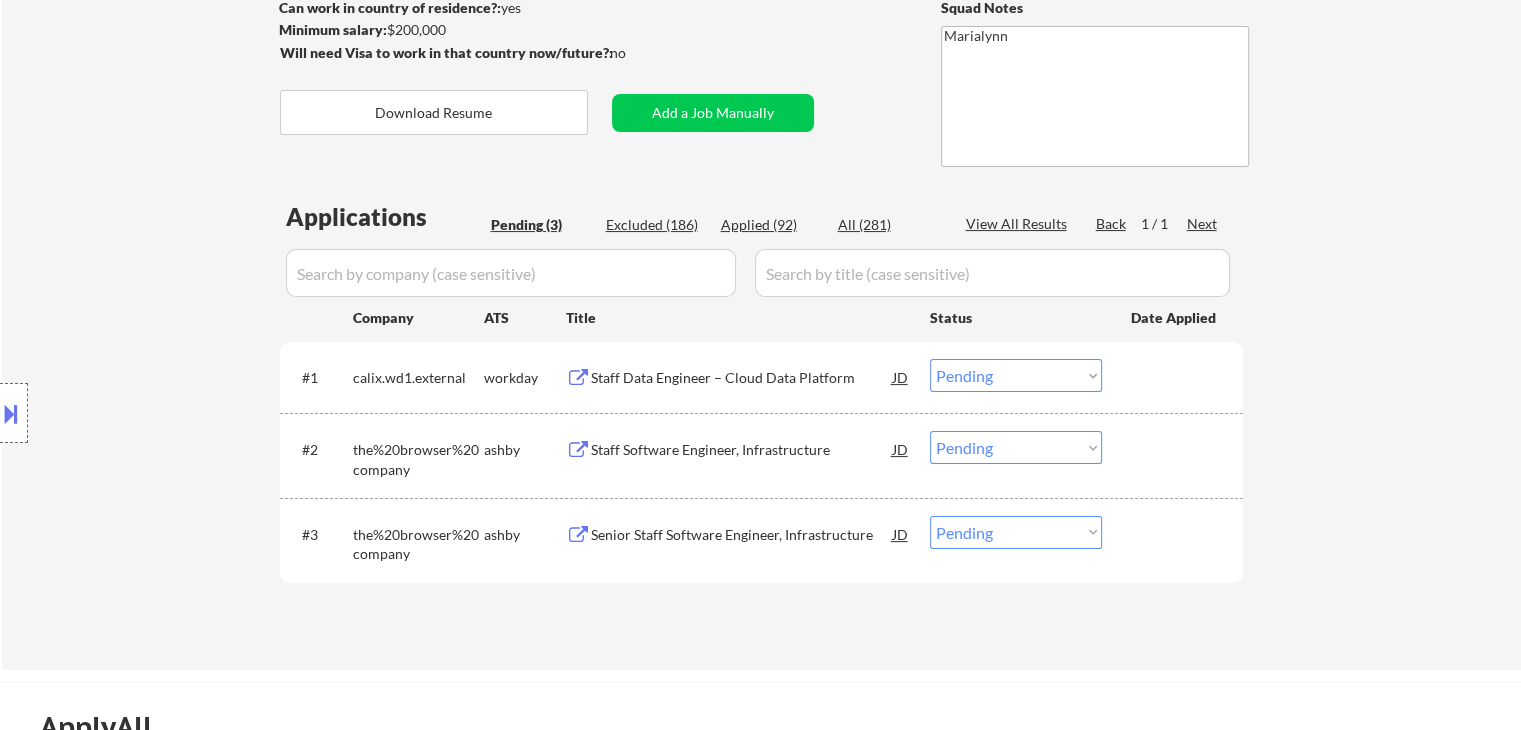 drag, startPoint x: 752, startPoint y: 221, endPoint x: 751, endPoint y: 237, distance: 16.03122 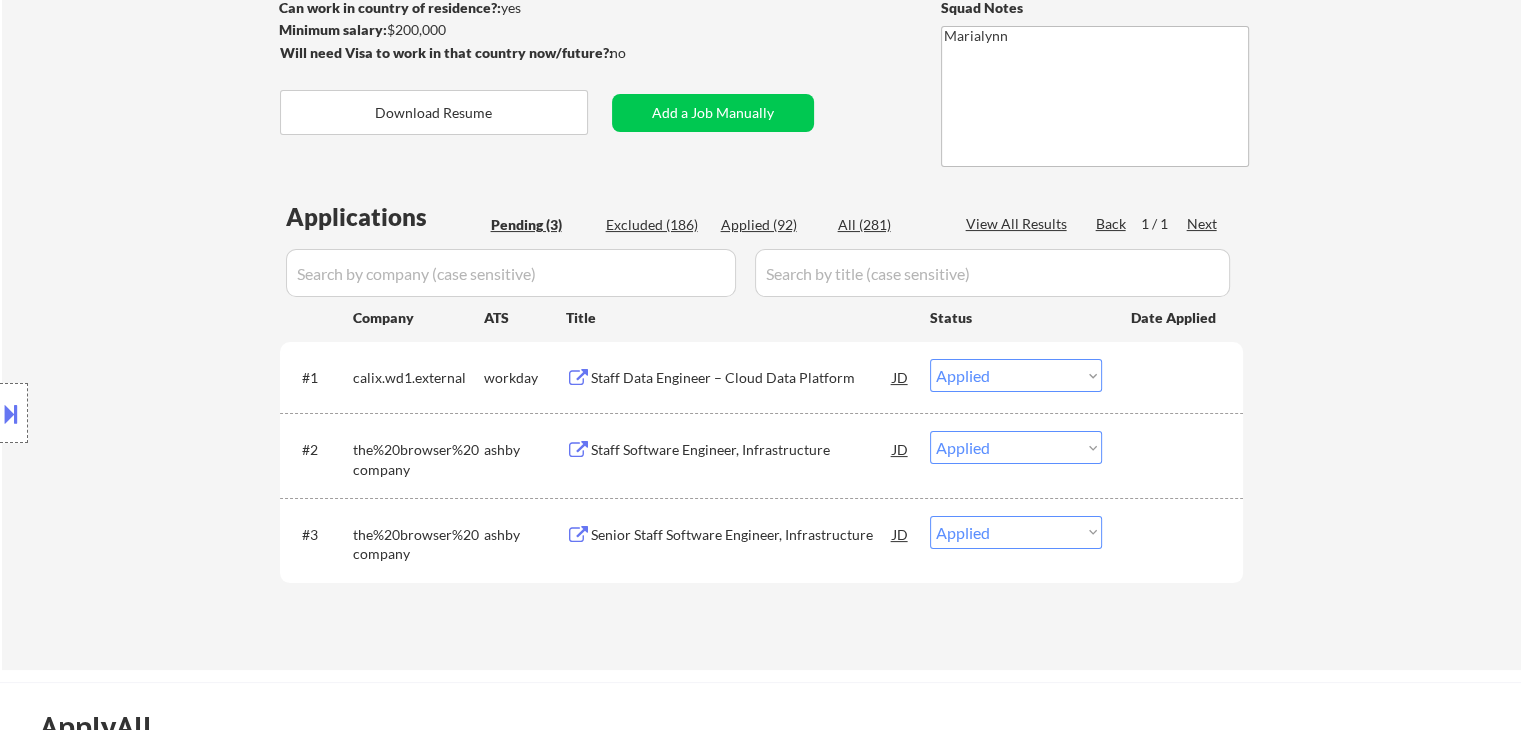 select on ""applied"" 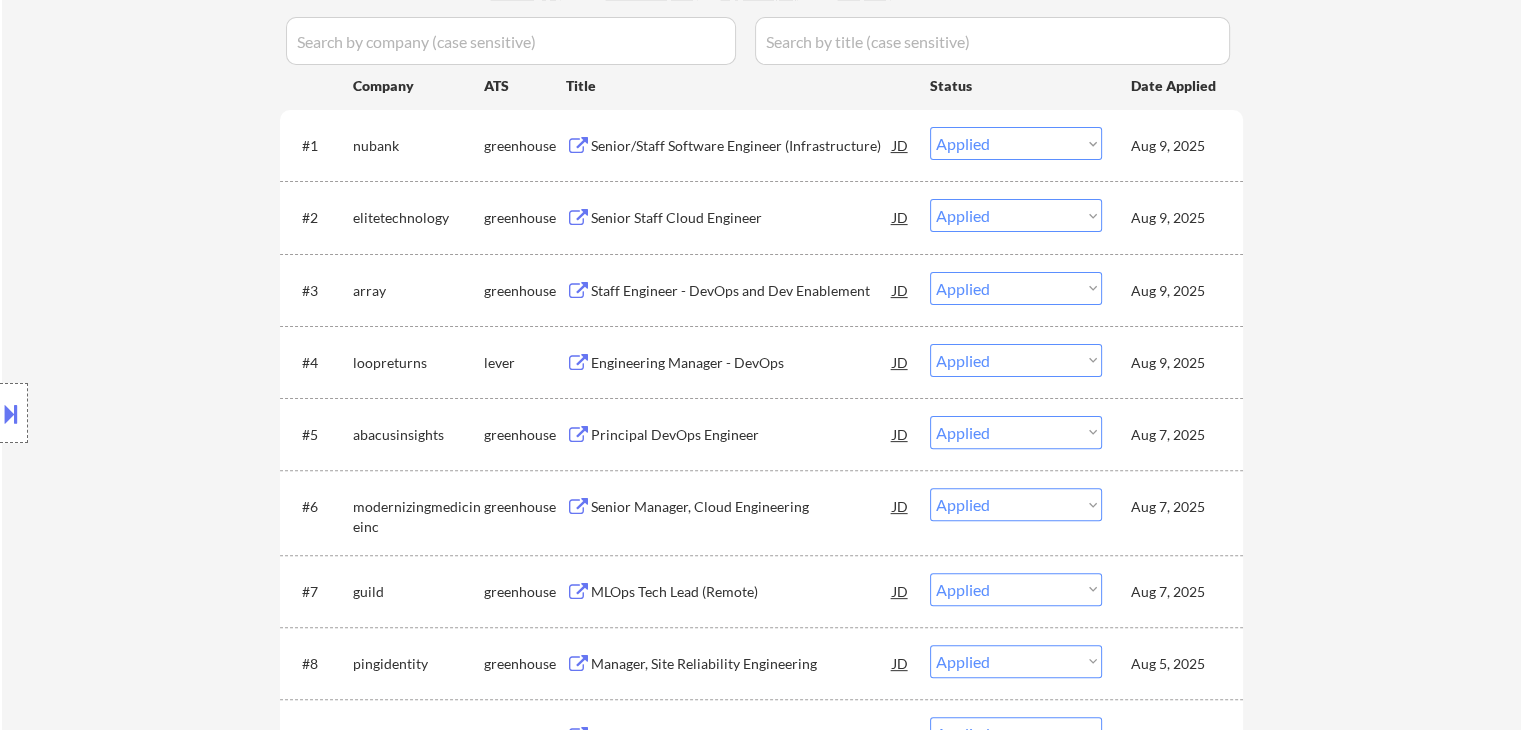 scroll, scrollTop: 400, scrollLeft: 0, axis: vertical 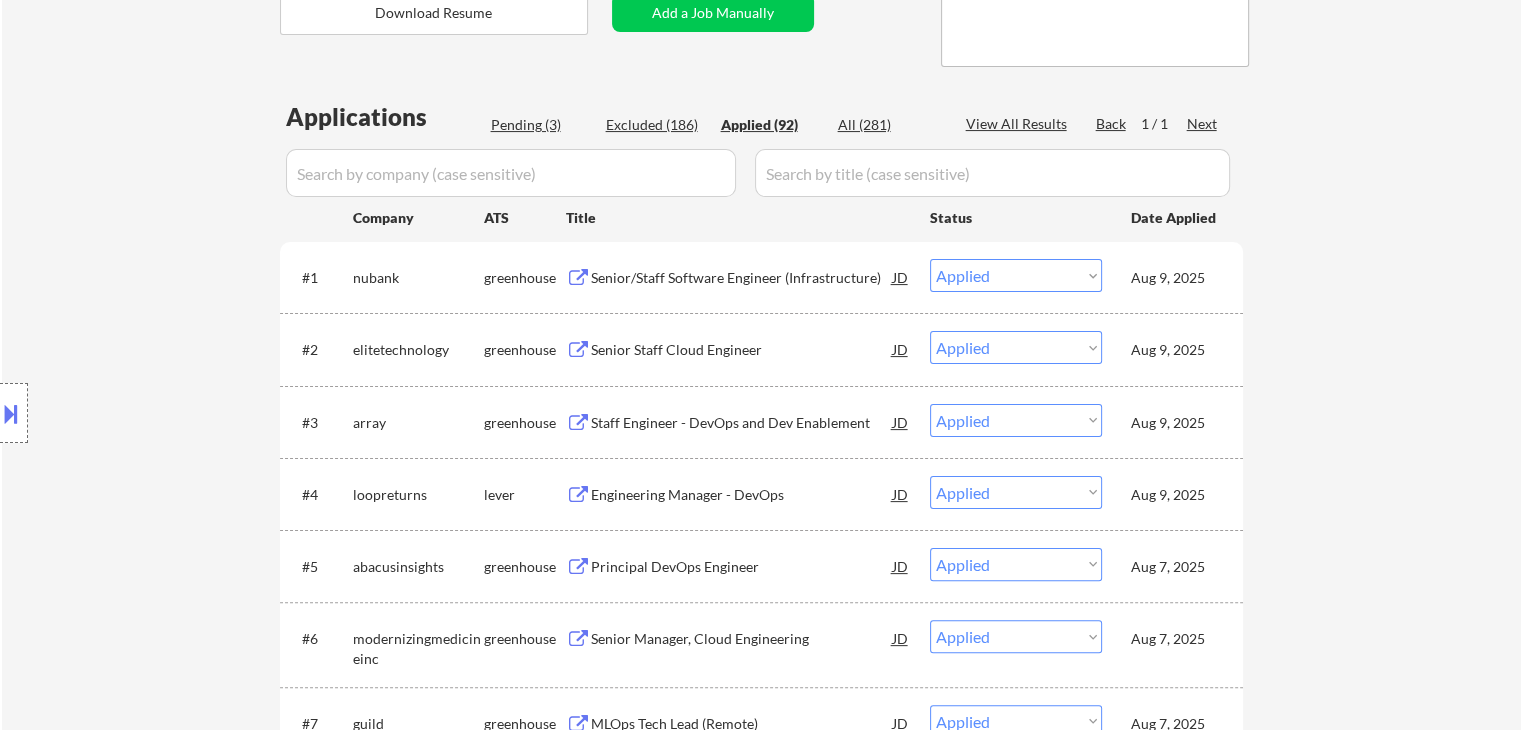 click on "Pending (3)" at bounding box center [541, 125] 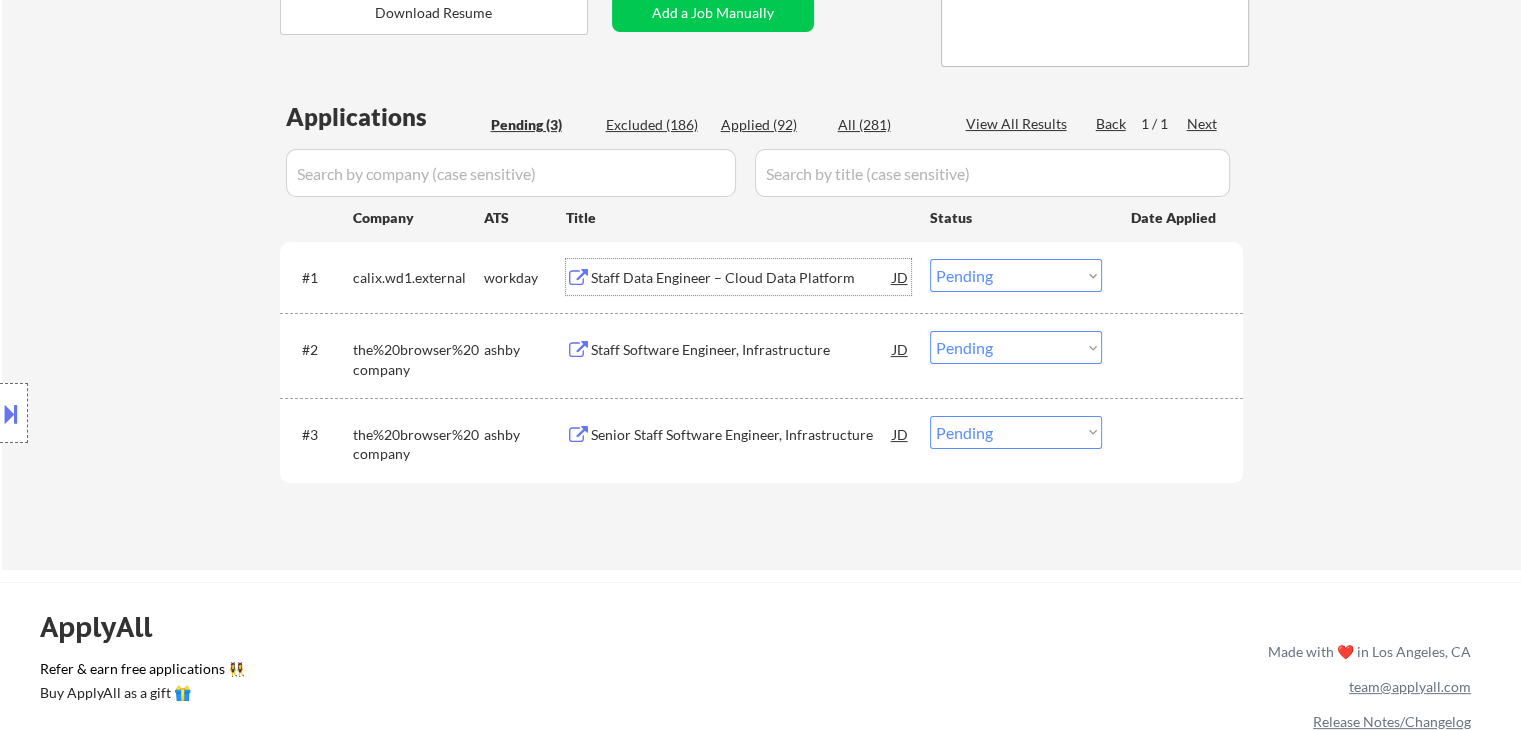 click on "Staff Data Engineer – Cloud Data Platform" at bounding box center (742, 278) 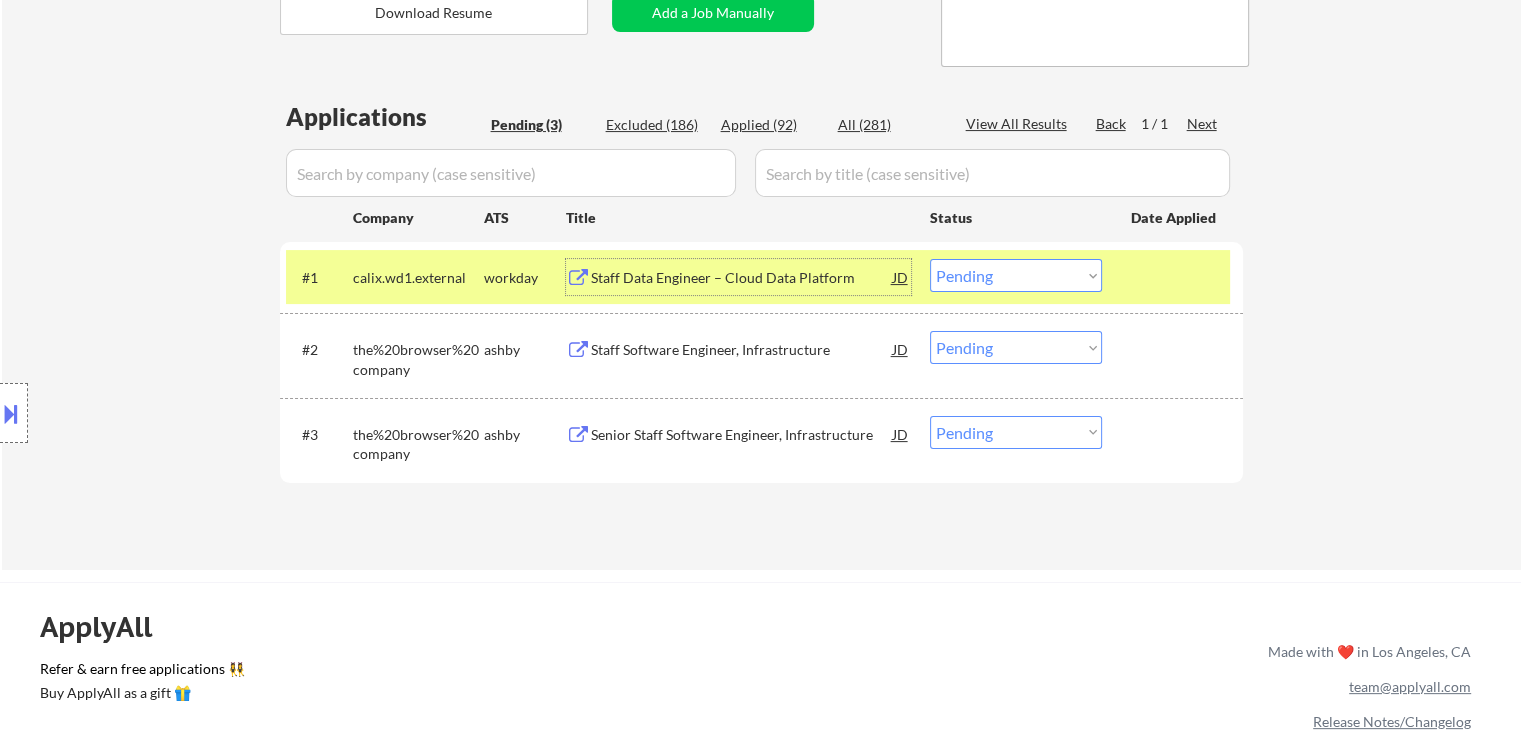 click on "Choose an option... Pending Applied Excluded (Questions) Excluded (Expired) Excluded (Location) Excluded (Bad Match) Excluded (Blocklist) Excluded (Salary) Excluded (Other)" at bounding box center (1016, 275) 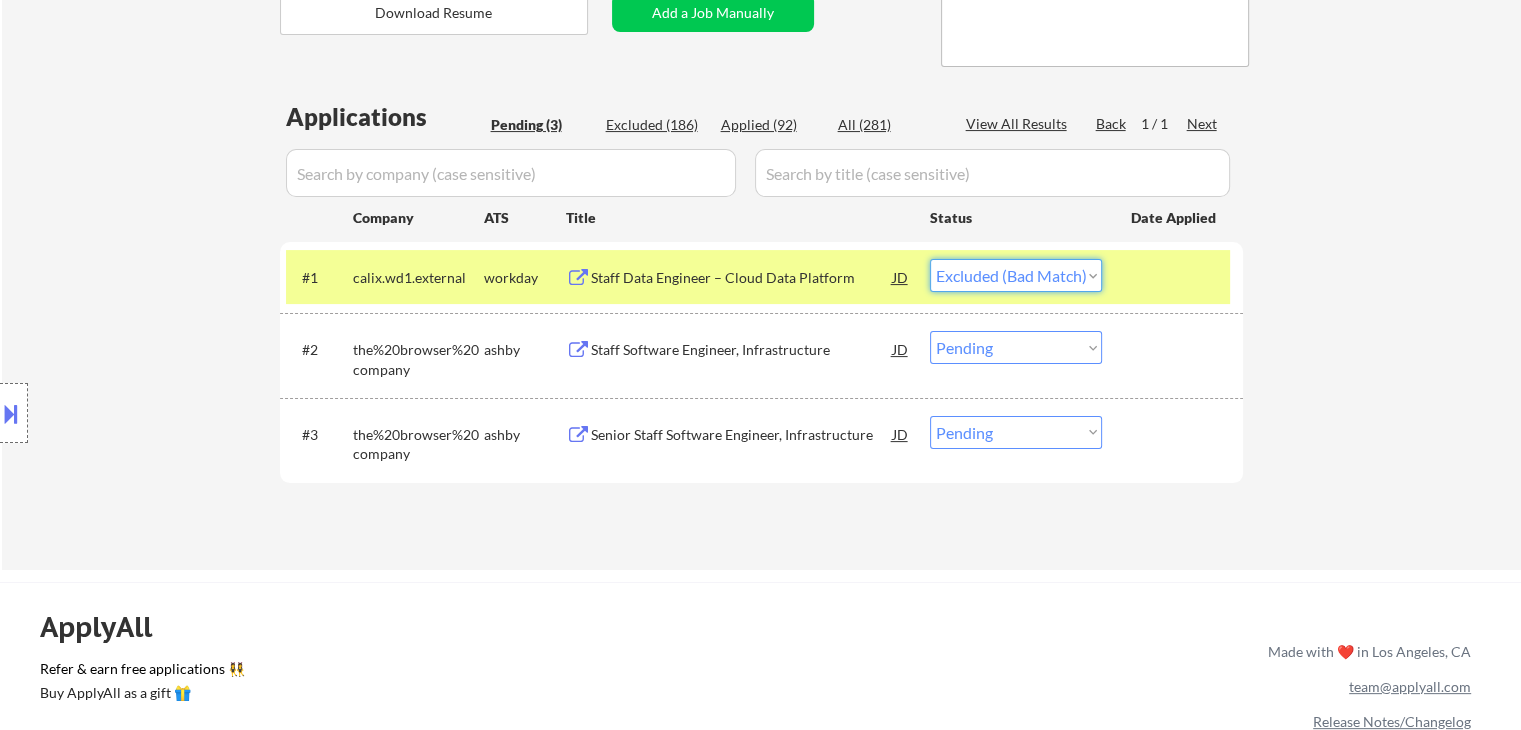 click on "Choose an option... Pending Applied Excluded (Questions) Excluded (Expired) Excluded (Location) Excluded (Bad Match) Excluded (Blocklist) Excluded (Salary) Excluded (Other)" at bounding box center (1016, 275) 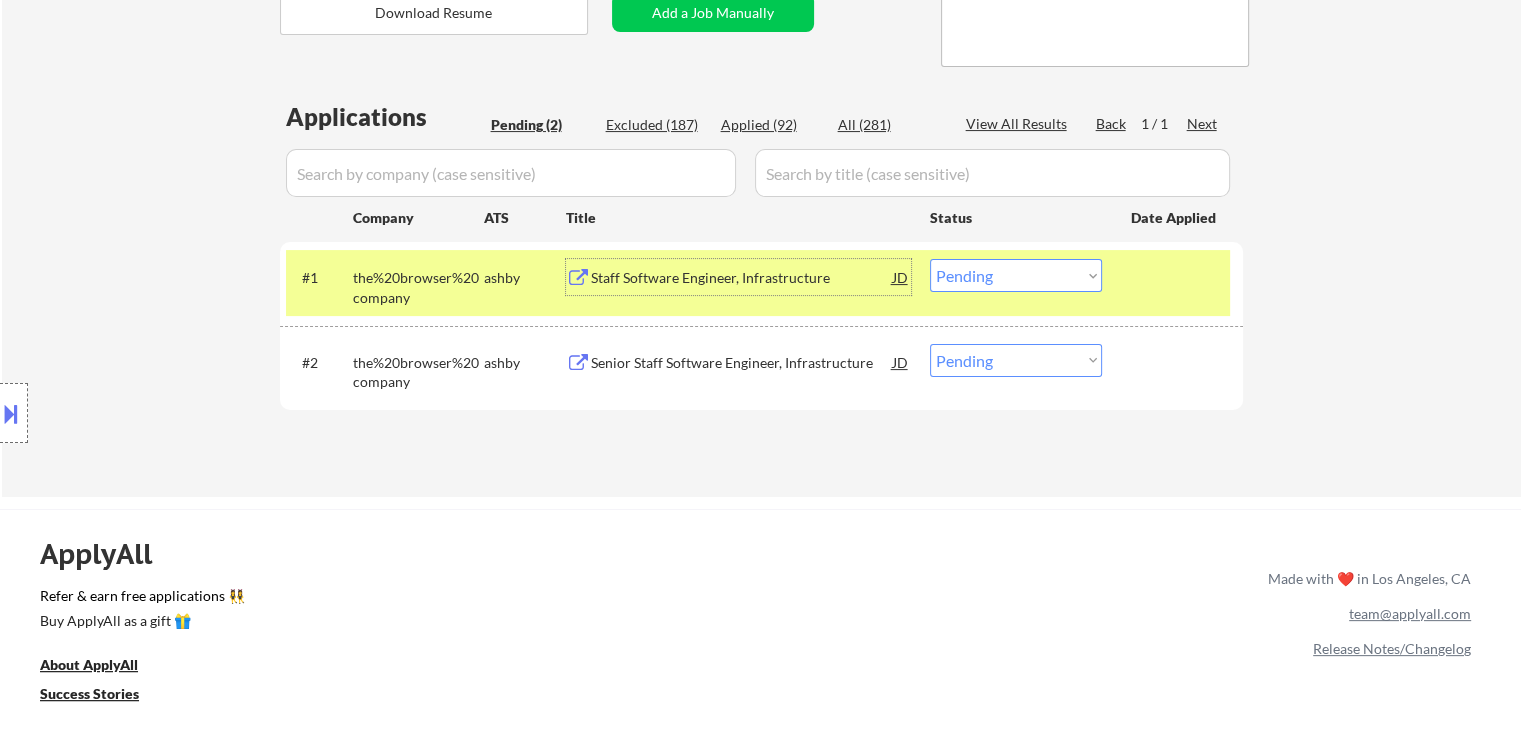 click on "Staff Software Engineer, Infrastructure" at bounding box center (742, 278) 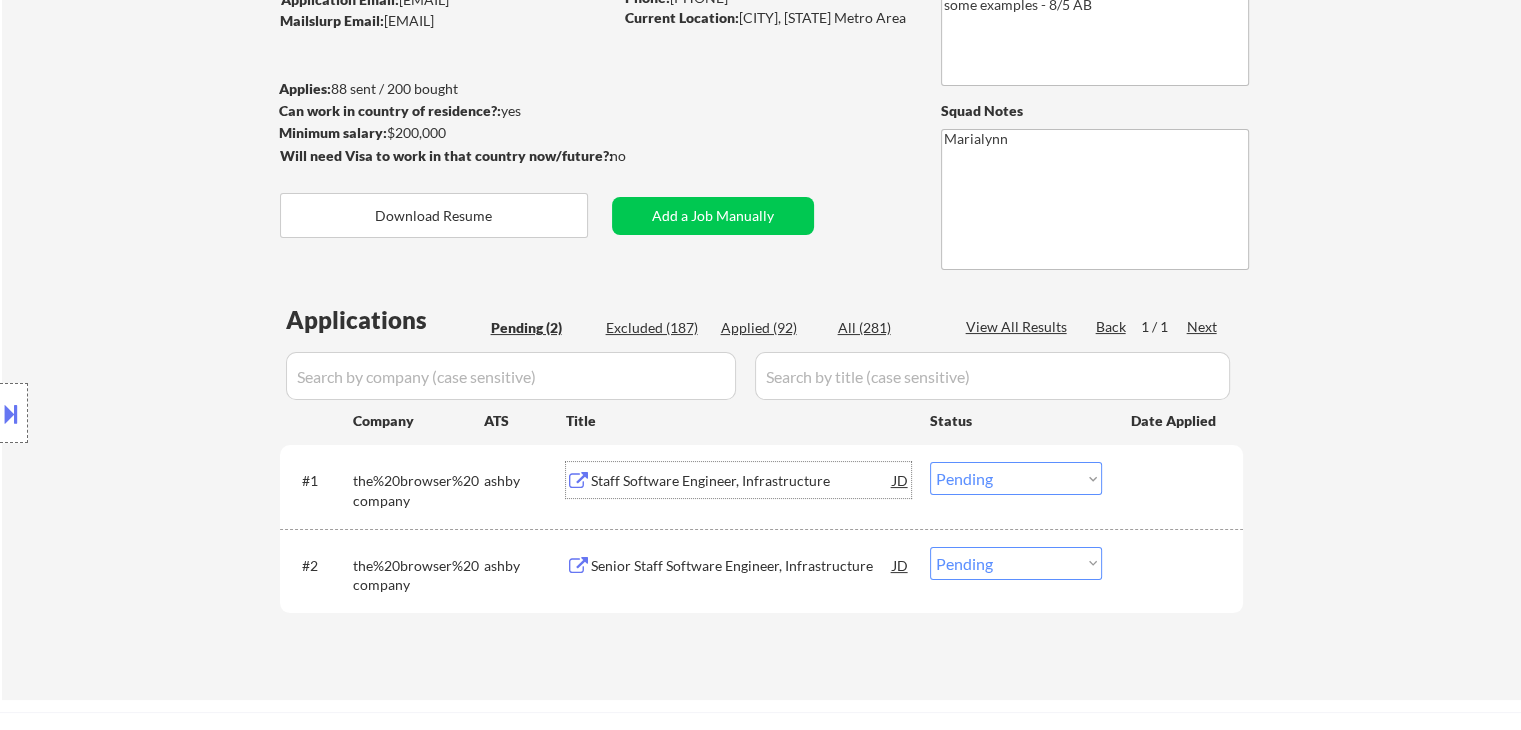 scroll, scrollTop: 200, scrollLeft: 0, axis: vertical 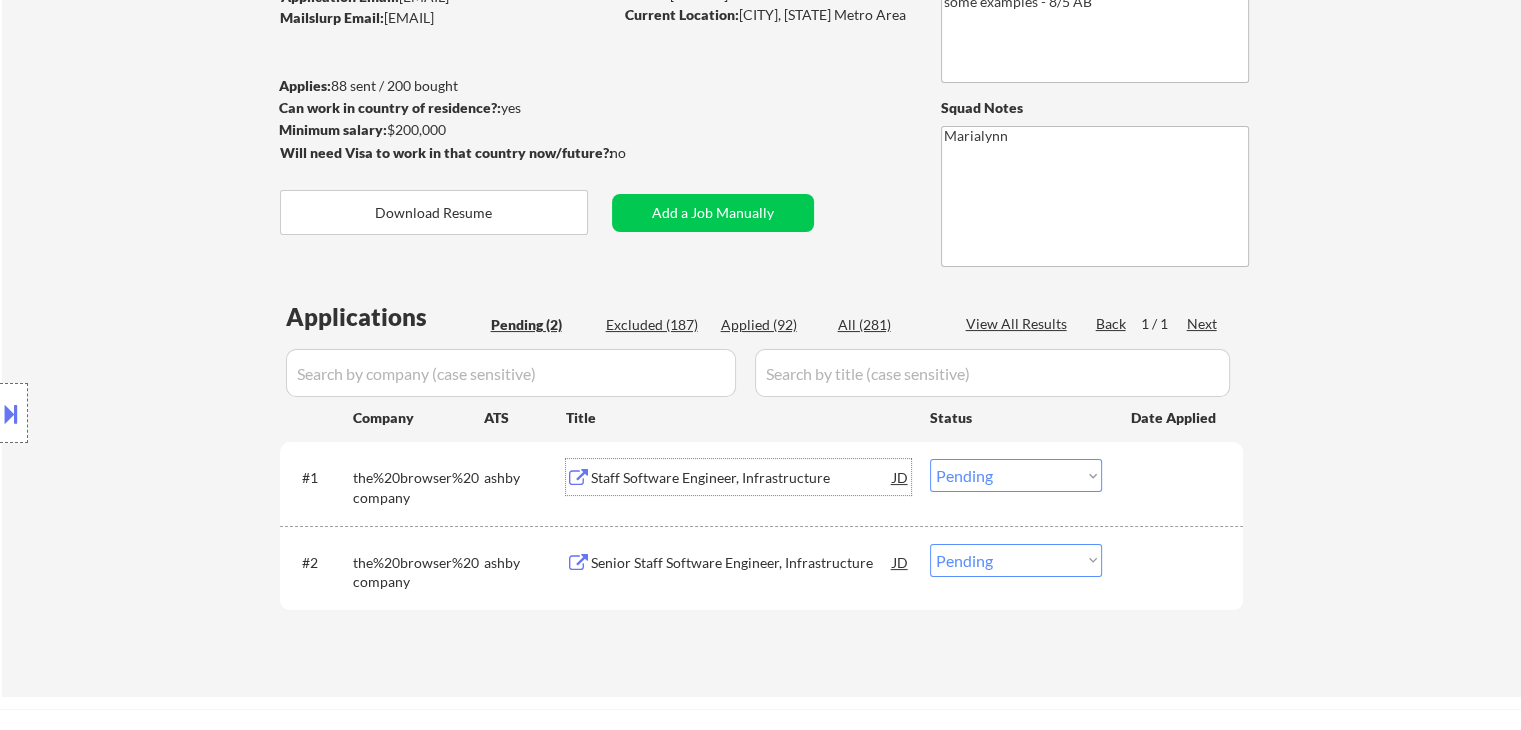 click on "Choose an option... Pending Applied Excluded (Questions) Excluded (Expired) Excluded (Location) Excluded (Bad Match) Excluded (Blocklist) Excluded (Salary) Excluded (Other)" at bounding box center (1016, 475) 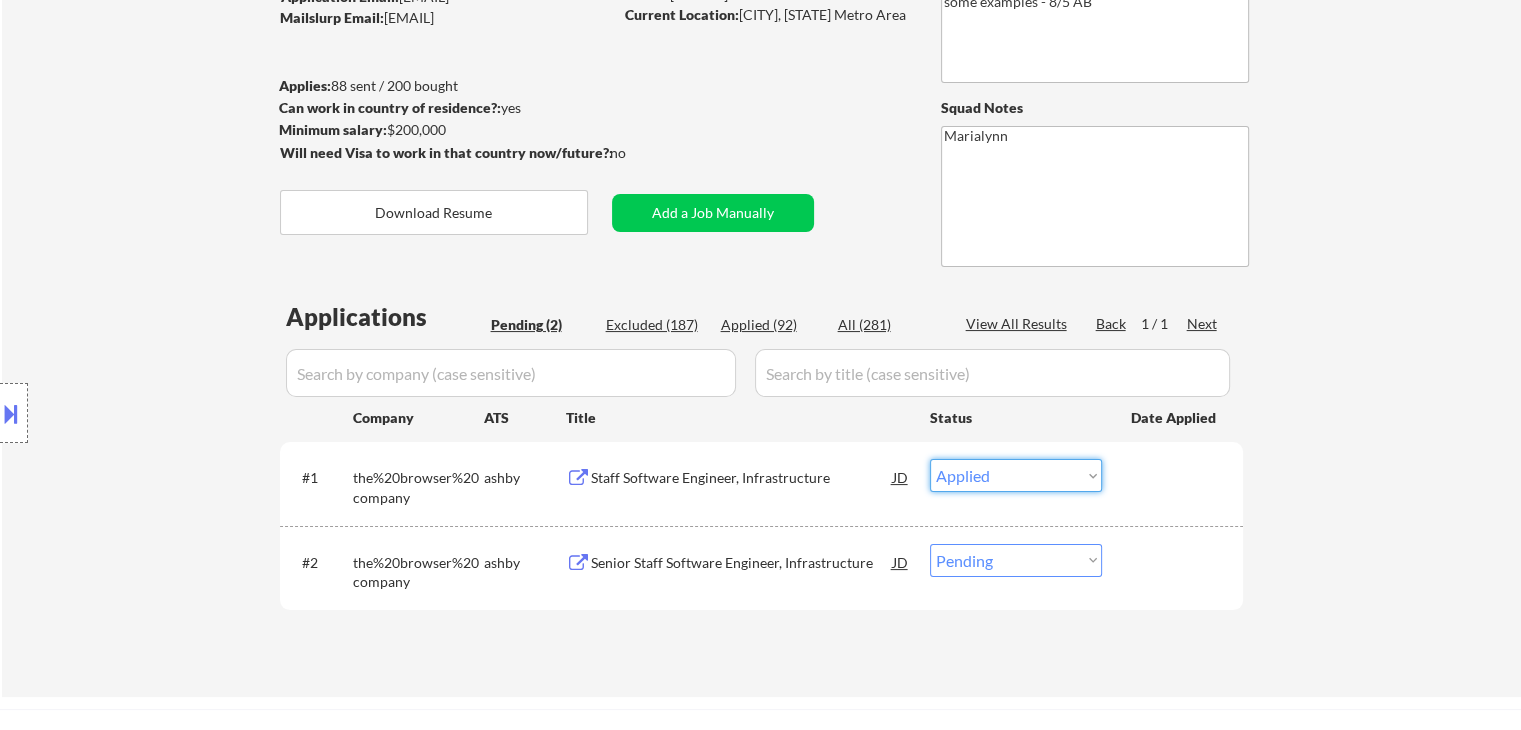 click on "Choose an option... Pending Applied Excluded (Questions) Excluded (Expired) Excluded (Location) Excluded (Bad Match) Excluded (Blocklist) Excluded (Salary) Excluded (Other)" at bounding box center (1016, 475) 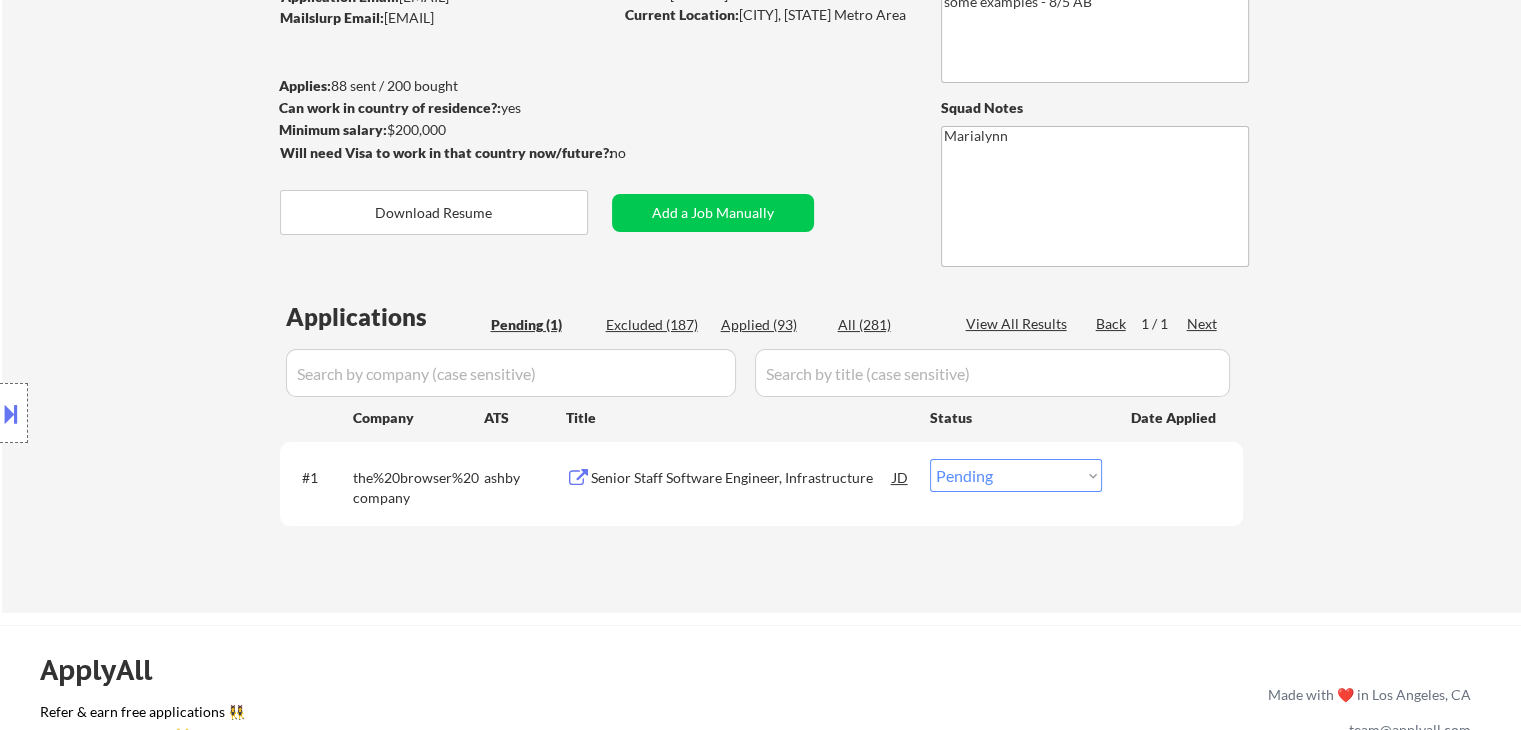 click on "Senior Staff Software Engineer, Infrastructure" at bounding box center (742, 478) 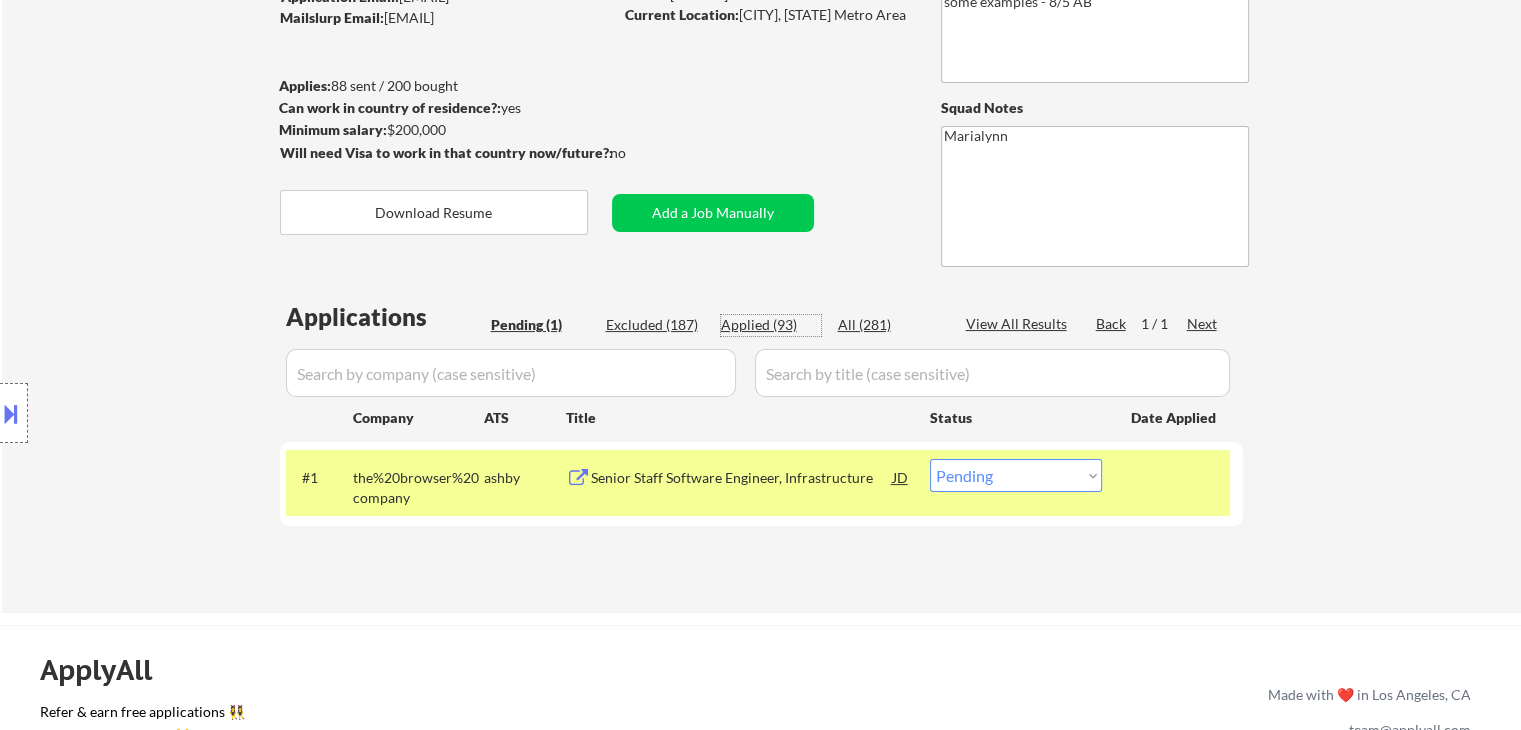 click on "Applied (93)" at bounding box center (771, 325) 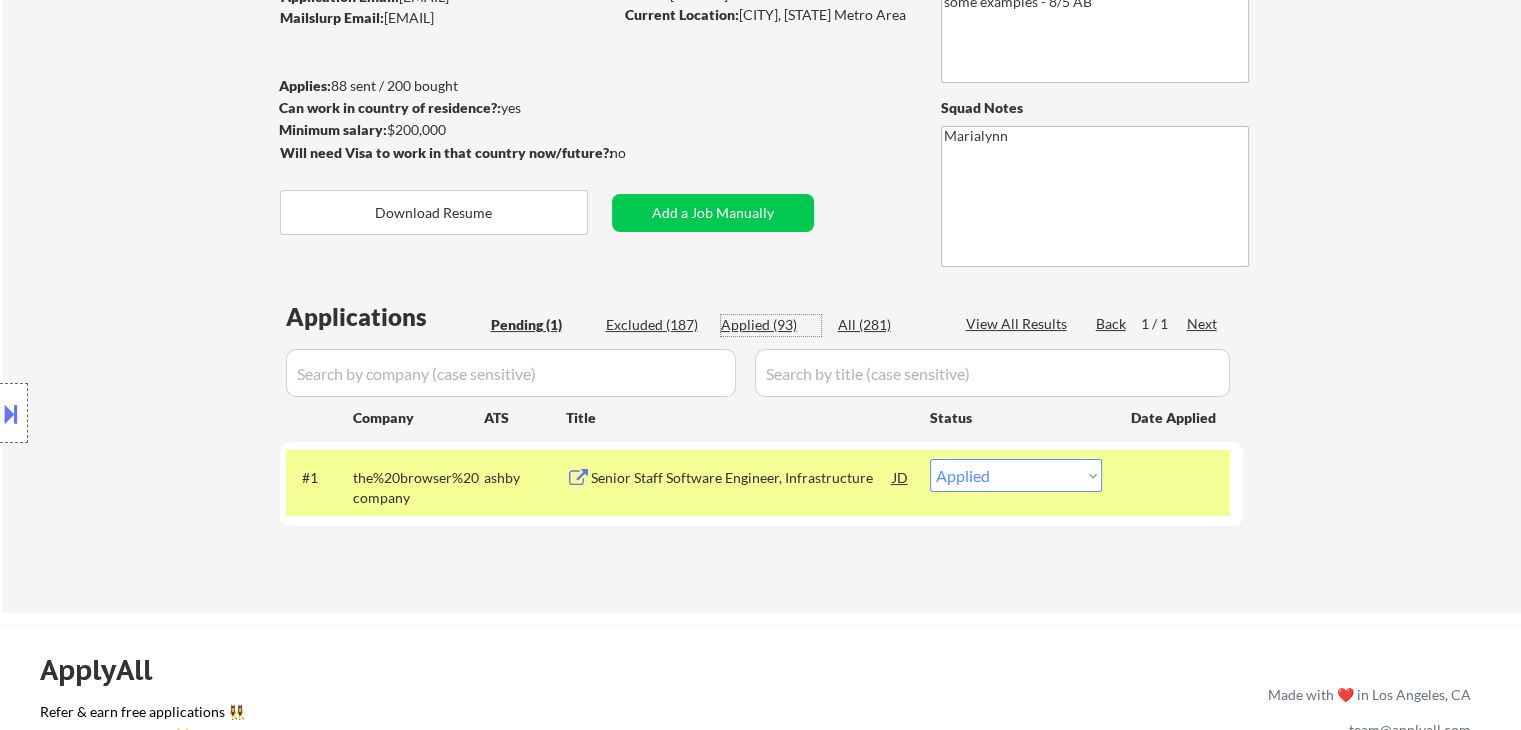 select on ""applied"" 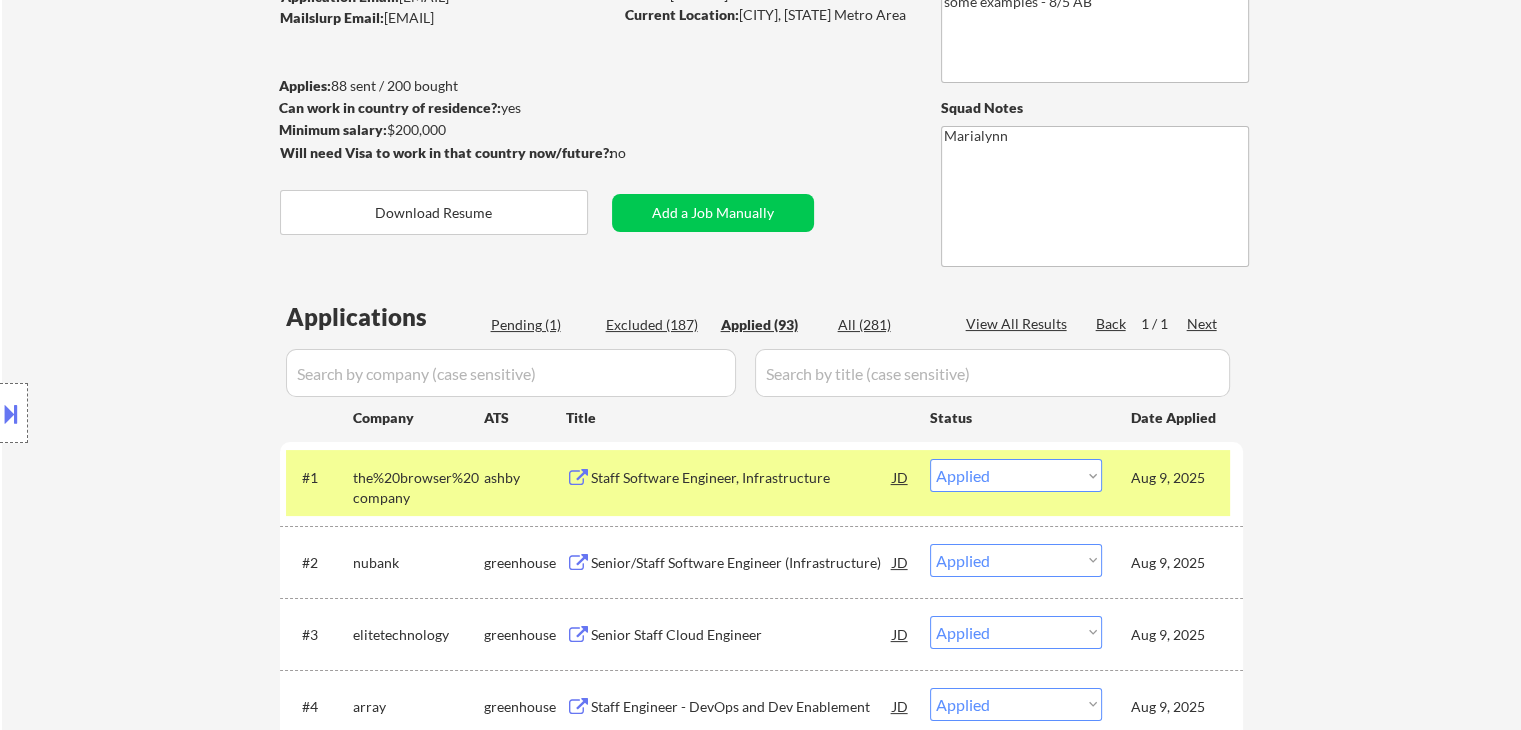 drag, startPoint x: 535, startPoint y: 324, endPoint x: 535, endPoint y: 342, distance: 18 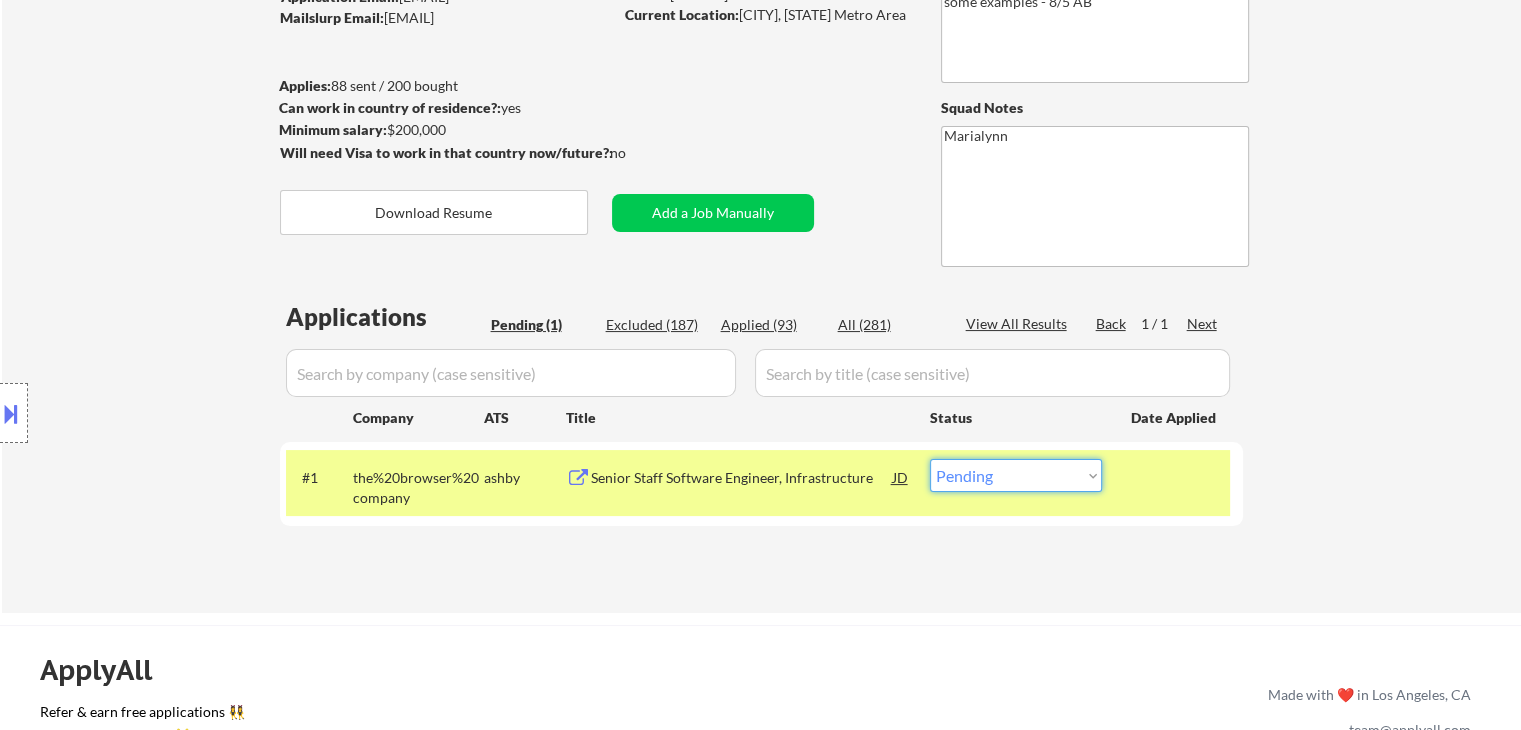 drag, startPoint x: 1026, startPoint y: 464, endPoint x: 1022, endPoint y: 477, distance: 13.601471 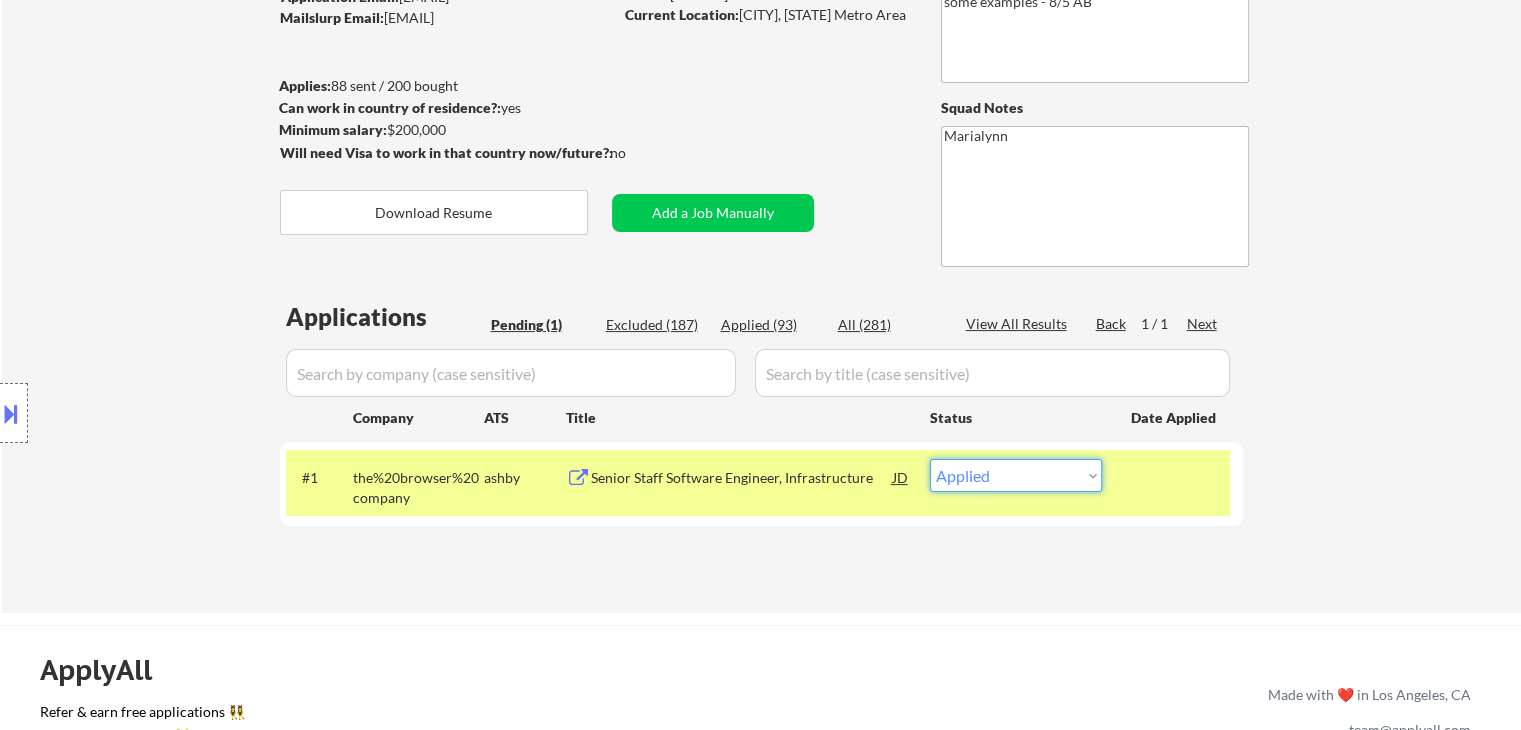click on "Choose an option... Pending Applied Excluded (Questions) Excluded (Expired) Excluded (Location) Excluded (Bad Match) Excluded (Blocklist) Excluded (Salary) Excluded (Other)" at bounding box center (1016, 475) 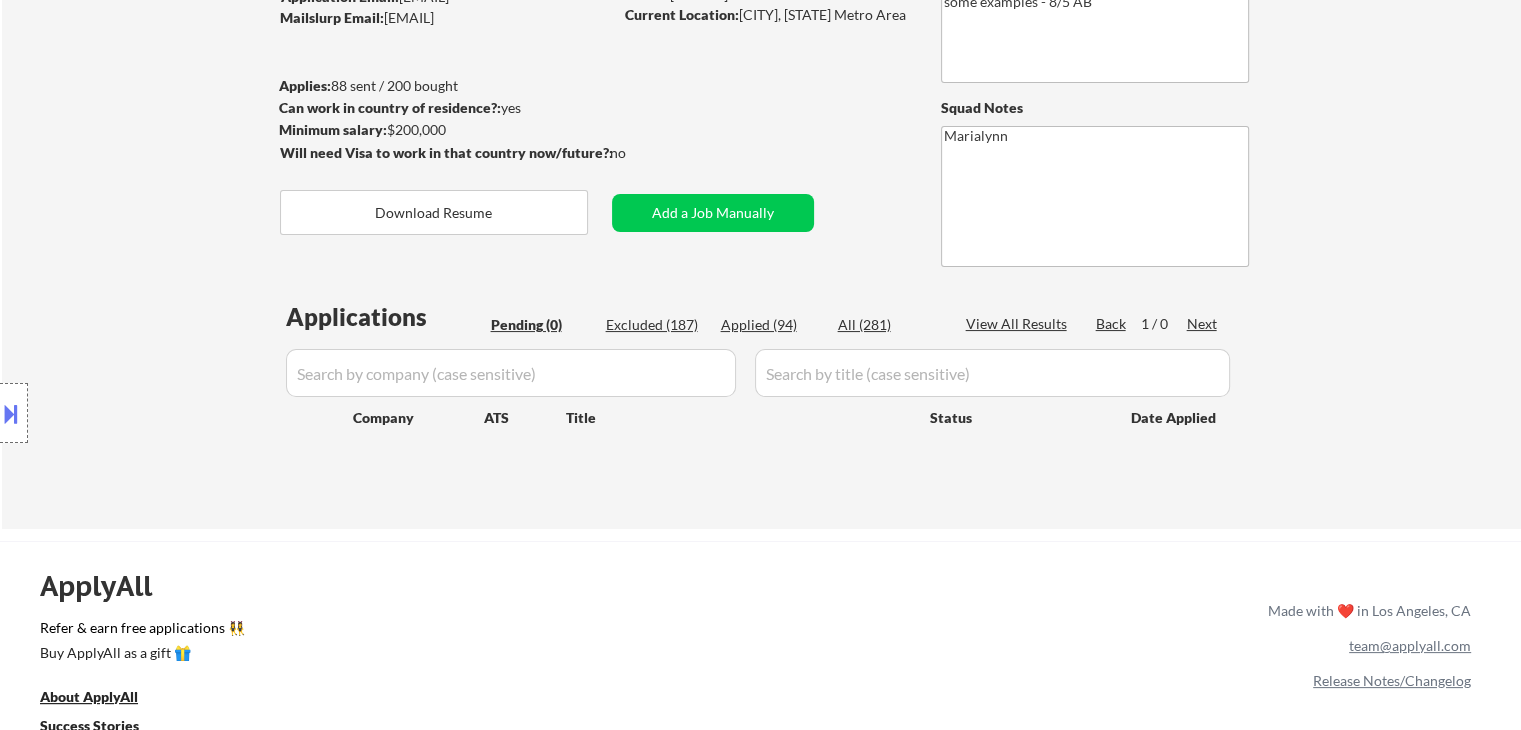 click on "Applied (94)" at bounding box center (771, 325) 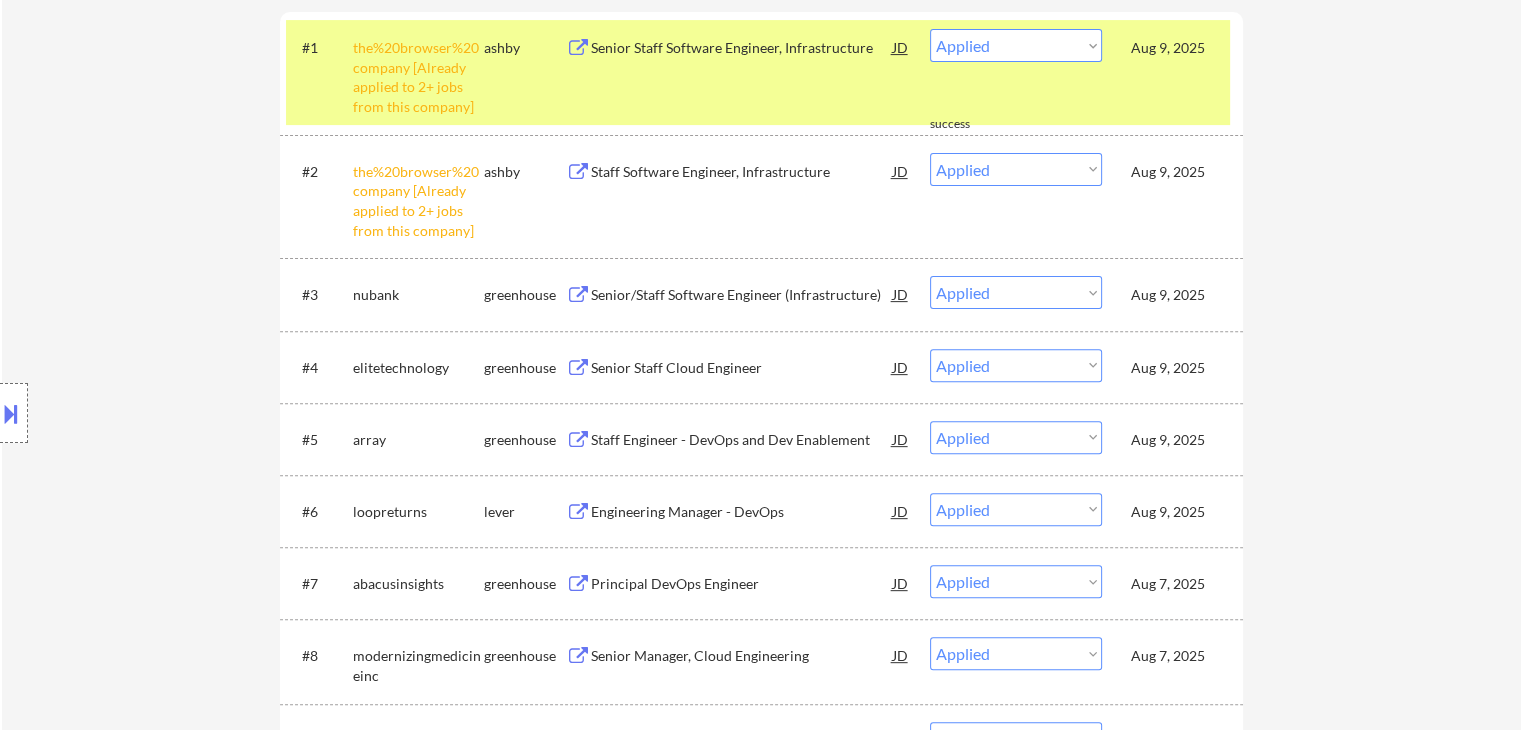 scroll, scrollTop: 600, scrollLeft: 0, axis: vertical 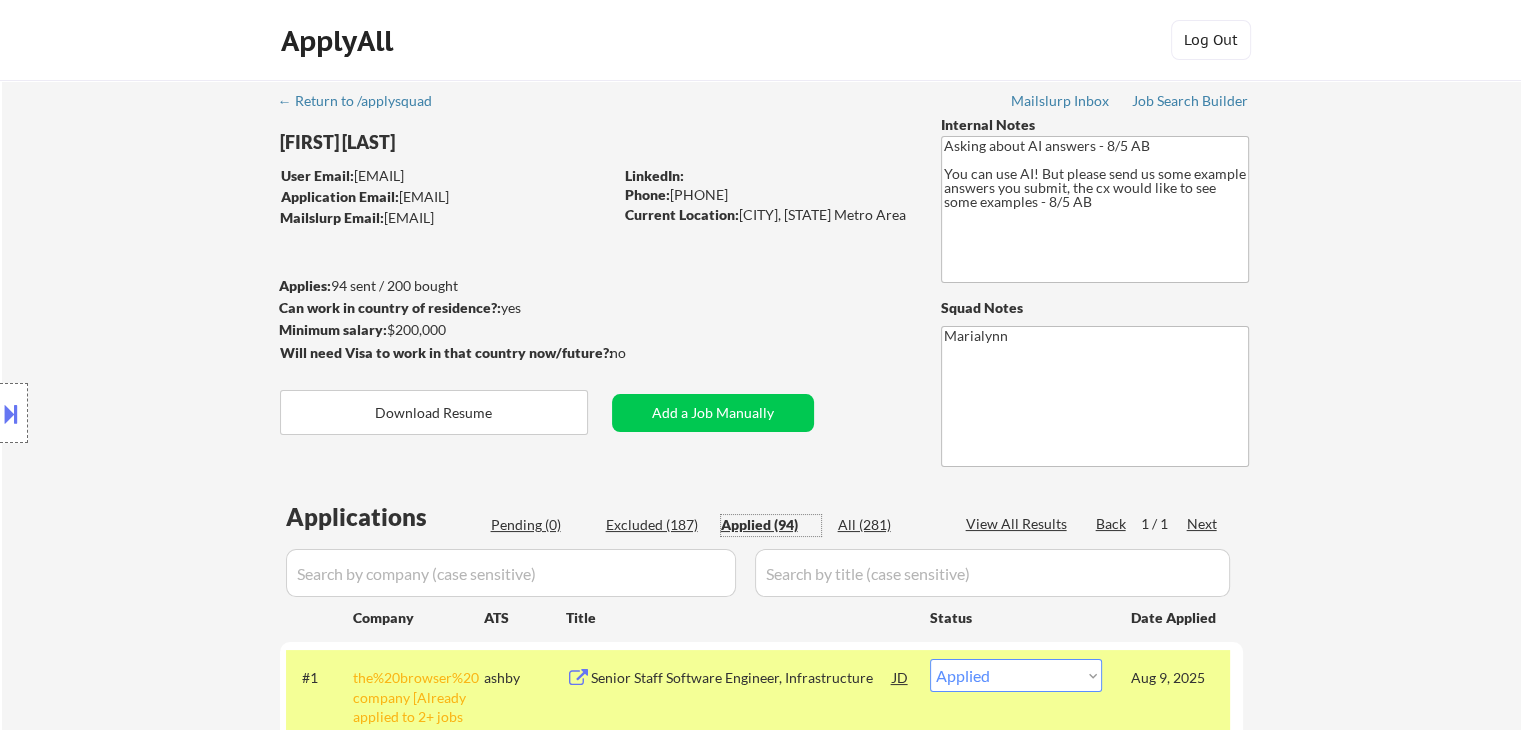 click on "← Return to /applysquad Mailslurp Inbox Job Search Builder Dan Parsons User Email:  dparsons+applyall@nyip.net Application Email:  dparsons@nyip.net Mailslurp Email:  dan.parsons@mailflux.com LinkedIn:
Phone:  (760) 586-3755 Current Location:  Albany, NY Metro Area Applies:  94 sent / 200 bought Internal Notes Asking about AI answers - 8/5 AB
You can use AI! But please send us some example answers you submit, the cx would like to see some examples - 8/5 AB Can work in country of residence?:  yes Squad Notes Minimum salary:  $200,000 Will need Visa to work in that country now/future?:   no Download Resume Add a Job Manually Marialynn Applications Pending (0) Excluded (187) Applied (94) All (281) View All Results Back 1 / 1
Next Company ATS Title Status Date Applied #1 the%20browser%20company [Already applied to 2+ jobs from this company] ashby Senior Staff Software Engineer, Infrastructure JD Choose an option... Pending Applied Excluded (Questions) Excluded (Expired) Excluded (Location) Aug 9, 2025 #2" at bounding box center (762, 4471) 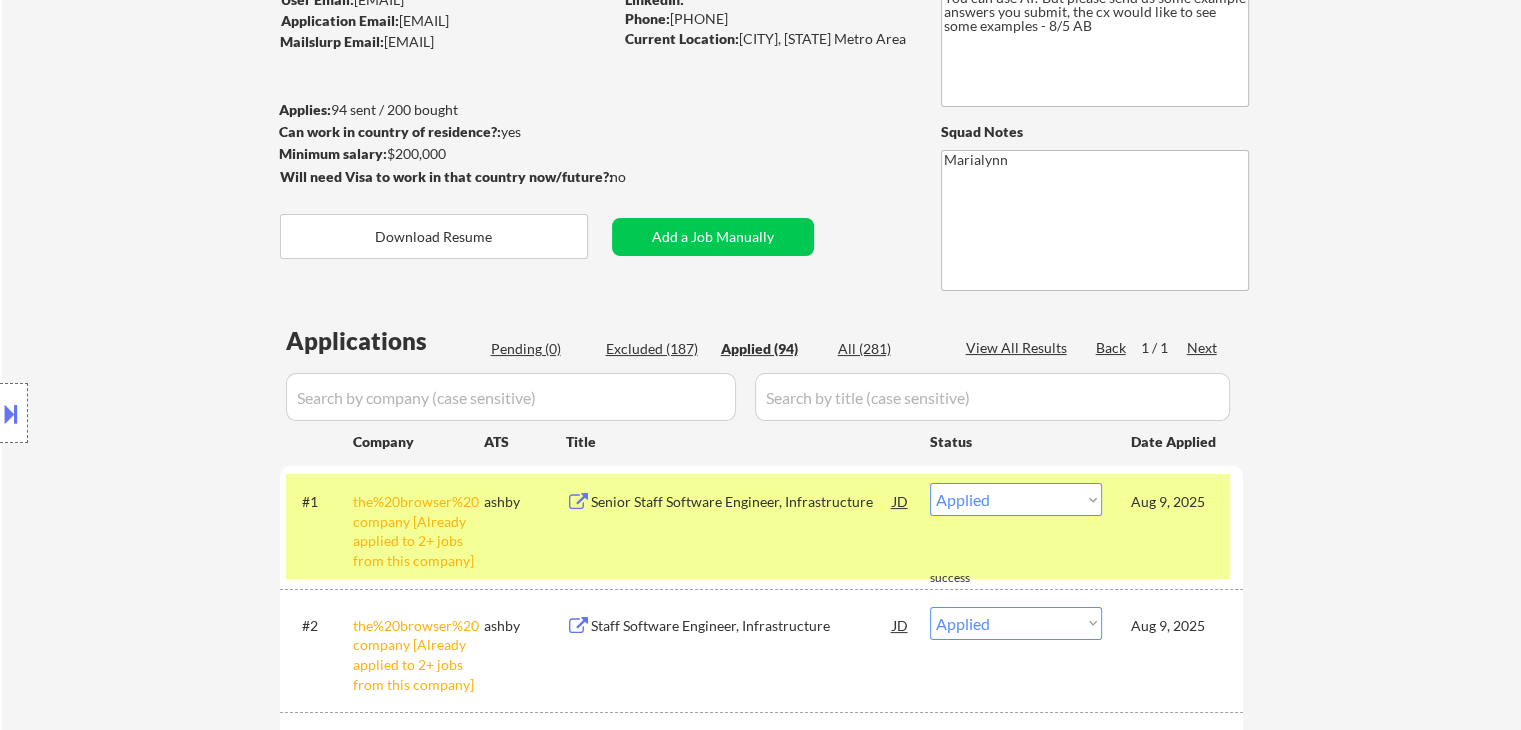 scroll, scrollTop: 0, scrollLeft: 0, axis: both 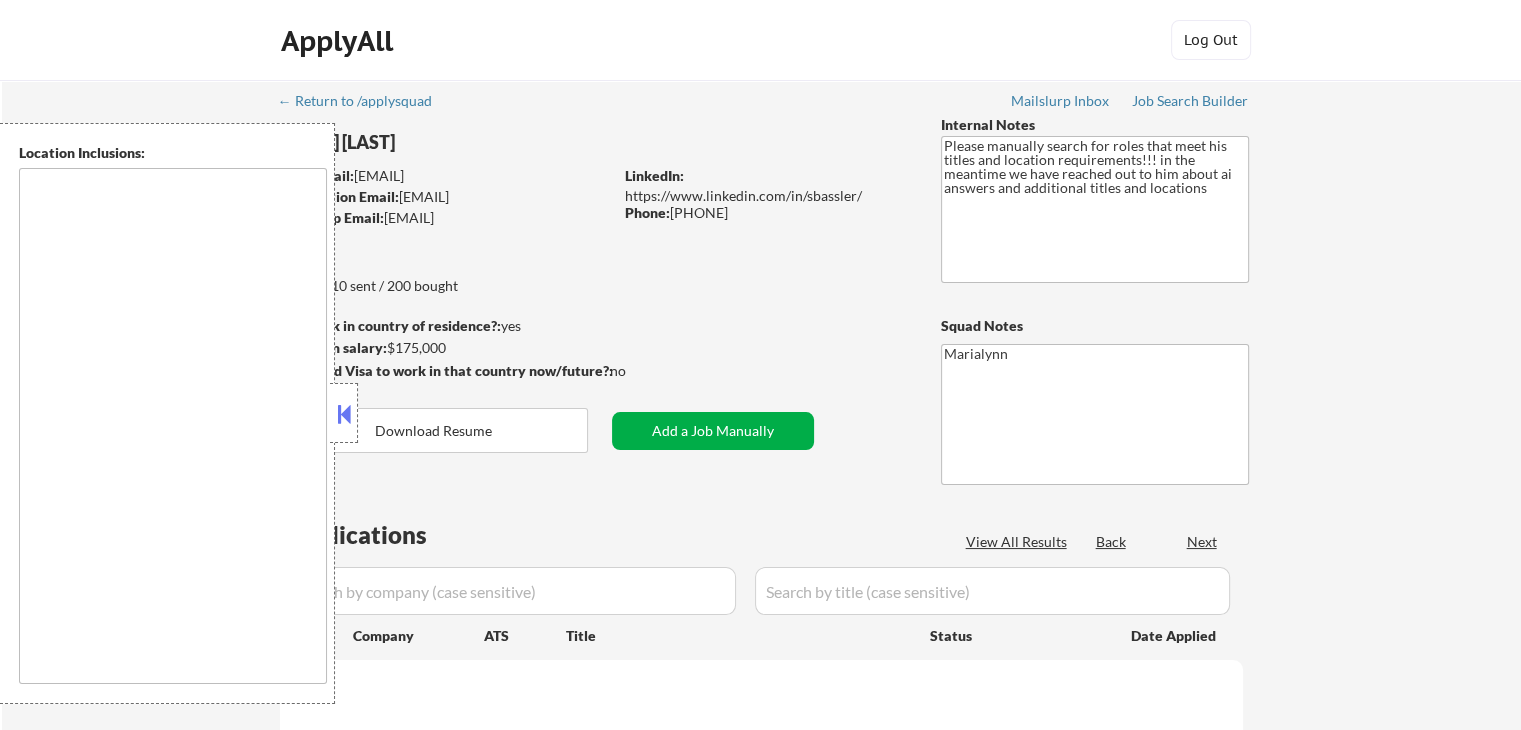 type on "[CITY], [STATE]   [CITY], [STATE]   [CITY], [STATE]   [CITY], [STATE]   [CITY], [STATE]   [CITY], [STATE]   [CITY], [STATE]   [CITY], [STATE]   [CITY], [STATE]   [CITY], [STATE]   [CITY], [STATE]   [CITY], [STATE]   [CITY], [STATE]   [CITY], [STATE]   [CITY], [STATE]   [CITY], [STATE]   [CITY], [STATE]   [CITY], [STATE]   [CITY], [STATE]   [CITY], [STATE]   [CITY], [STATE]   [CITY], [STATE]   [CITY], [STATE]   [CITY], [STATE]   [CITY], [STATE]   [CITY], [STATE]   [CITY], [STATE]   [CITY], [STATE]   [CITY], [STATE]" 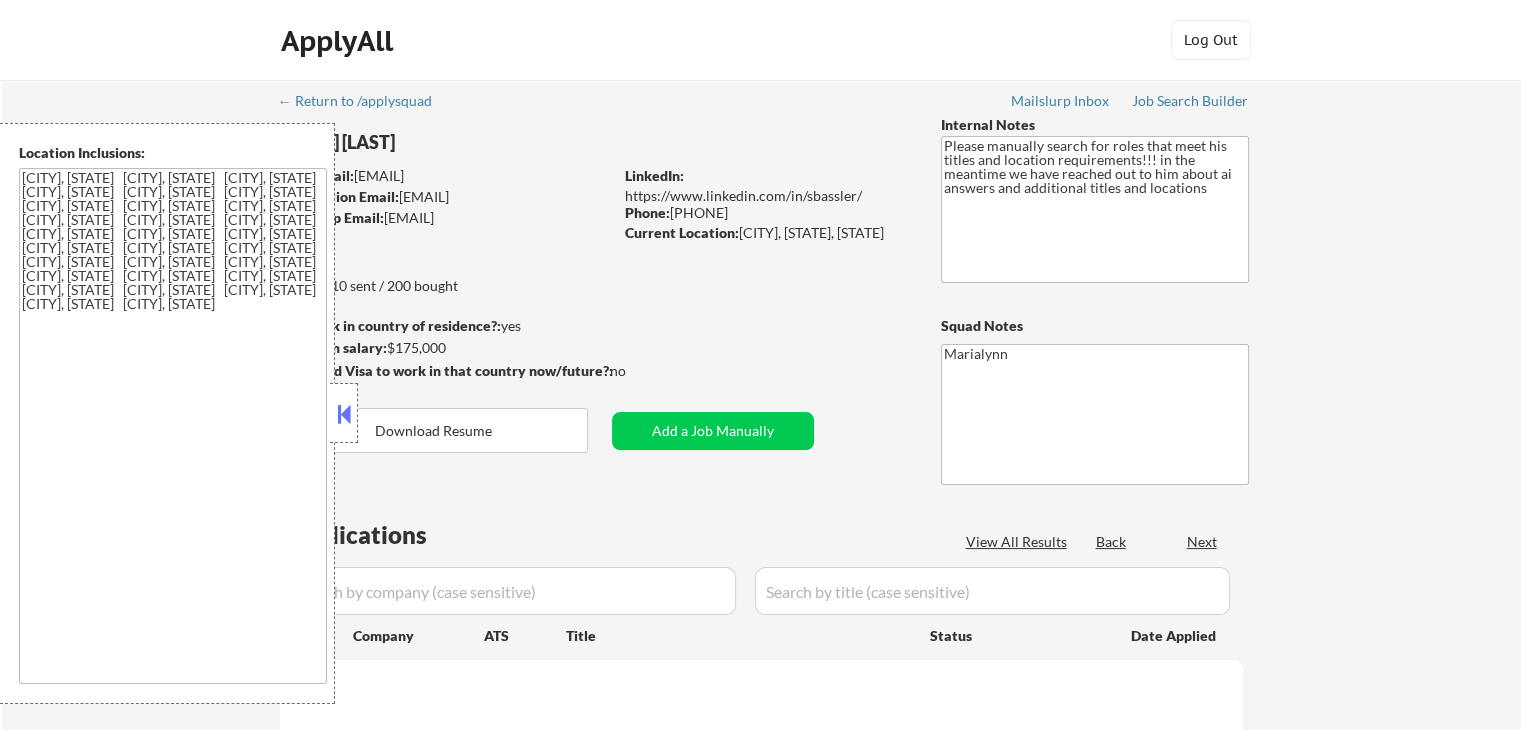 select on ""pending"" 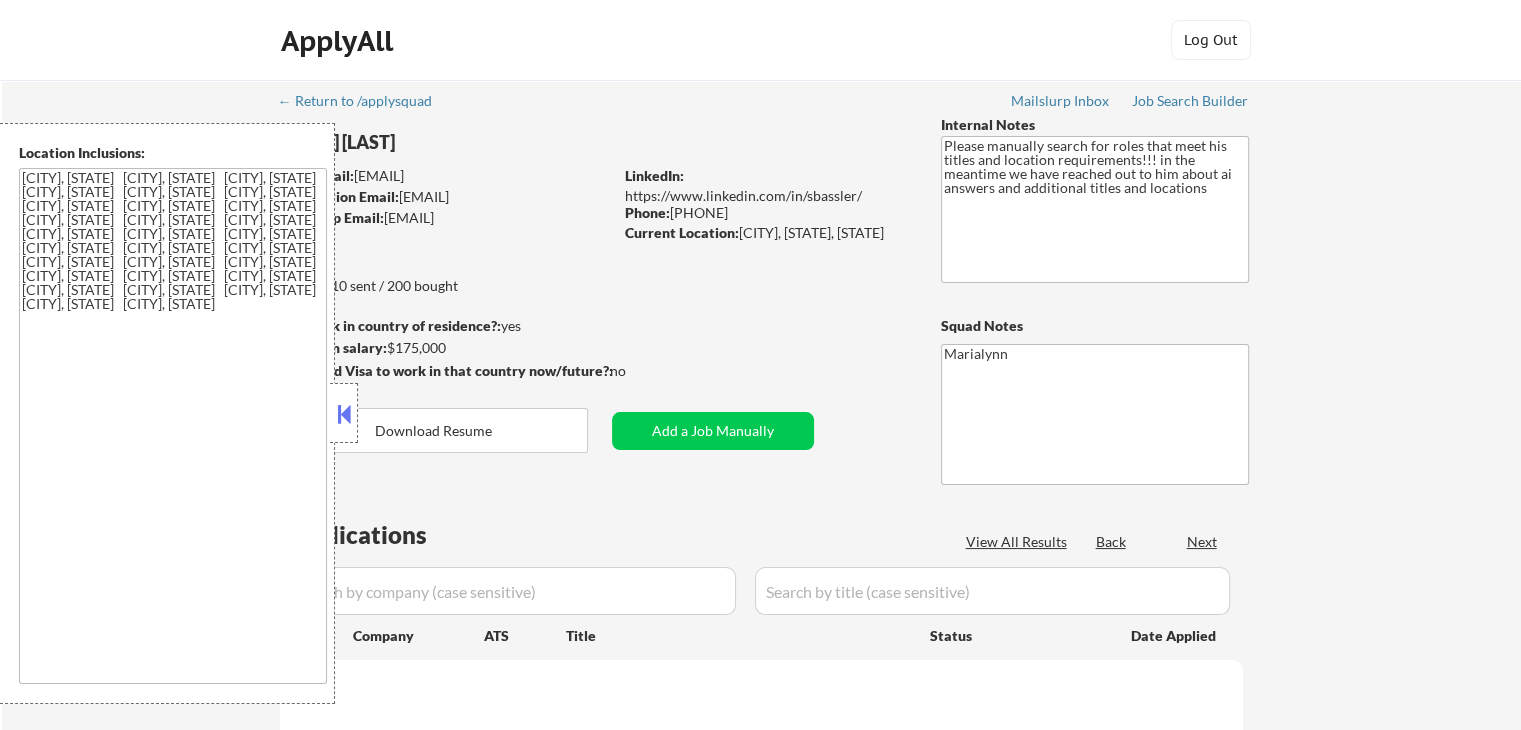 select on ""pending"" 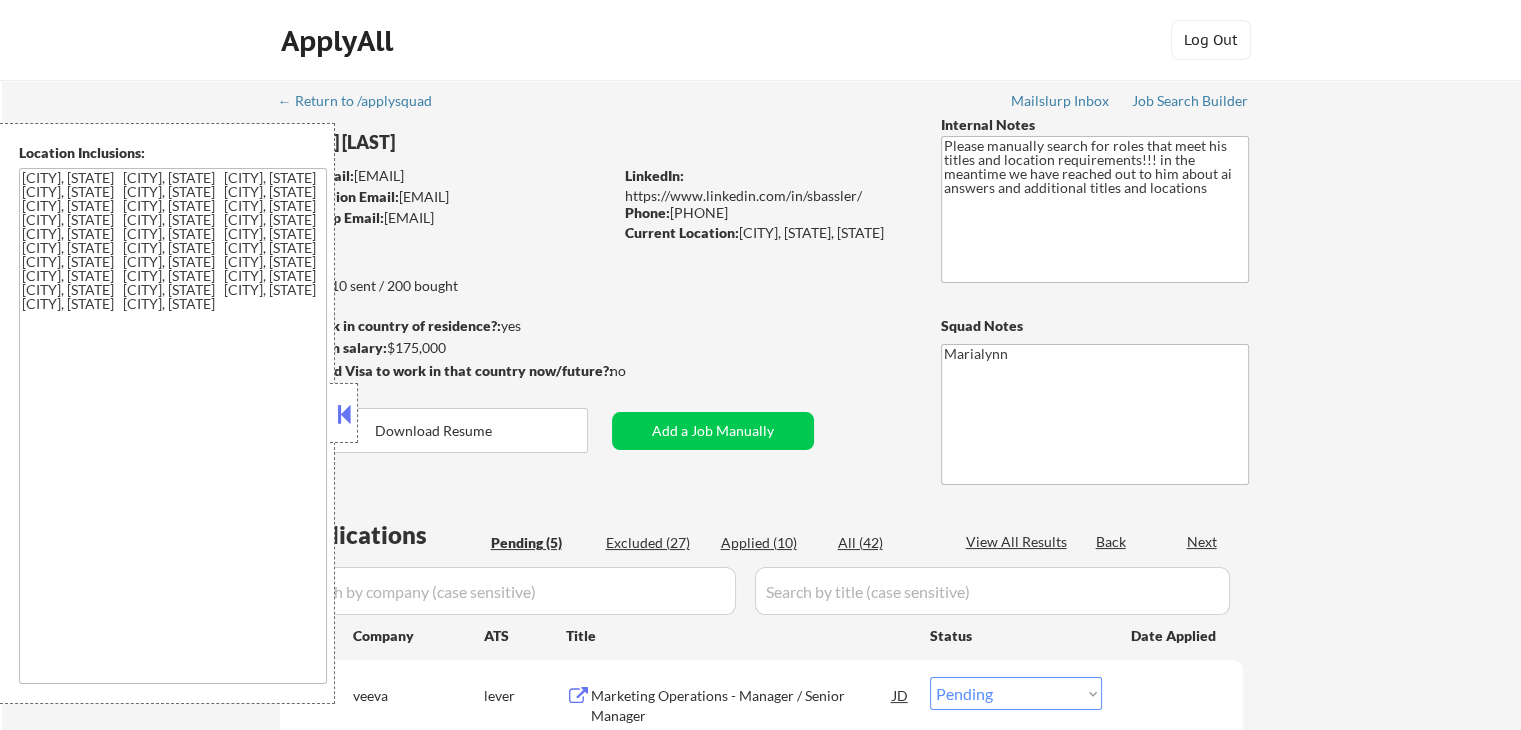 click at bounding box center [344, 414] 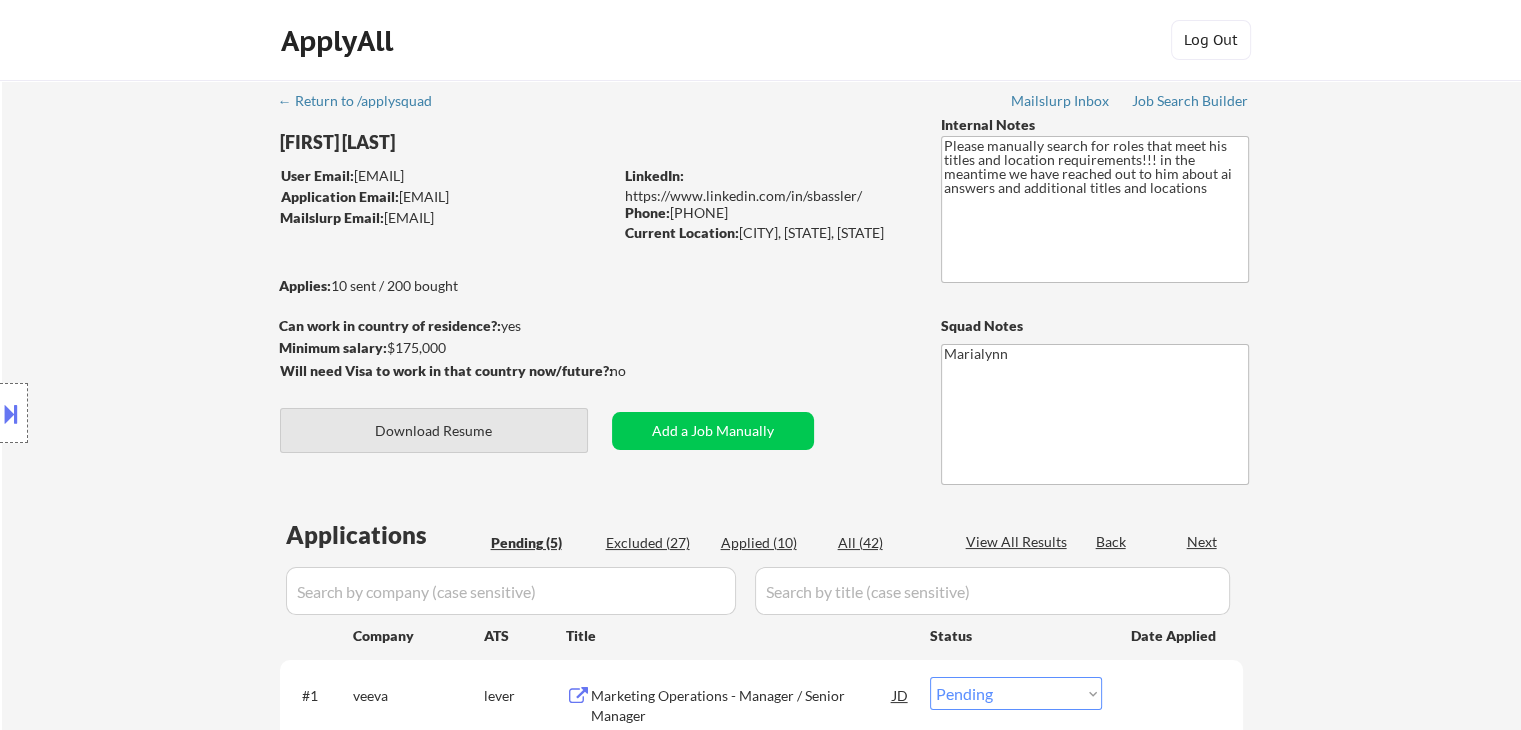 click on "Download Resume" at bounding box center [434, 430] 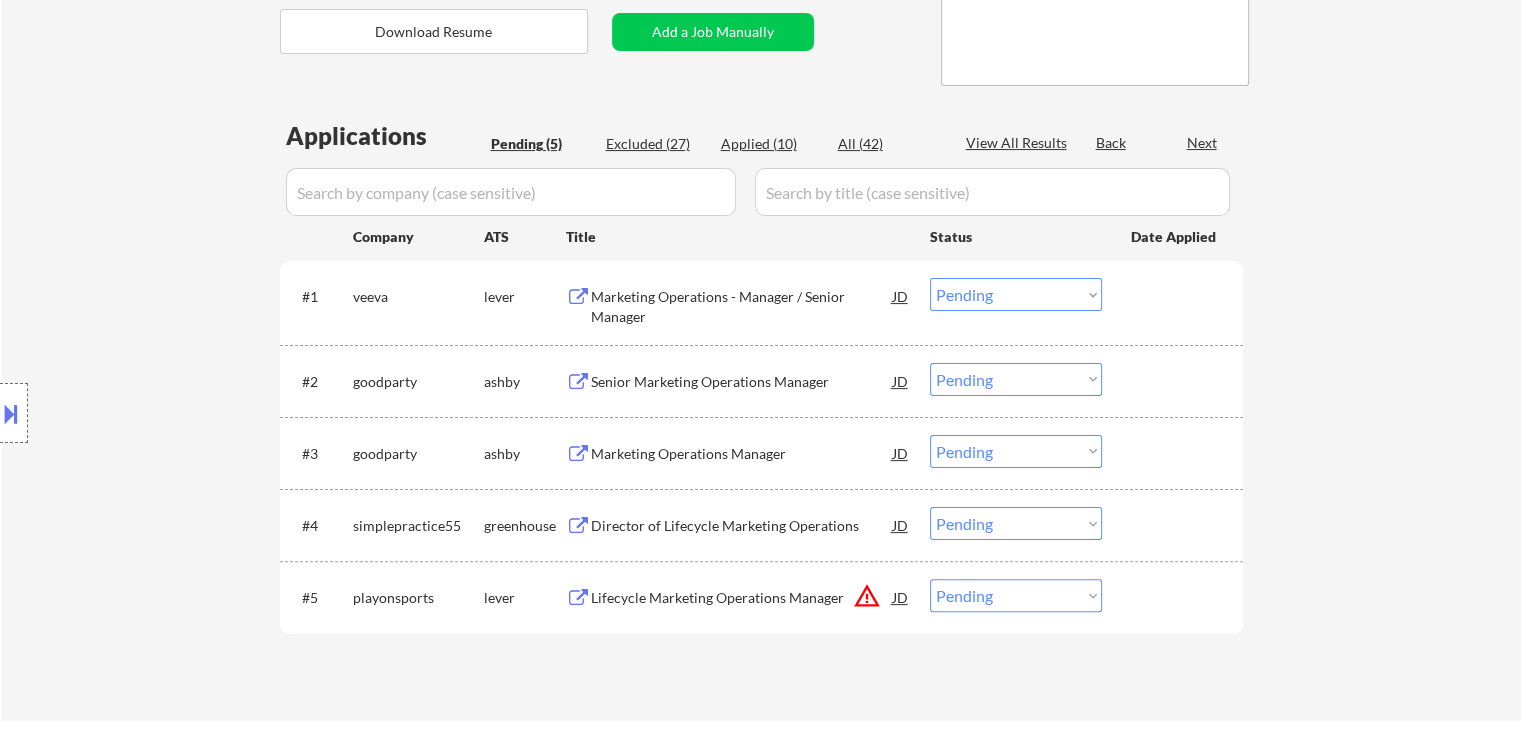 scroll, scrollTop: 400, scrollLeft: 0, axis: vertical 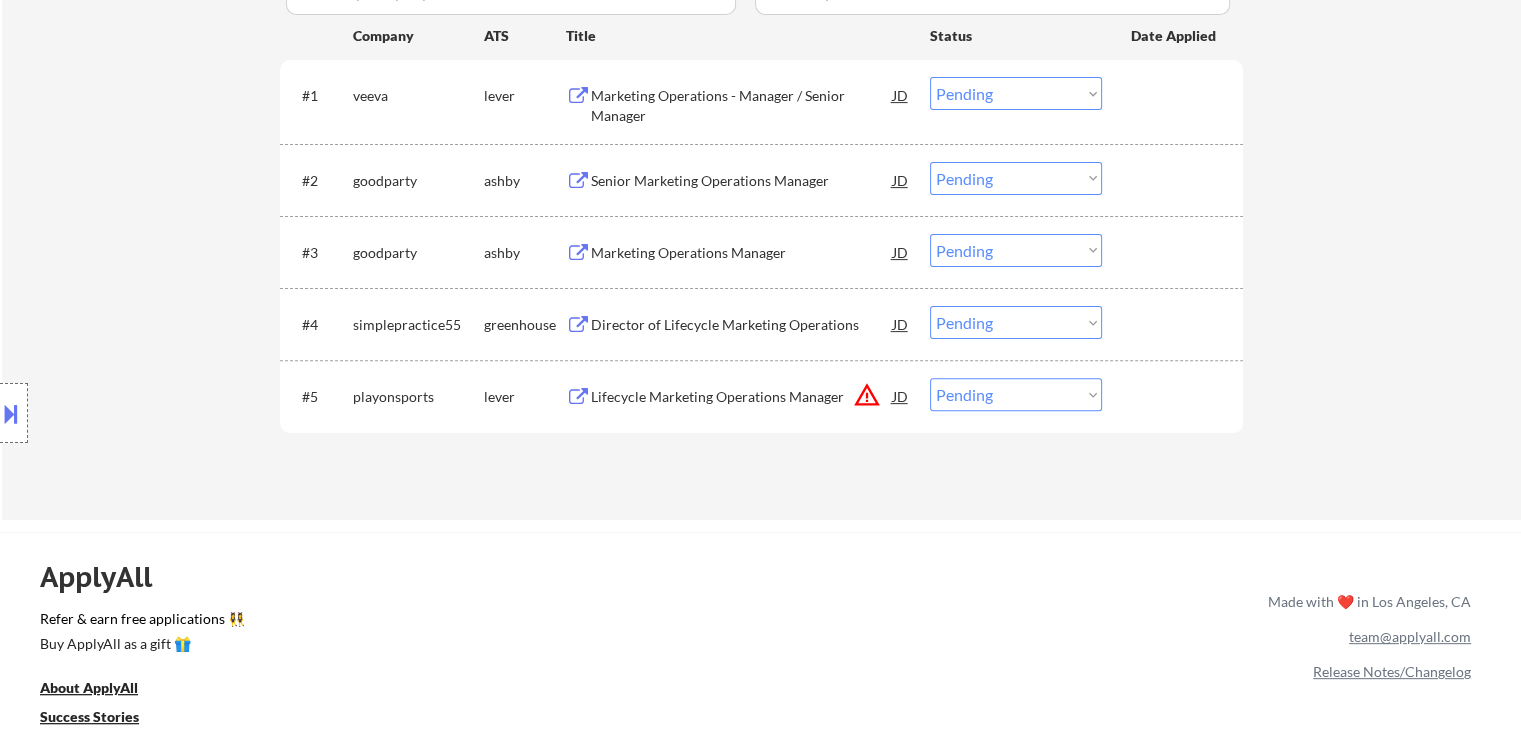 click on "Lifecycle Marketing Operations Manager" at bounding box center (742, 397) 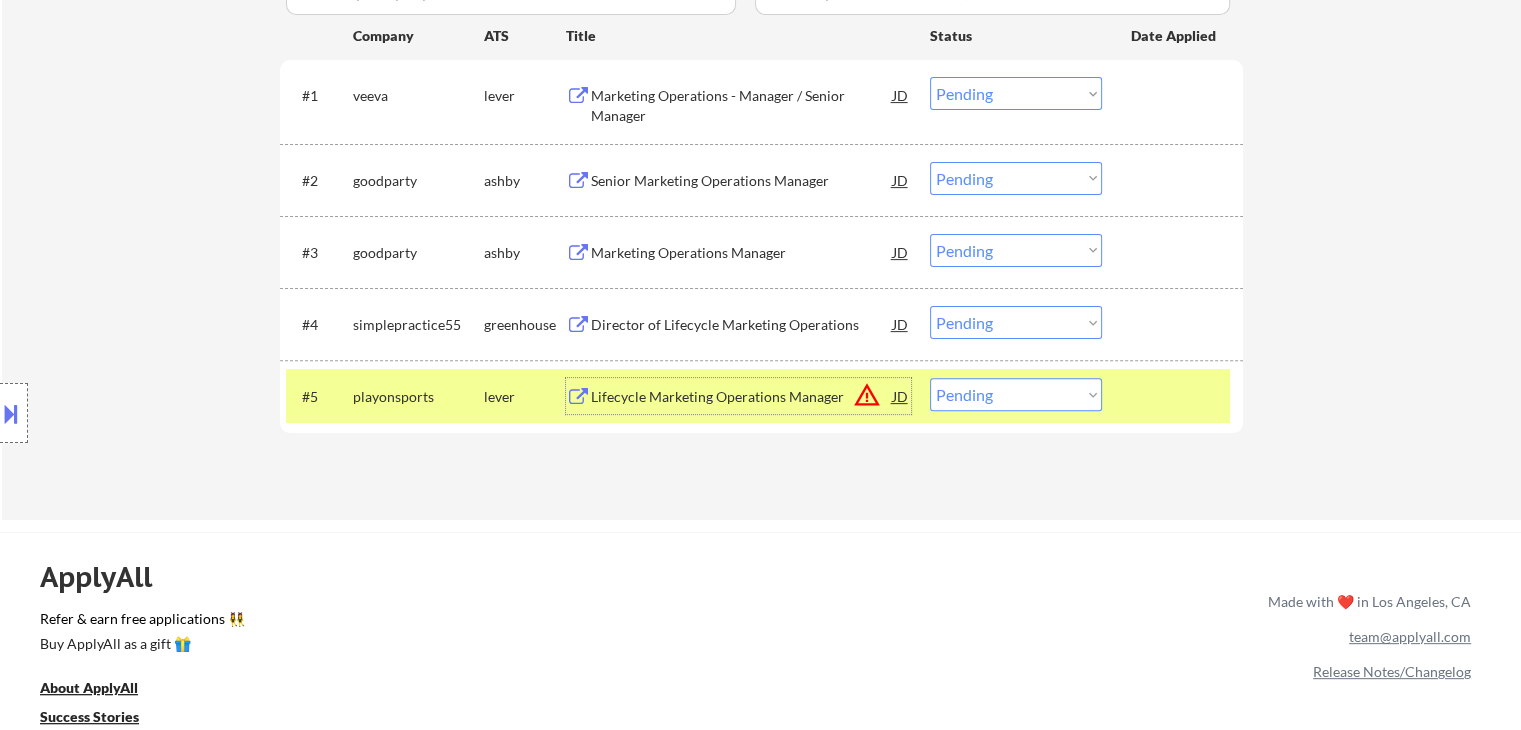 click on "Choose an option... Pending Applied Excluded (Questions) Excluded (Expired) Excluded (Location) Excluded (Bad Match) Excluded (Blocklist) Excluded (Salary) Excluded (Other)" at bounding box center [1016, 394] 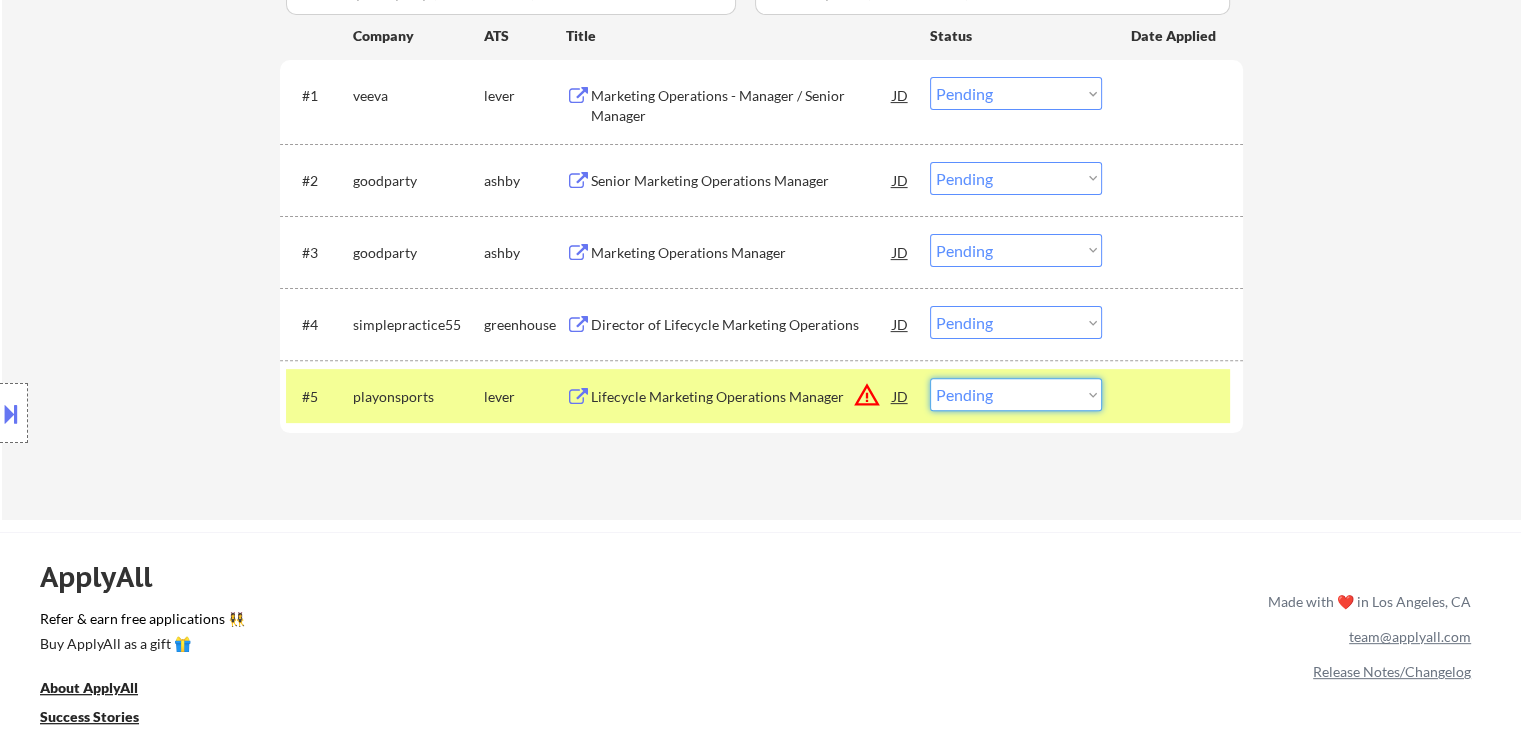 select on ""excluded__bad_match_"" 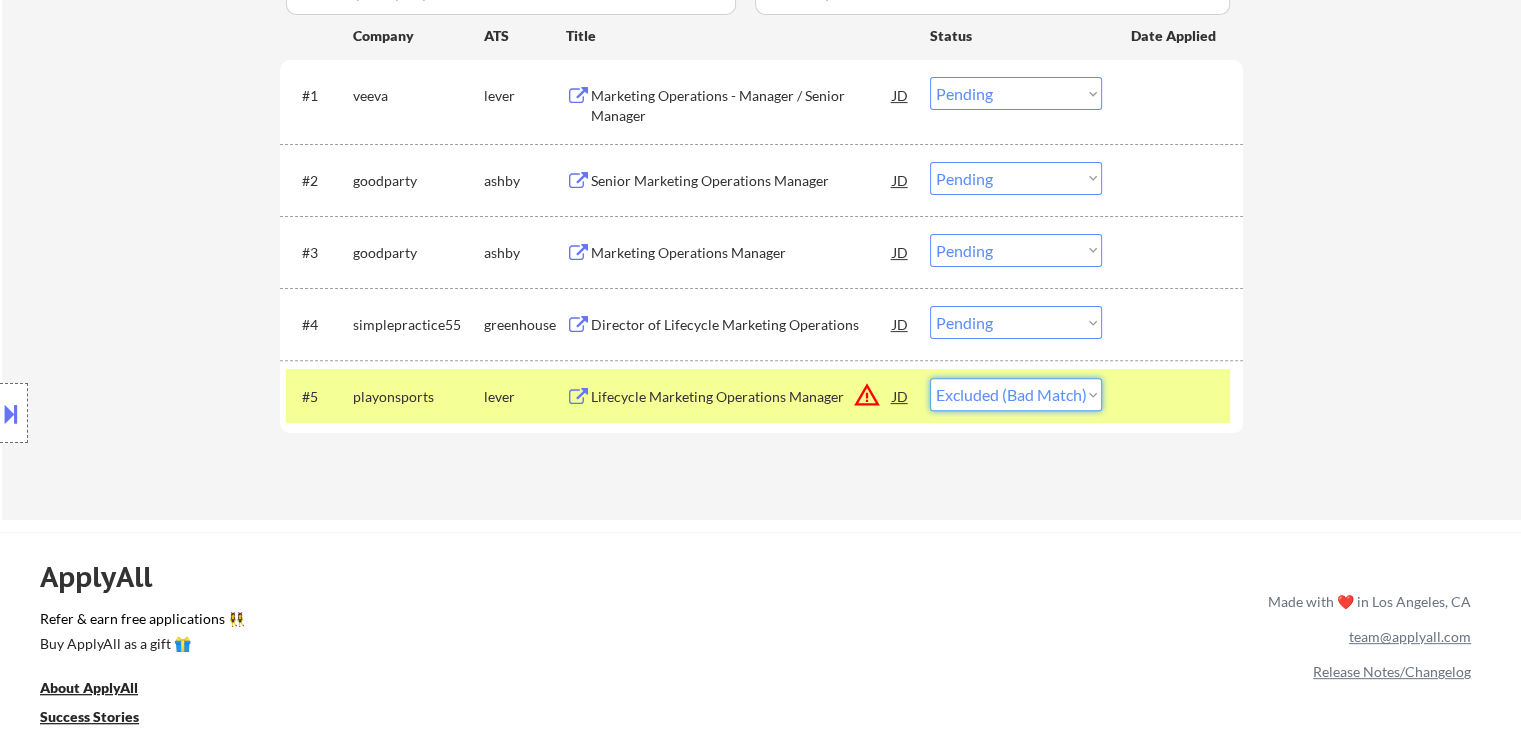 click on "Choose an option... Pending Applied Excluded (Questions) Excluded (Expired) Excluded (Location) Excluded (Bad Match) Excluded (Blocklist) Excluded (Salary) Excluded (Other)" at bounding box center (1016, 394) 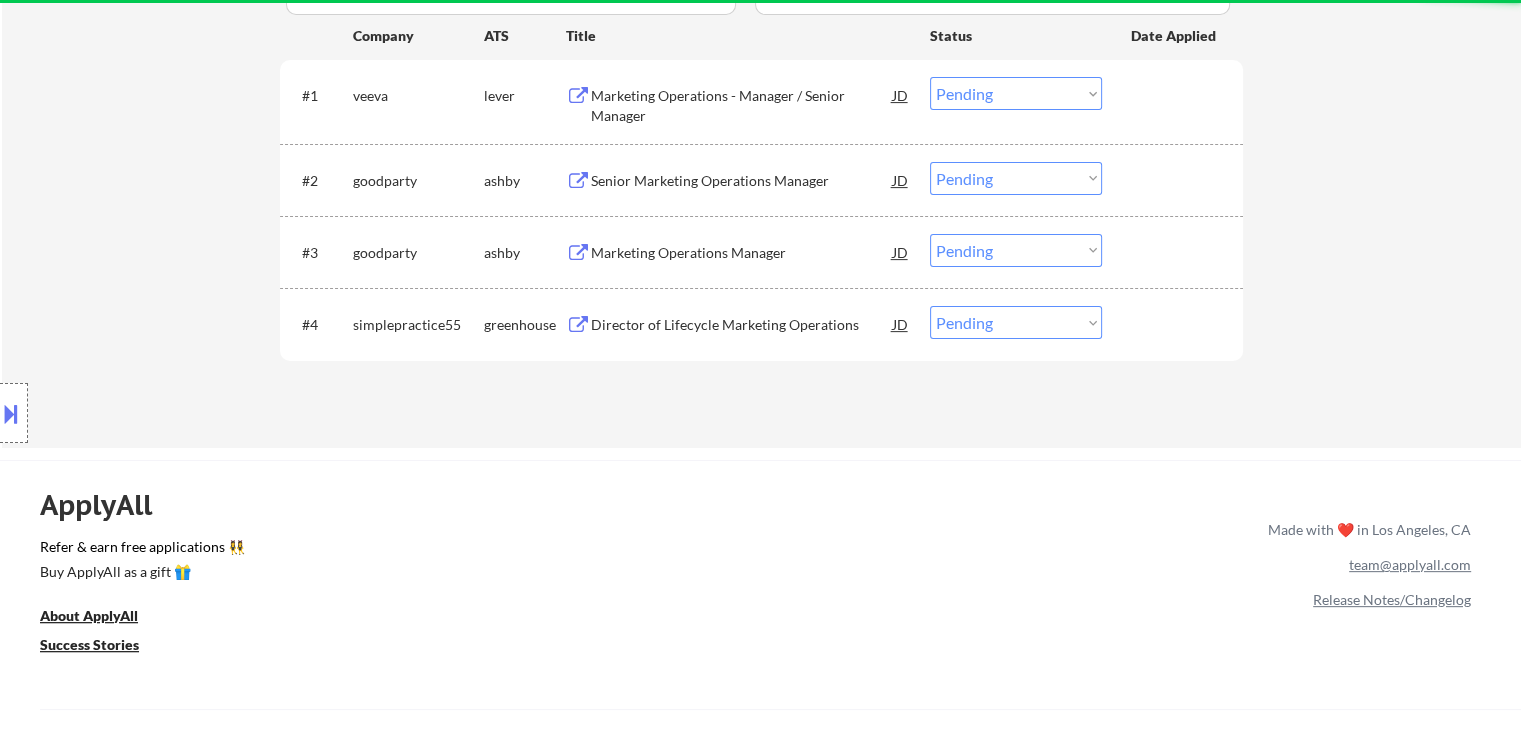 click on "Director of Lifecycle Marketing Operations" at bounding box center [742, 325] 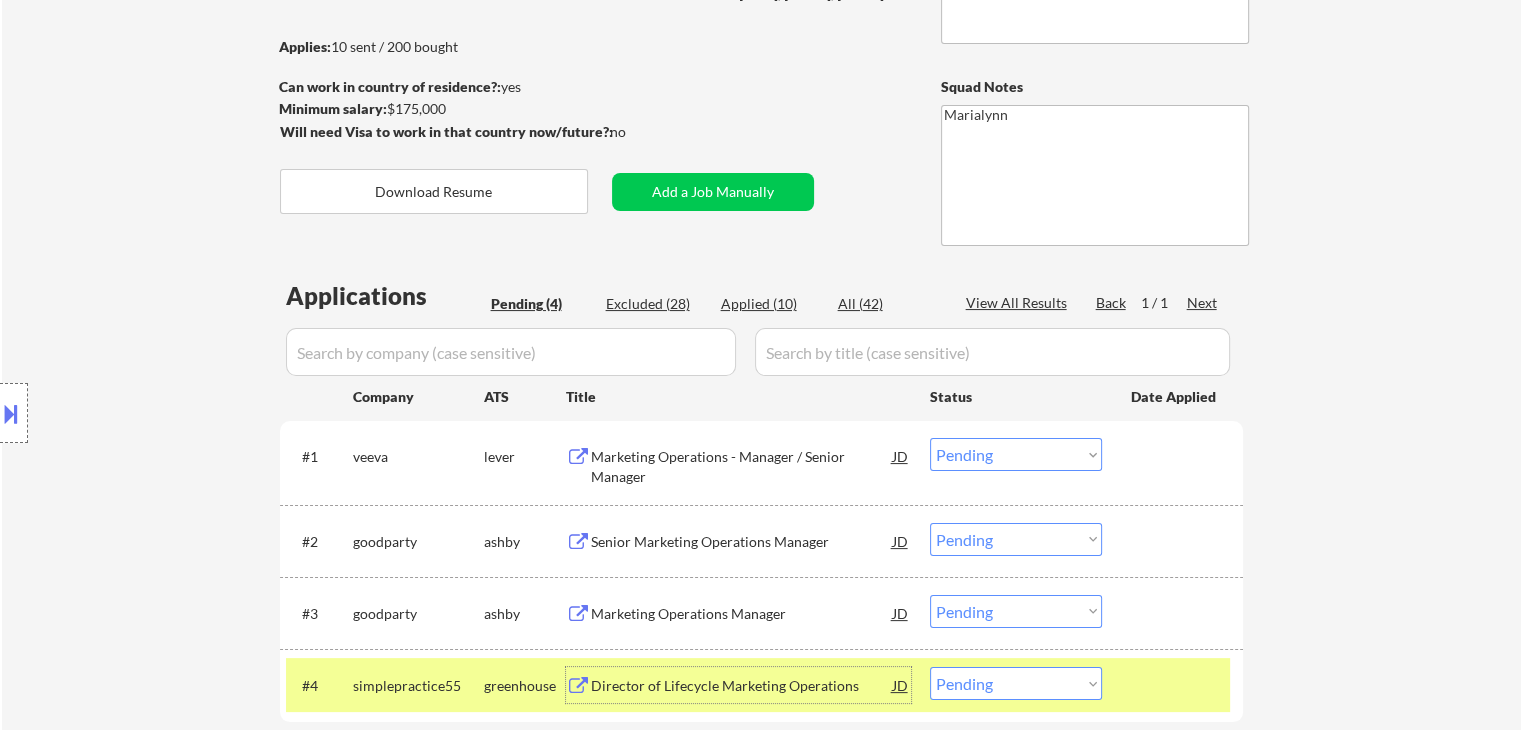 scroll, scrollTop: 200, scrollLeft: 0, axis: vertical 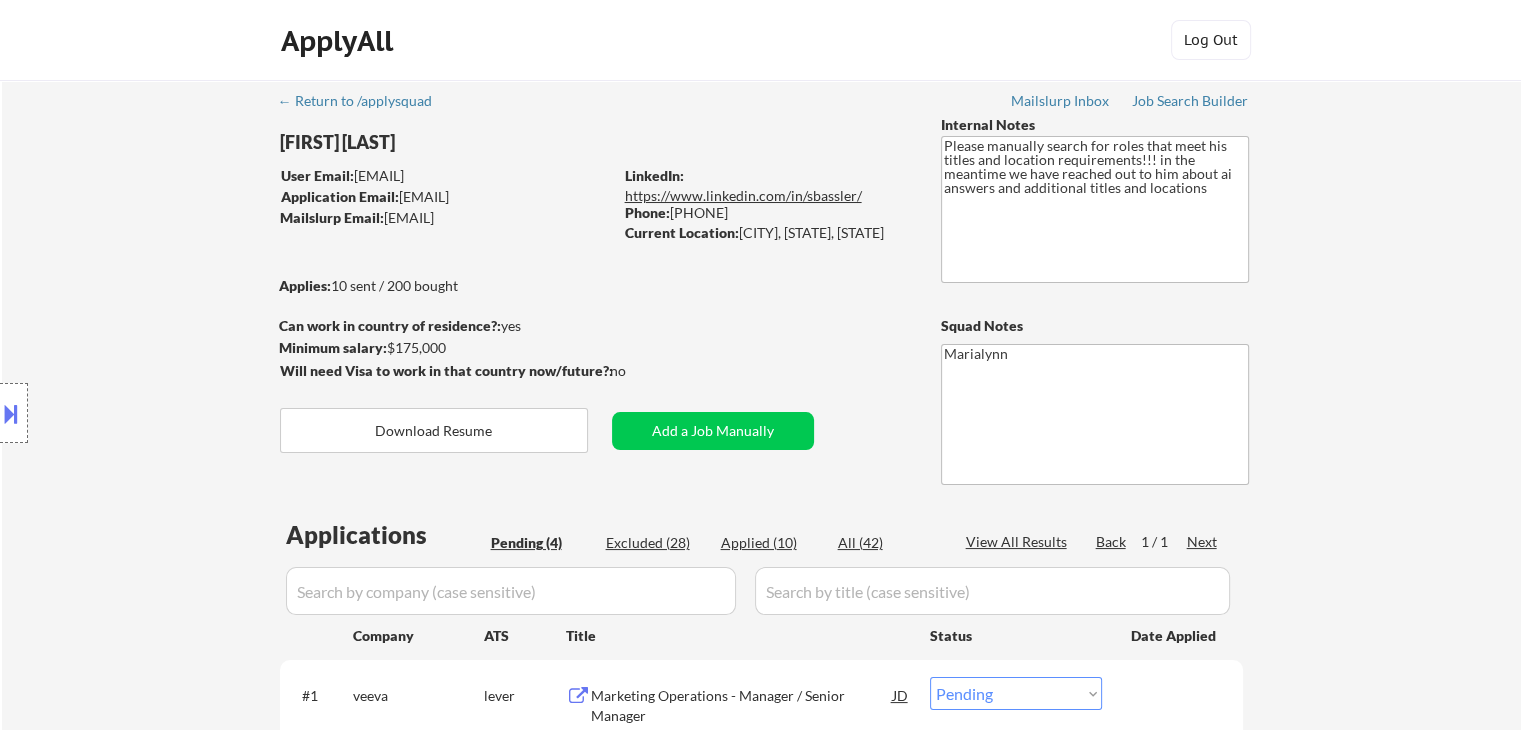 click on "https://www.linkedin.com/in/sbassler/" at bounding box center (743, 195) 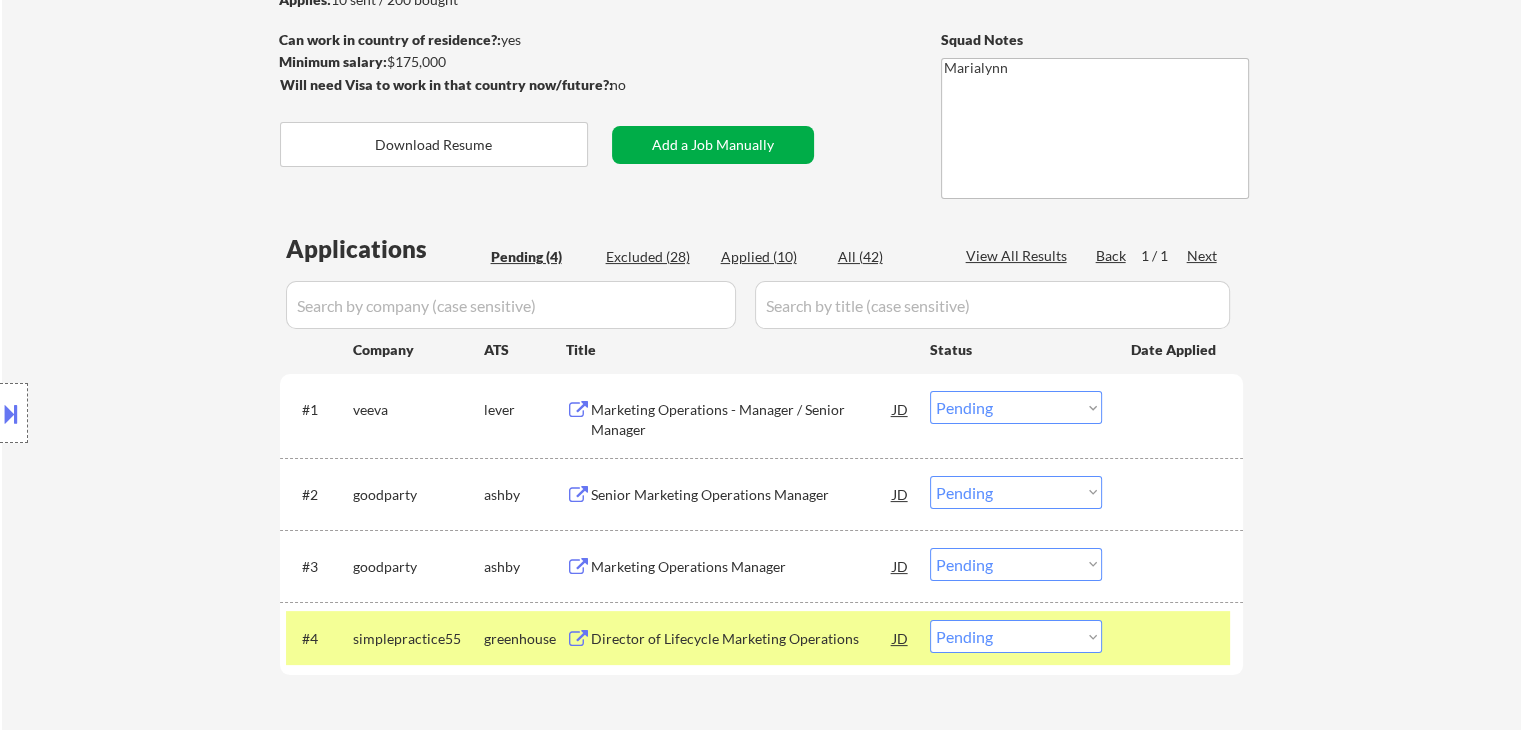 scroll, scrollTop: 300, scrollLeft: 0, axis: vertical 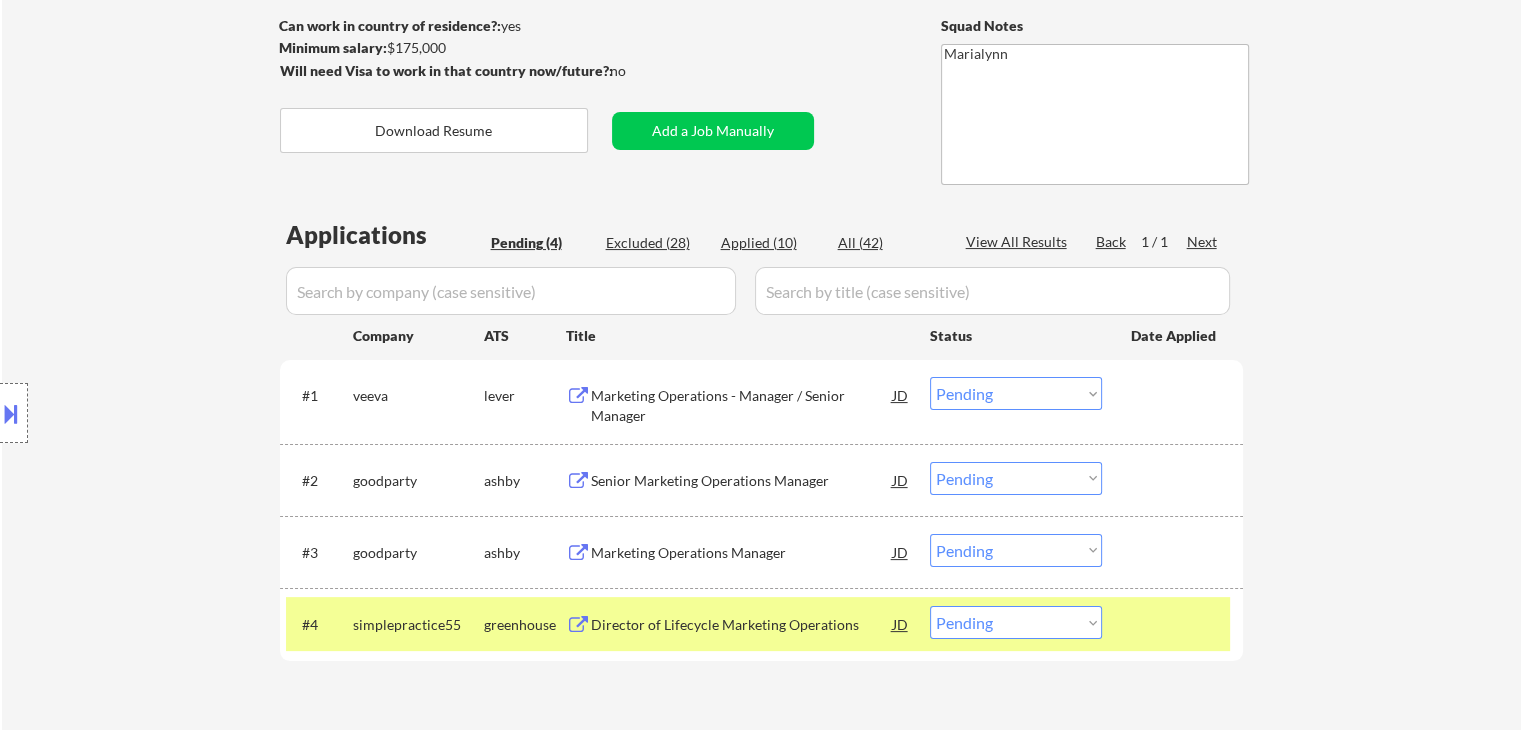 click on "Choose an option... Pending Applied Excluded (Questions) Excluded (Expired) Excluded (Location) Excluded (Bad Match) Excluded (Blocklist) Excluded (Salary) Excluded (Other)" at bounding box center (1016, 622) 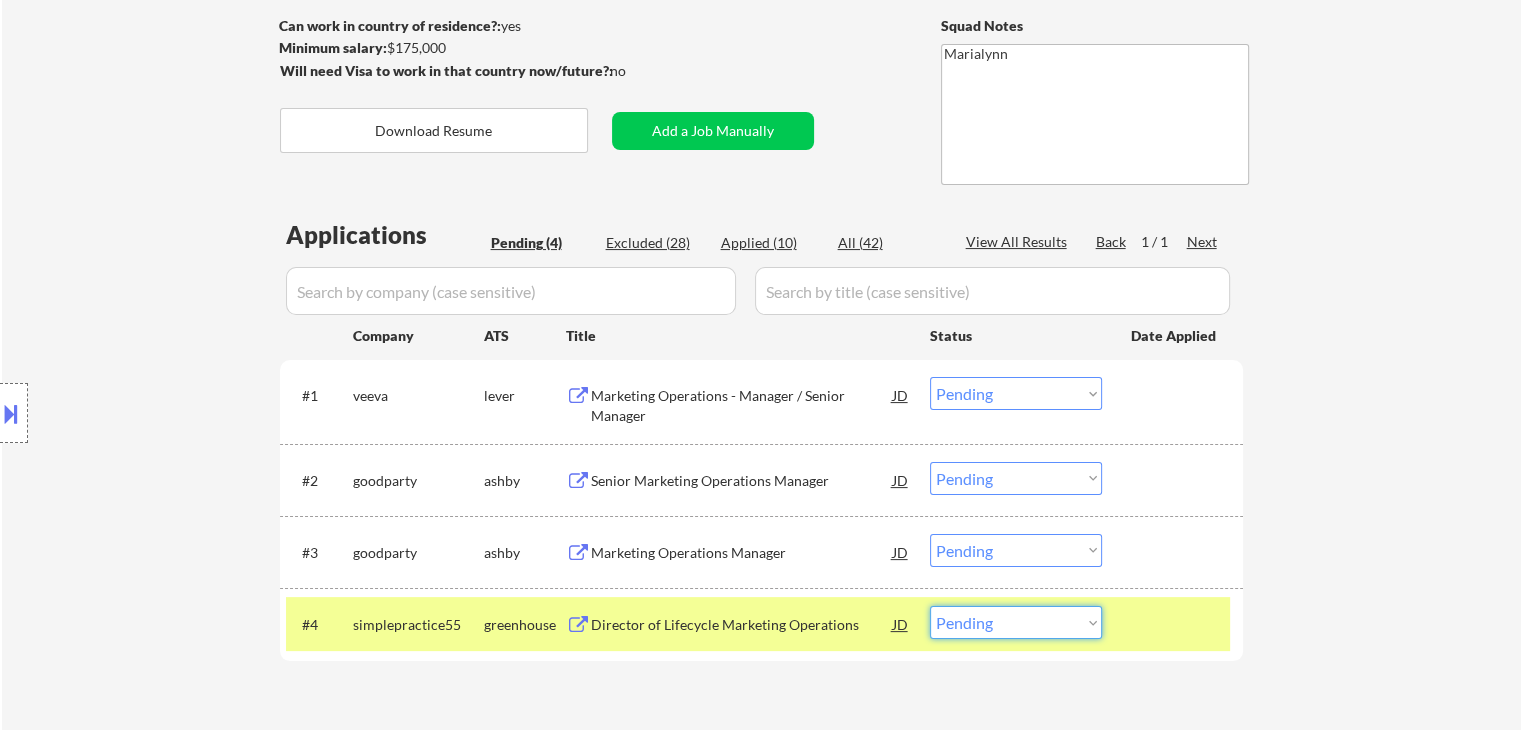 select on ""applied"" 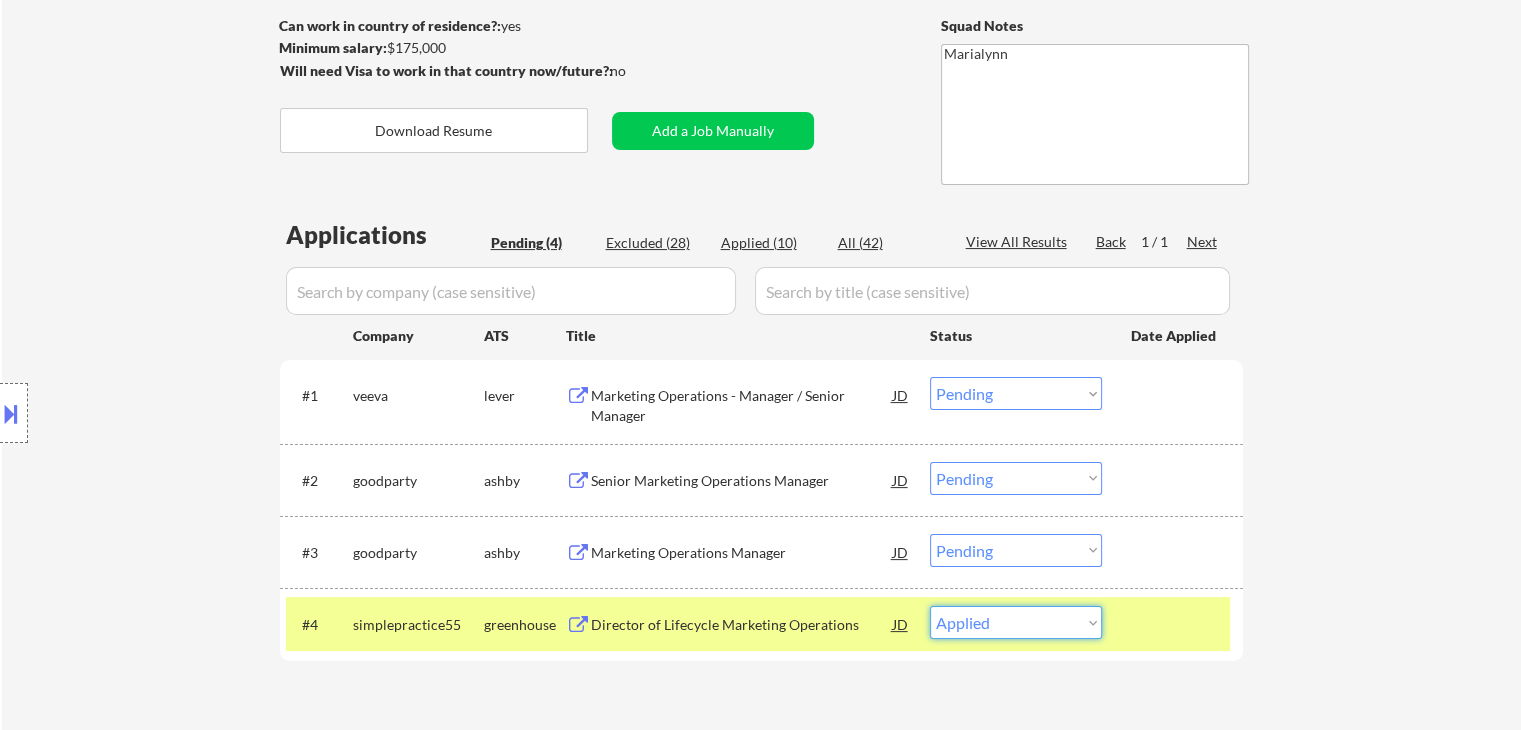 click on "Choose an option... Pending Applied Excluded (Questions) Excluded (Expired) Excluded (Location) Excluded (Bad Match) Excluded (Blocklist) Excluded (Salary) Excluded (Other)" at bounding box center (1016, 622) 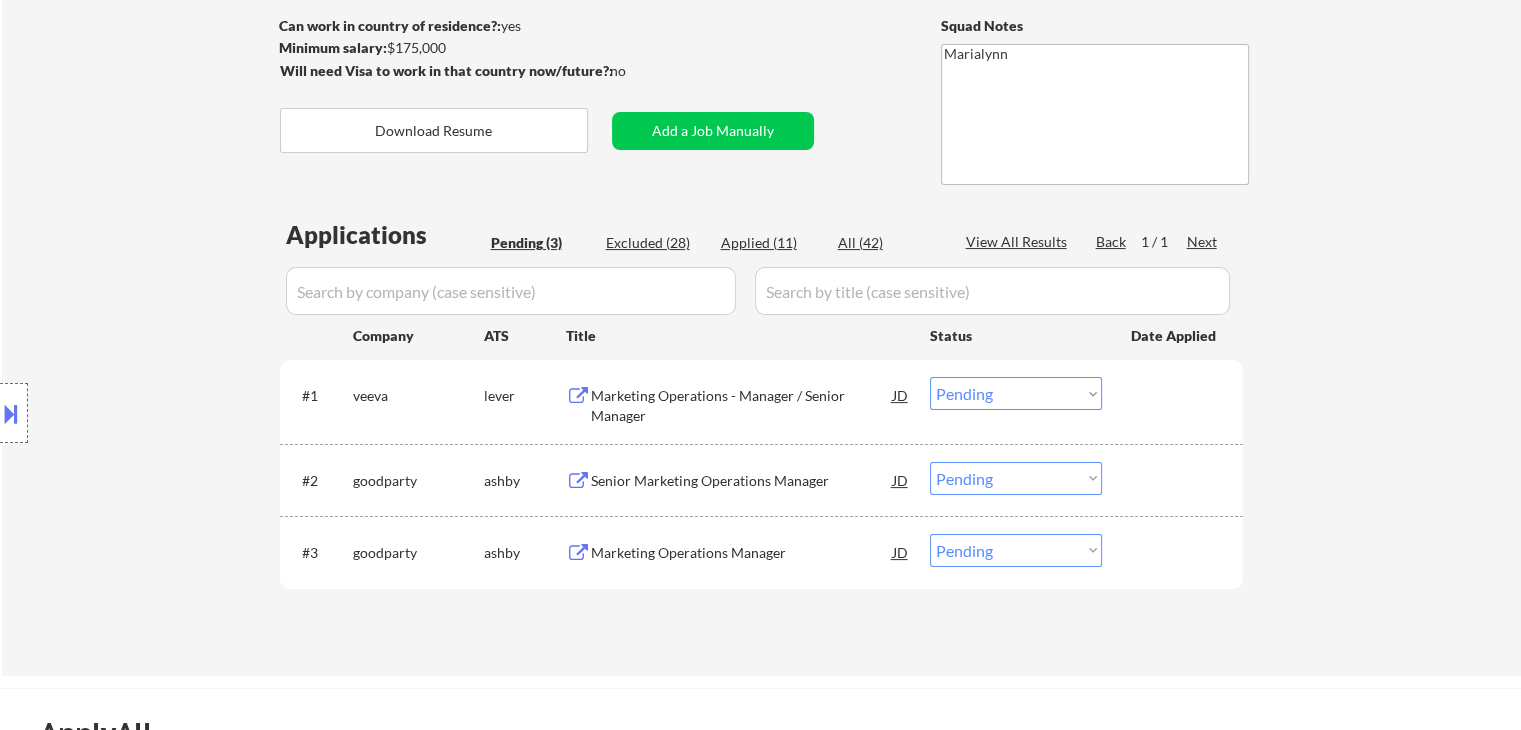 click on "← Return to /applysquad Mailslurp Inbox Job Search Builder Steve Bassler User Email:  stevenmbassler@gmail.com Application Email:  stevenmbassler@gmail.com Mailslurp Email:  steve.bassler@mailflux.com LinkedIn:   https://www.linkedin.com/in/sbassler/
Phone:  425-633-7013 Current Location:  Seattle, WA, Washington Applies:  10 sent / 200 bought Internal Notes Please manually search for roles that meet his titles and location requirements!!! in the meantime we have reached out to him about ai answers and additional titles and locations Can work in country of residence?:  yes Squad Notes Minimum salary:  $175,000 Will need Visa to work in that country now/future?:   no Download Resume Add a Job Manually Marialynn Applications Pending (3) Excluded (28) Applied (11) All (42) View All Results Back 1 / 1
Next Company ATS Title Status Date Applied #1 veeva lever Marketing Operations - Manager / Senior Manager JD Choose an option... Pending Applied Excluded (Questions) Excluded (Expired) Excluded (Location) #2 JD" at bounding box center (762, 220) 